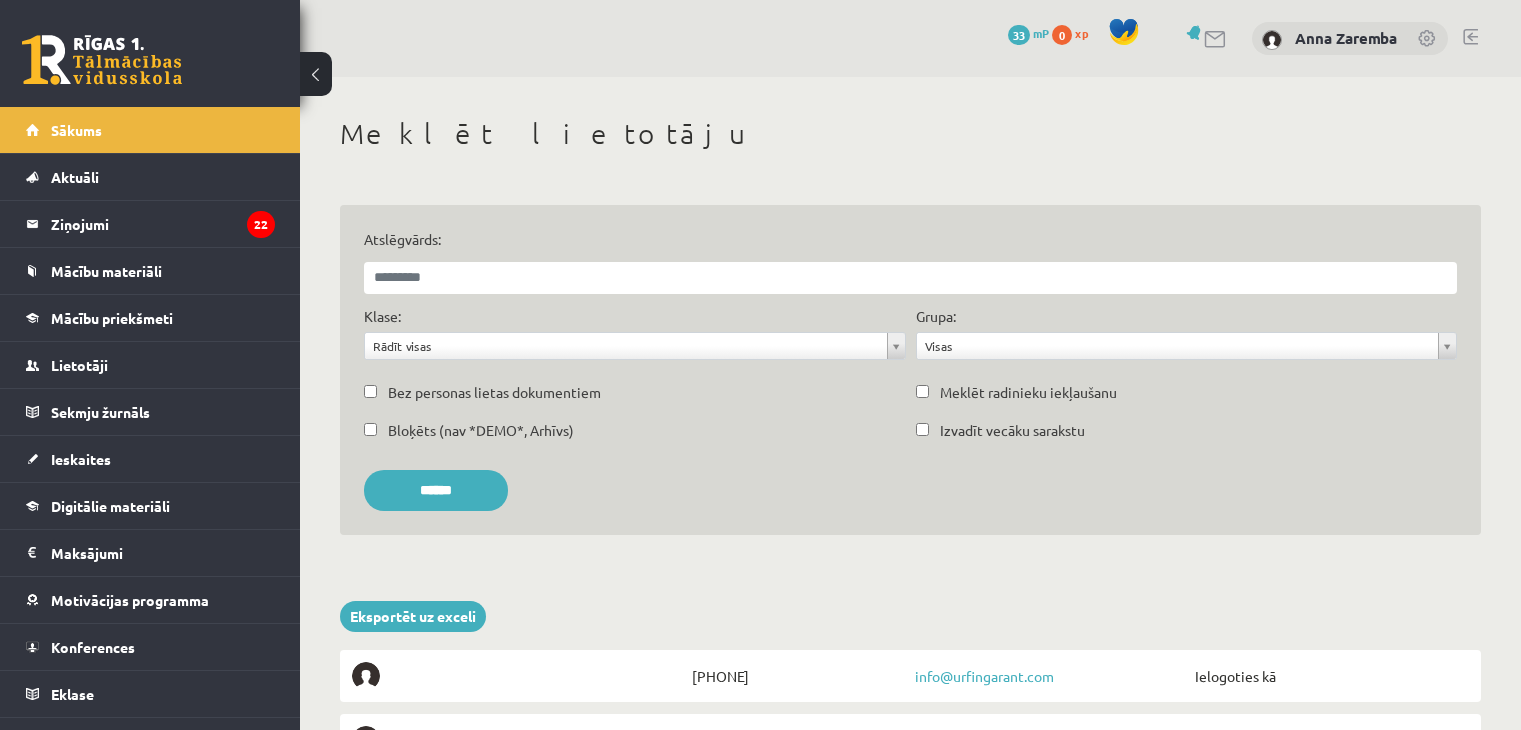 scroll, scrollTop: 0, scrollLeft: 0, axis: both 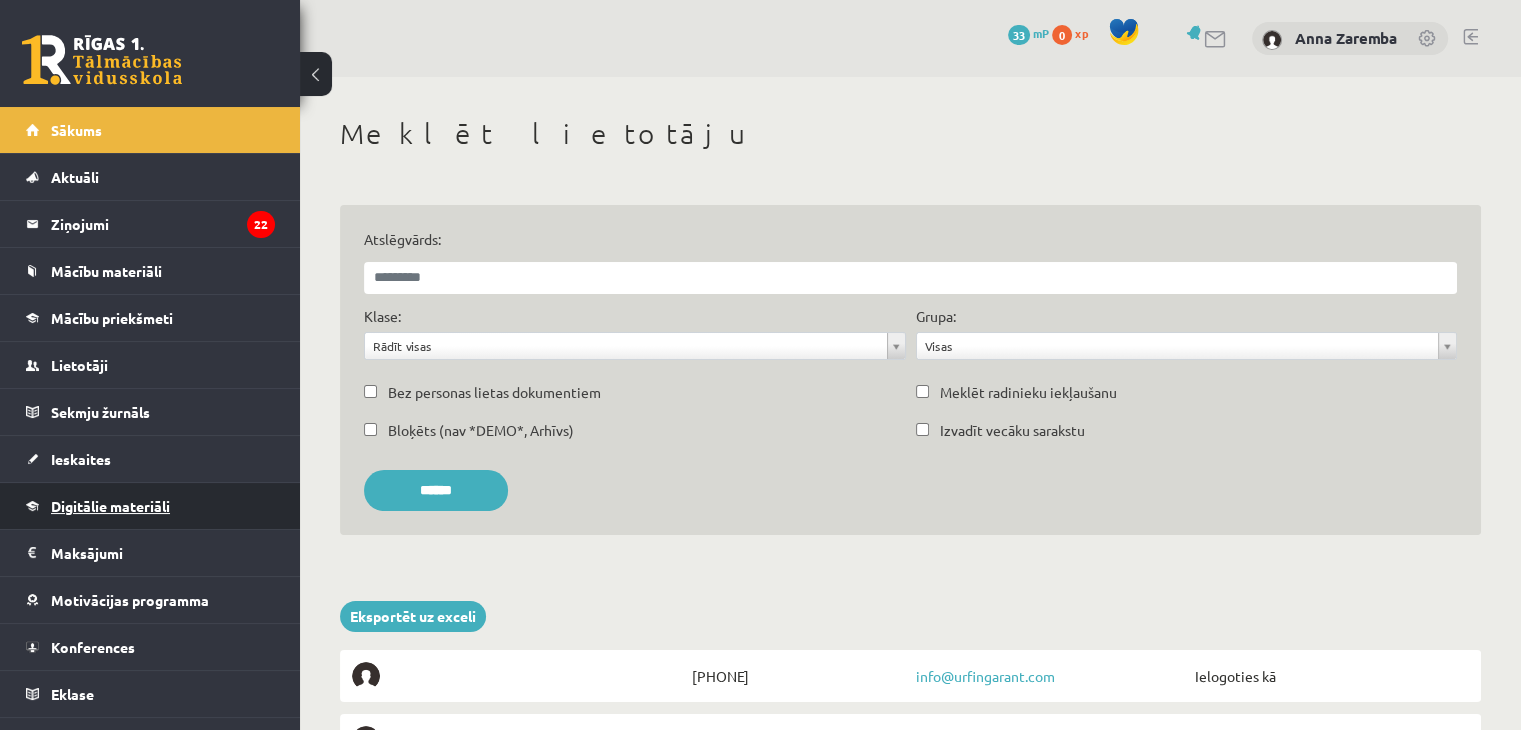 click on "Digitālie materiāli" at bounding box center (110, 506) 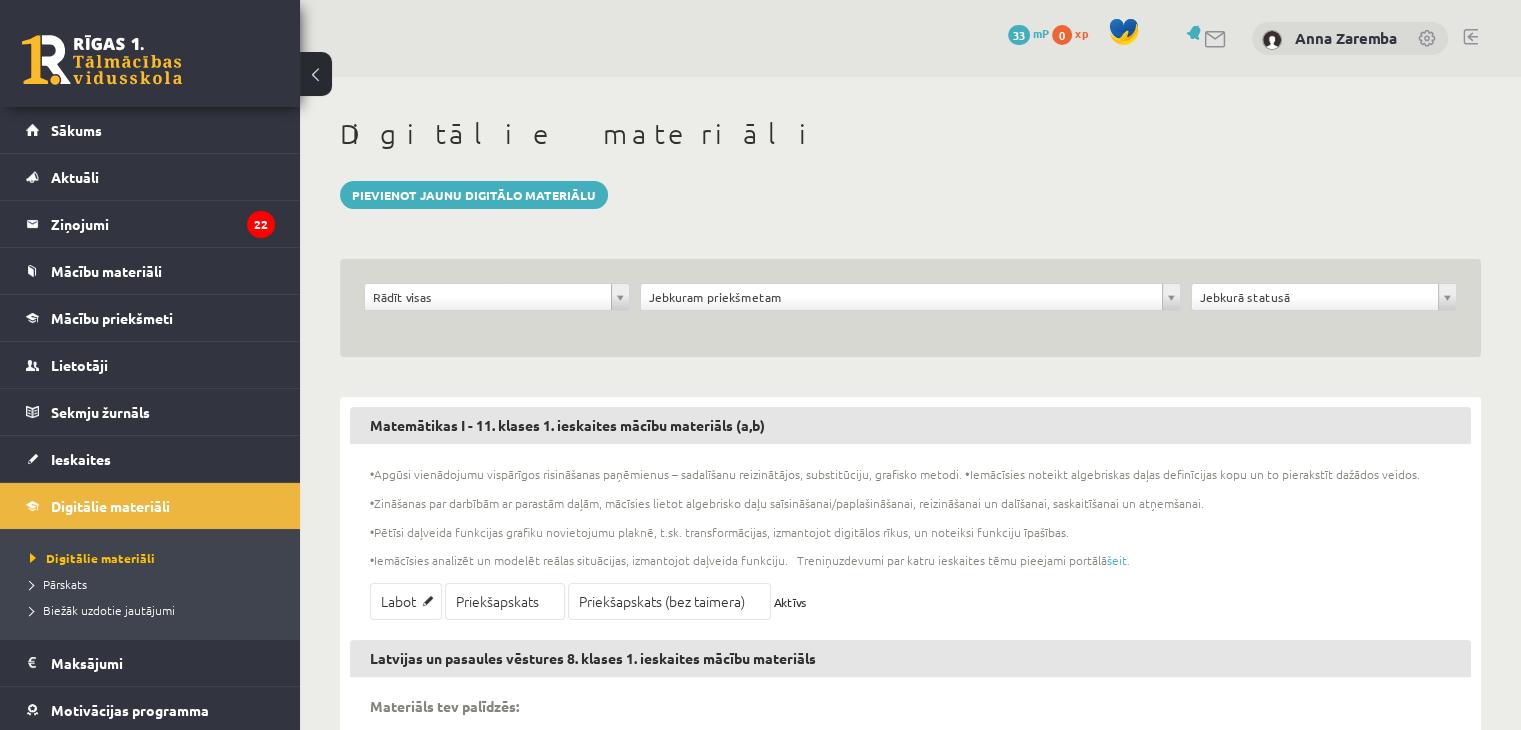 click on "Jebkuram priekšmetam" at bounding box center (911, 297) 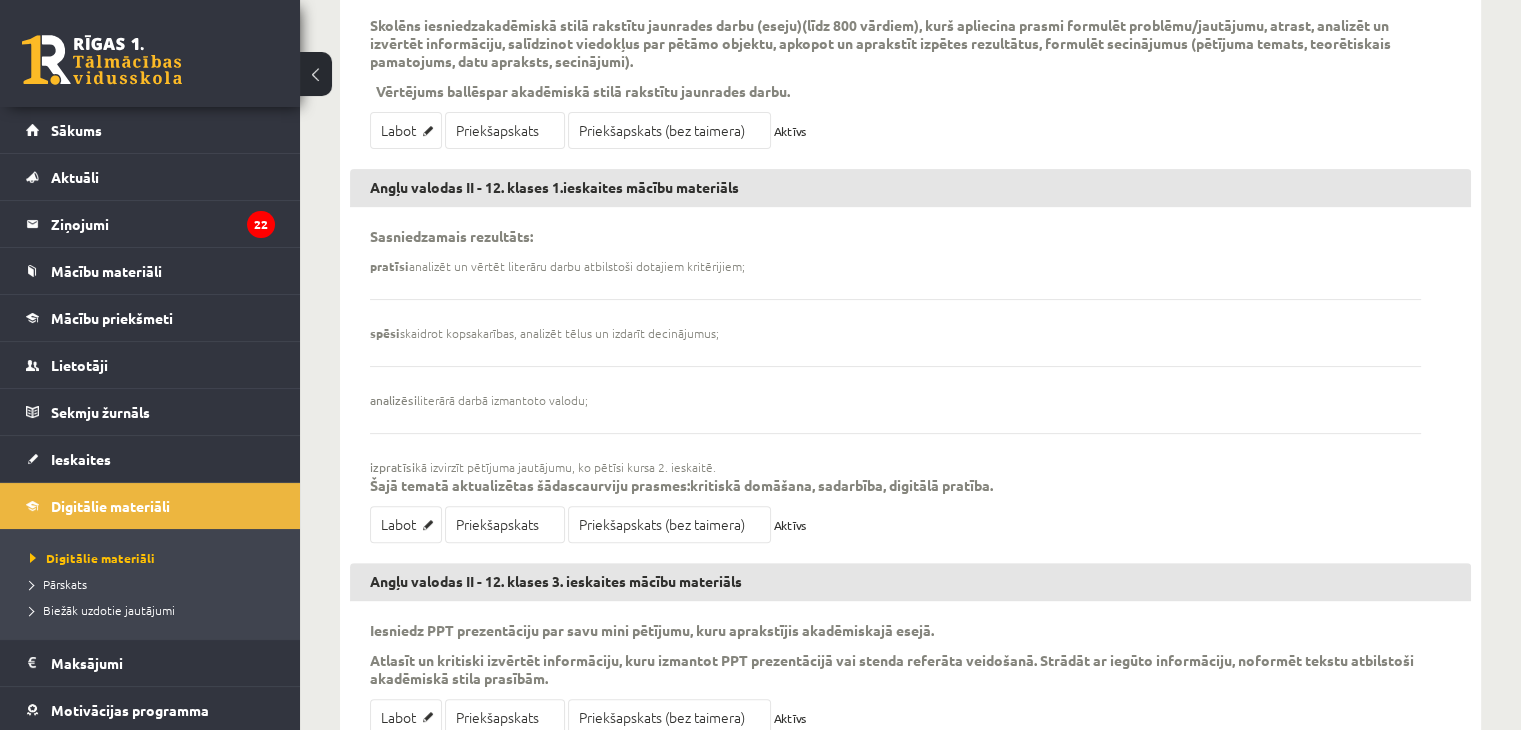 scroll, scrollTop: 458, scrollLeft: 0, axis: vertical 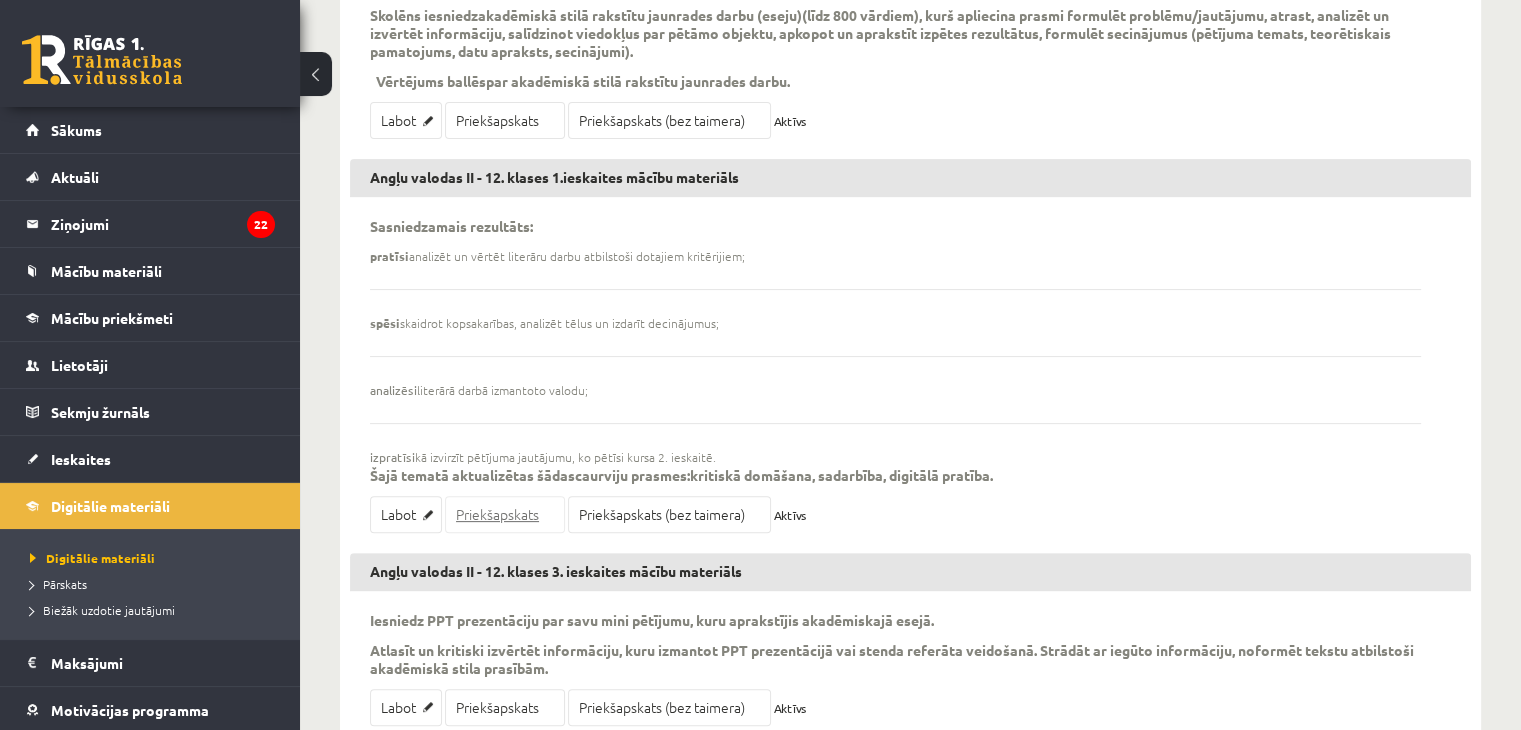 click on "Priekšapskats" at bounding box center [505, 514] 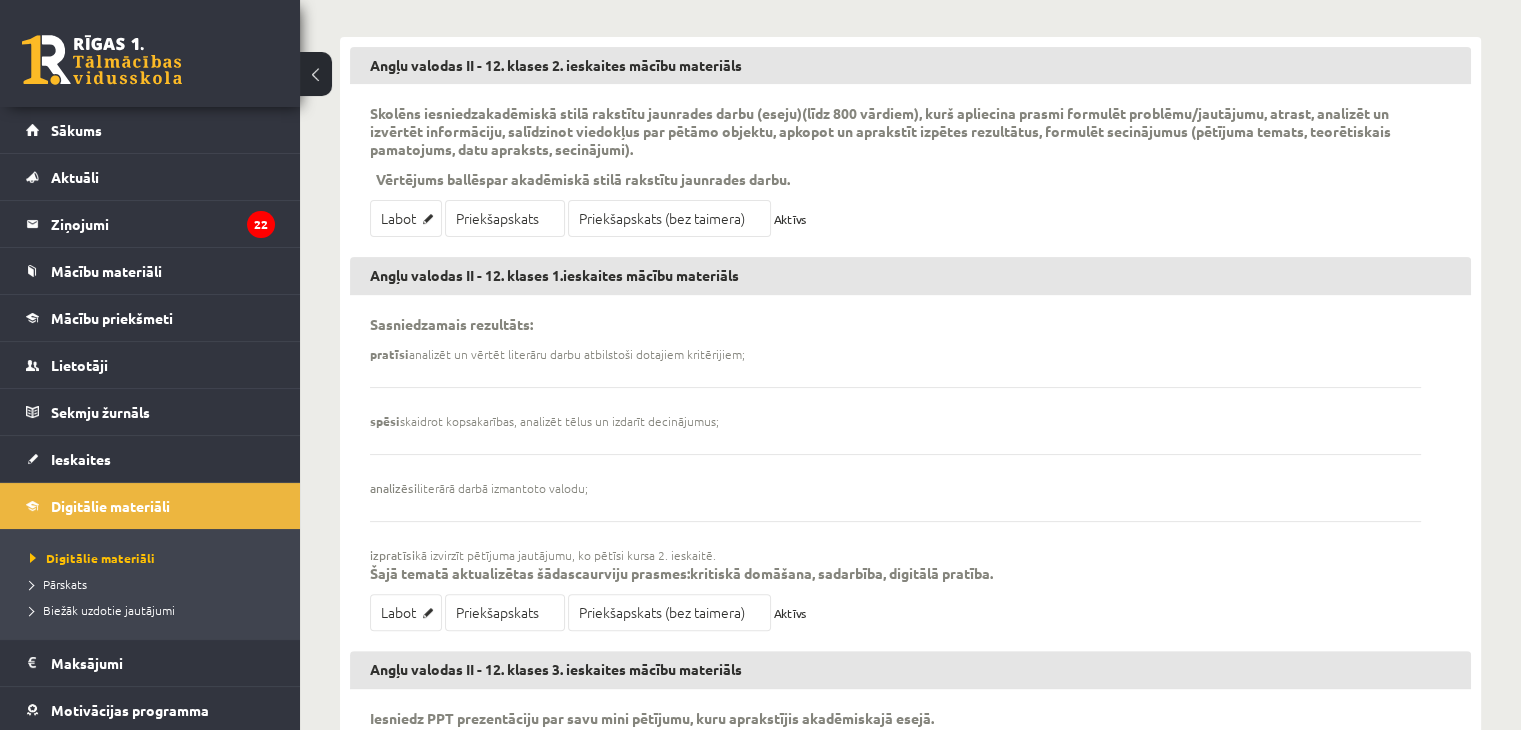scroll, scrollTop: 158, scrollLeft: 0, axis: vertical 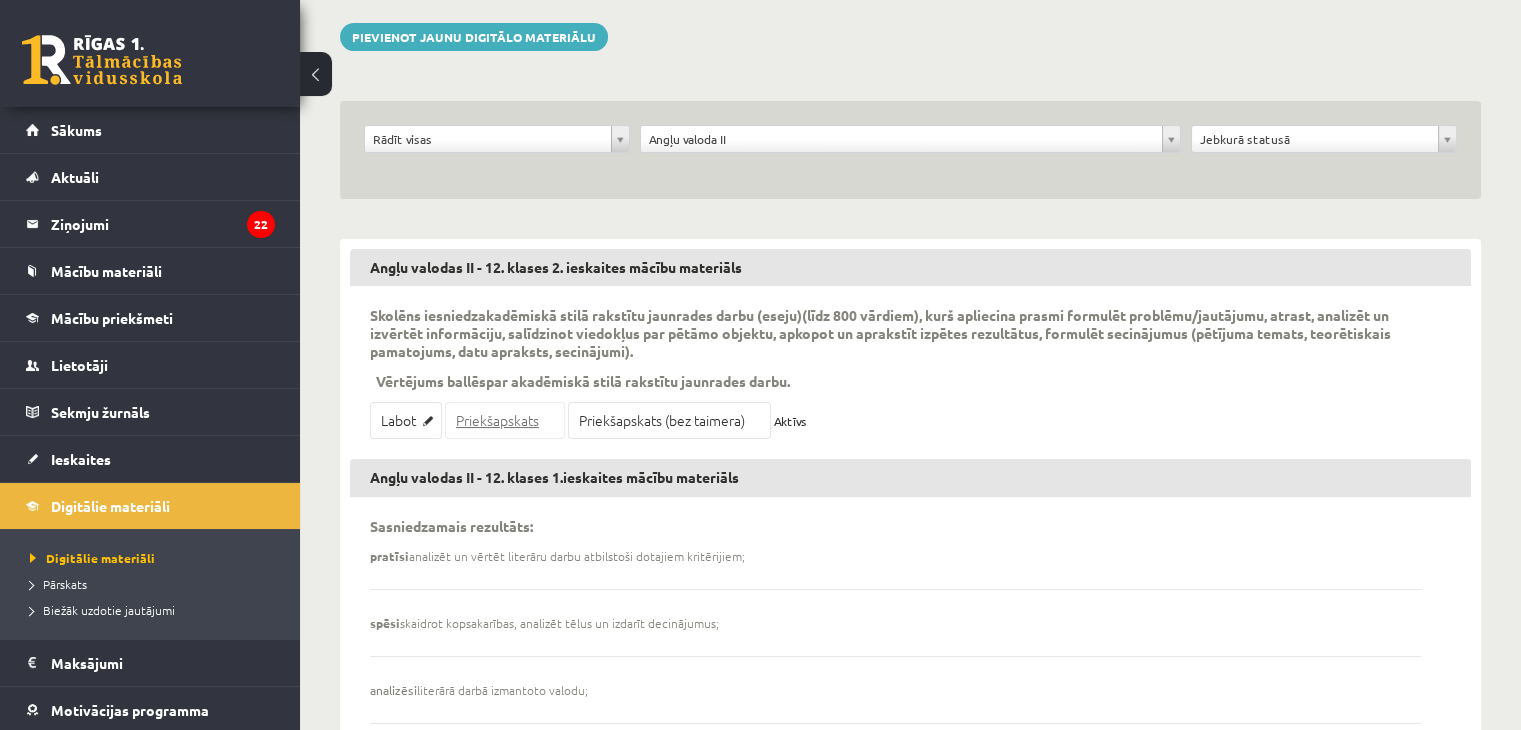 click on "Priekšapskats" at bounding box center (505, 420) 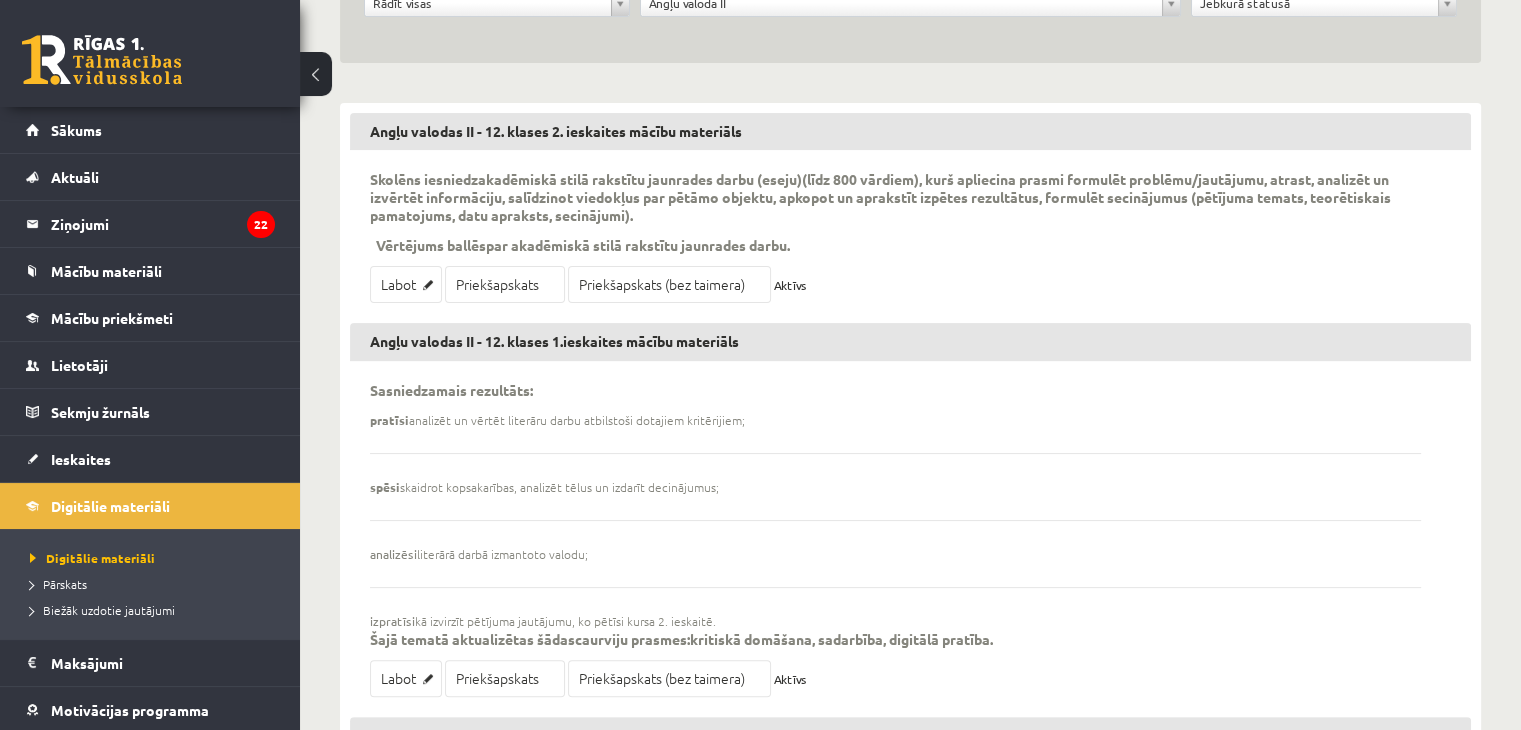 scroll, scrollTop: 236, scrollLeft: 0, axis: vertical 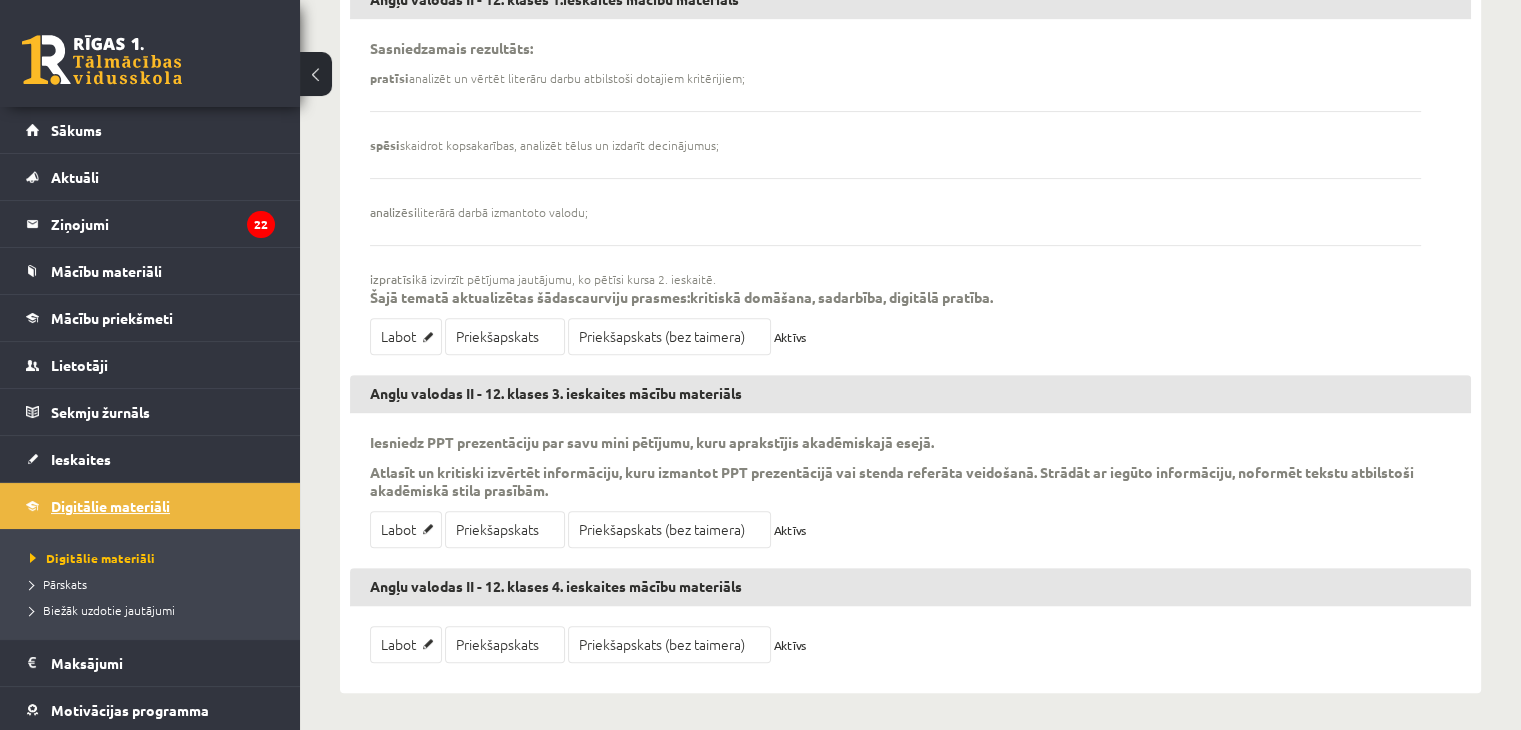 click on "Digitālie materiāli" at bounding box center [150, 506] 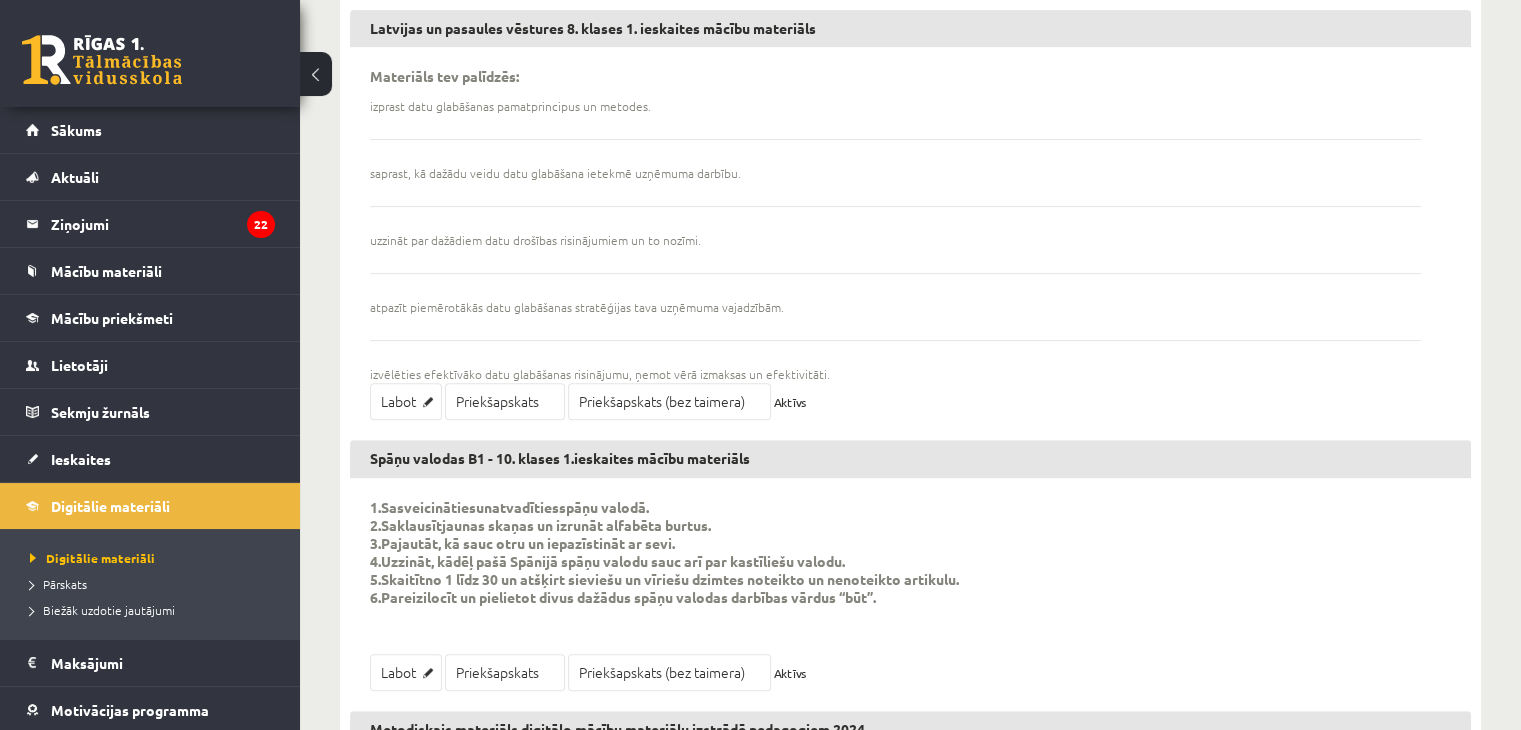 scroll, scrollTop: 236, scrollLeft: 0, axis: vertical 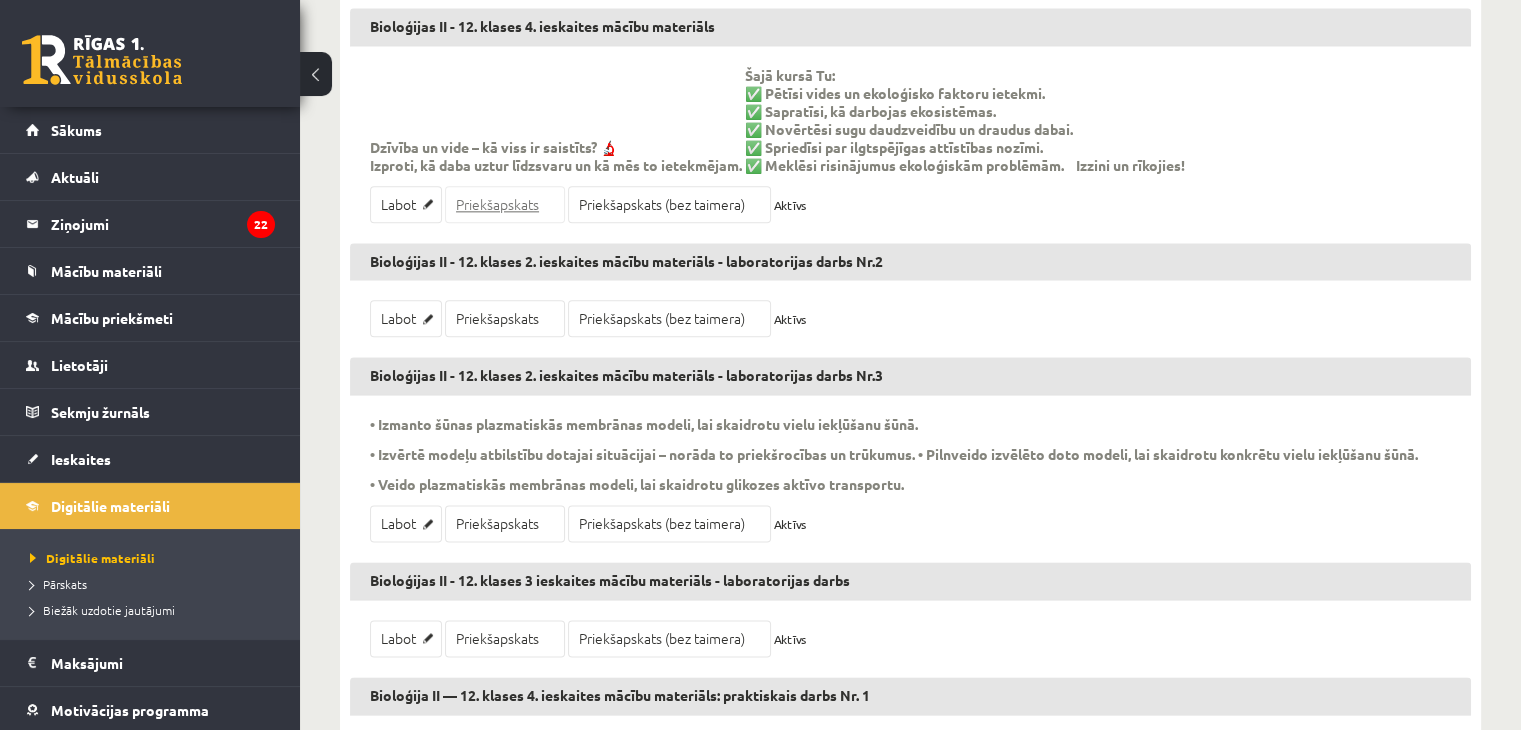click on "Priekšapskats" at bounding box center [505, 204] 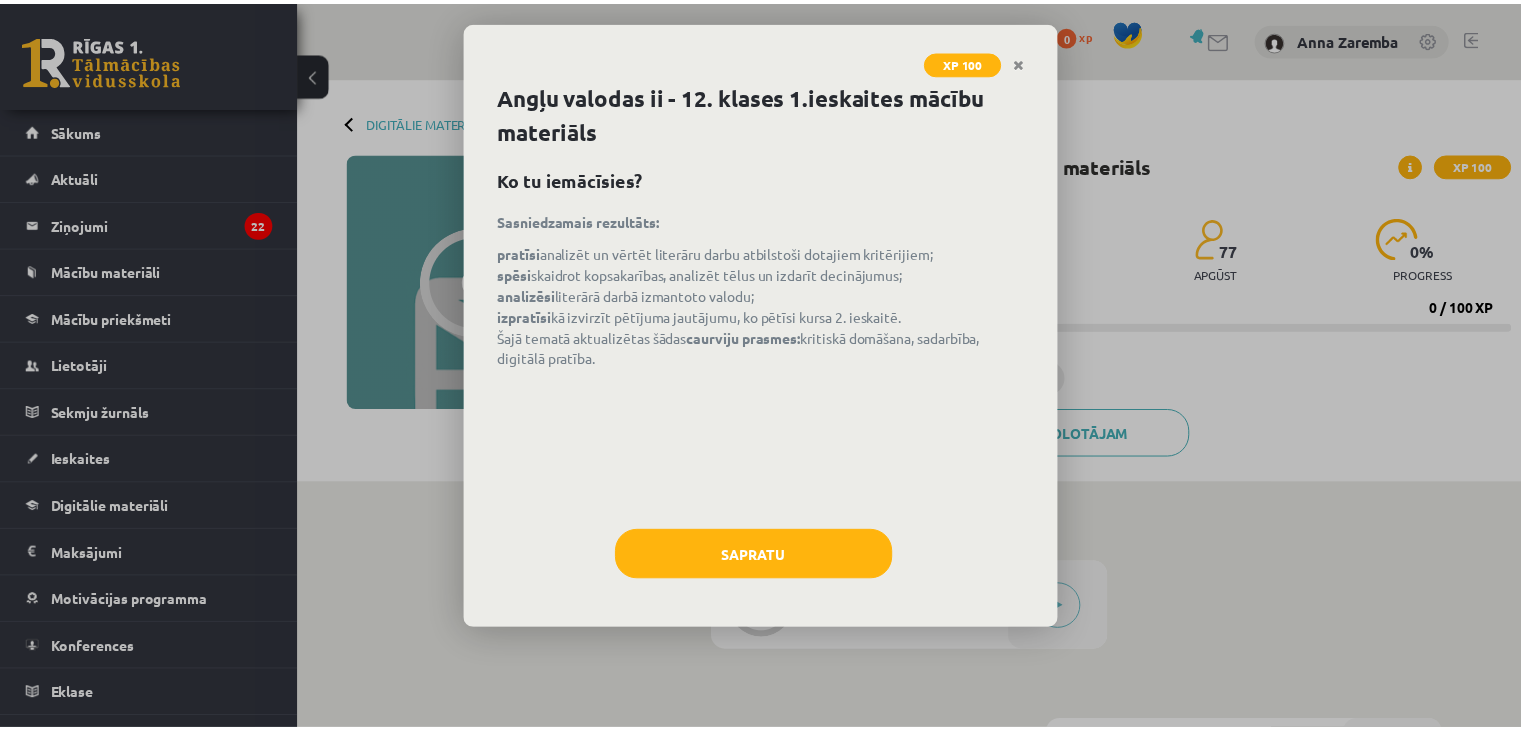 scroll, scrollTop: 0, scrollLeft: 0, axis: both 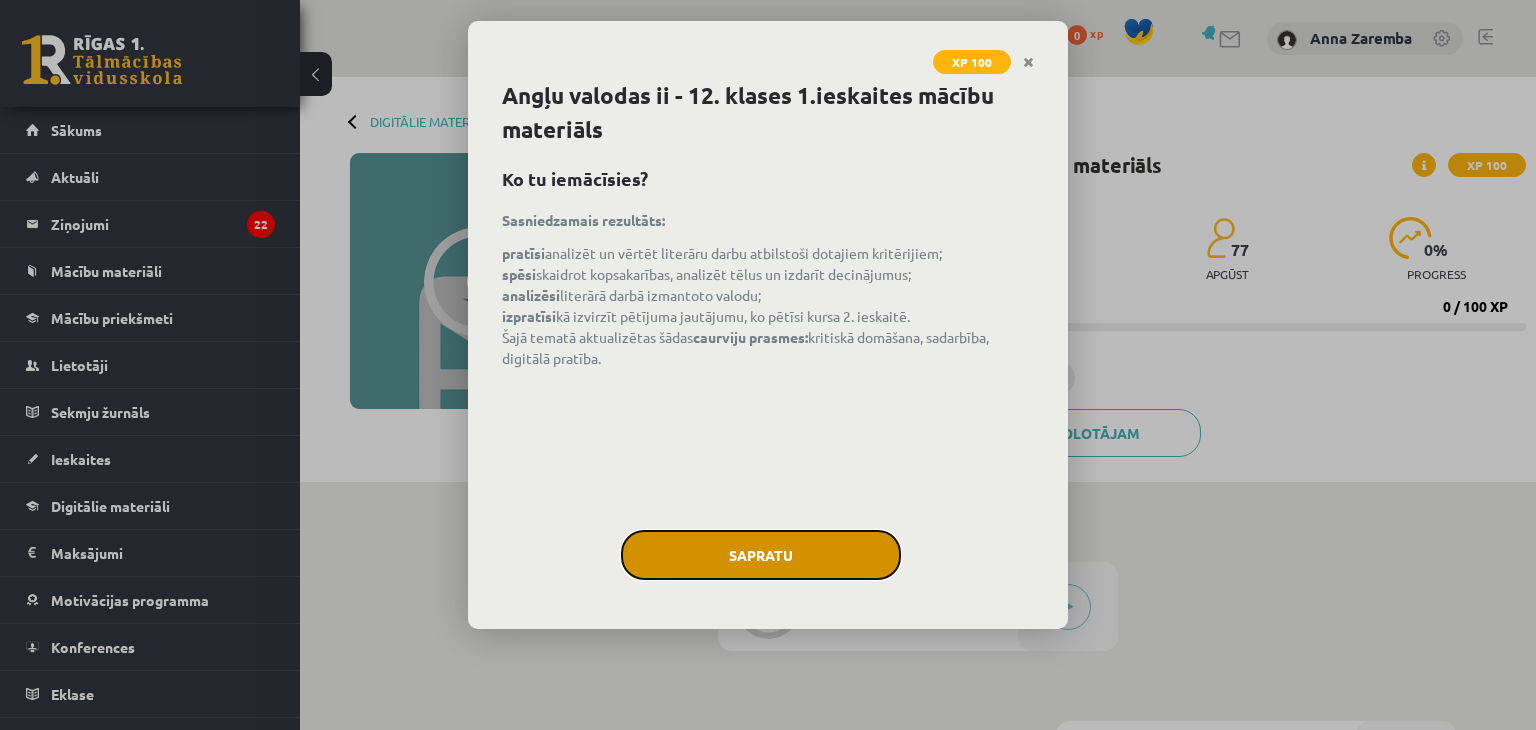 click on "Sapratu" 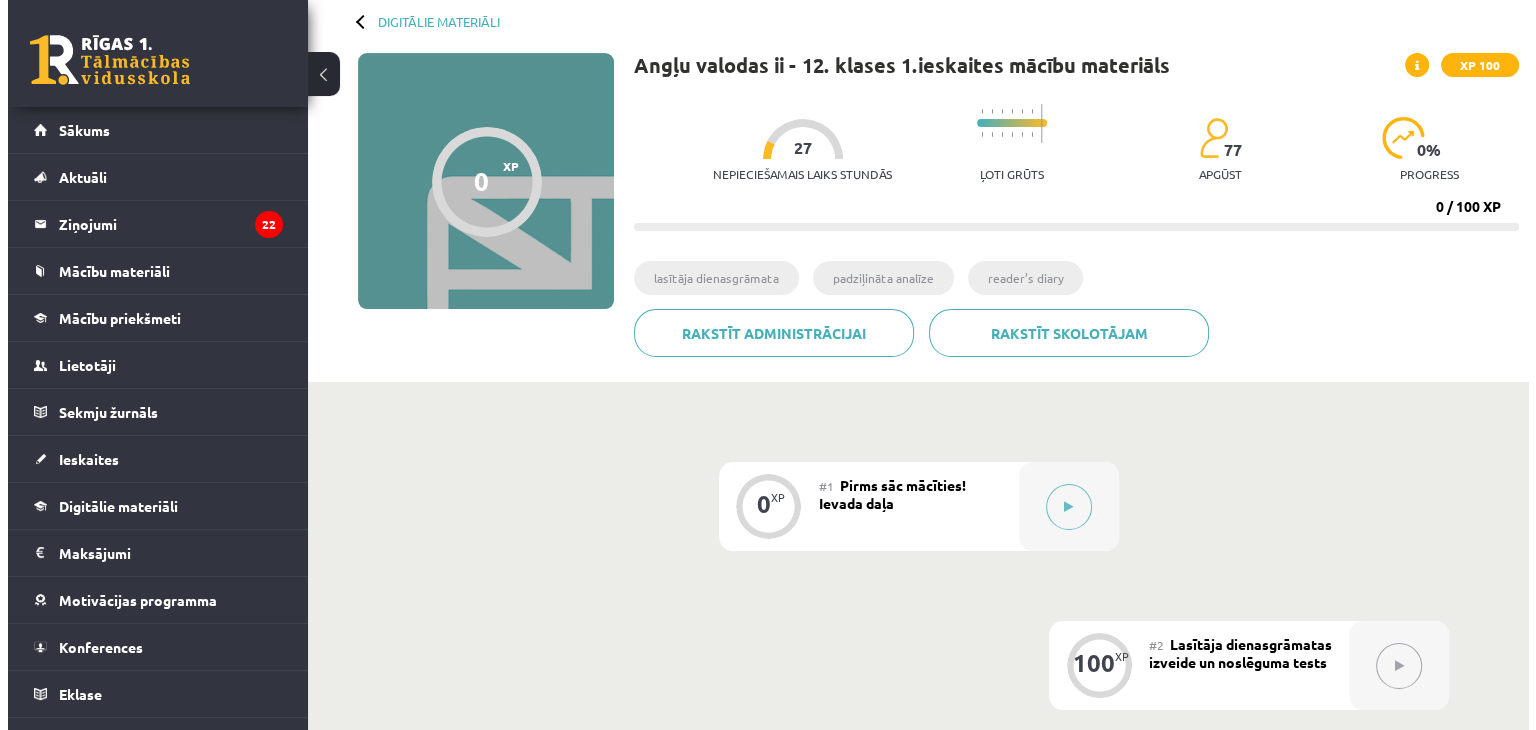 scroll, scrollTop: 300, scrollLeft: 0, axis: vertical 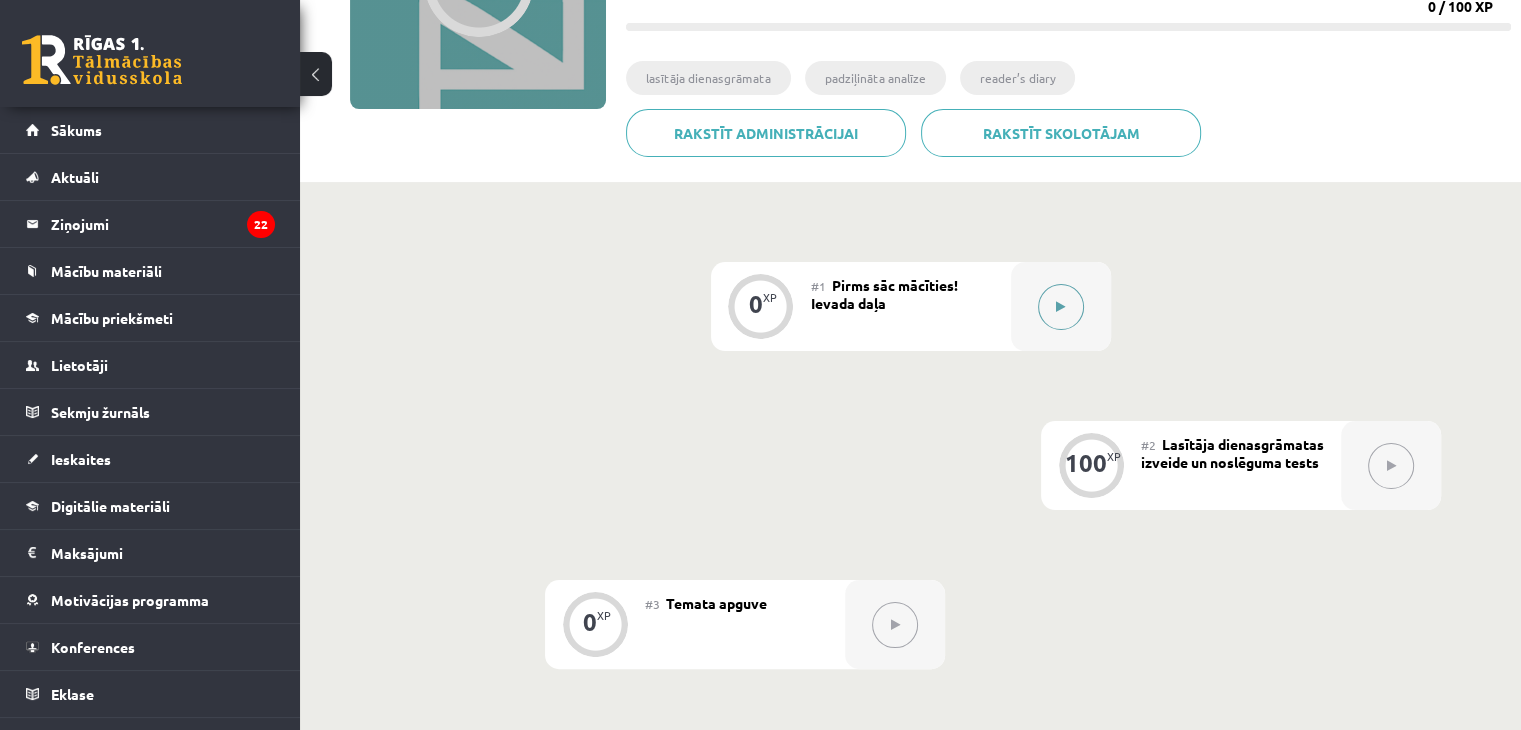 click 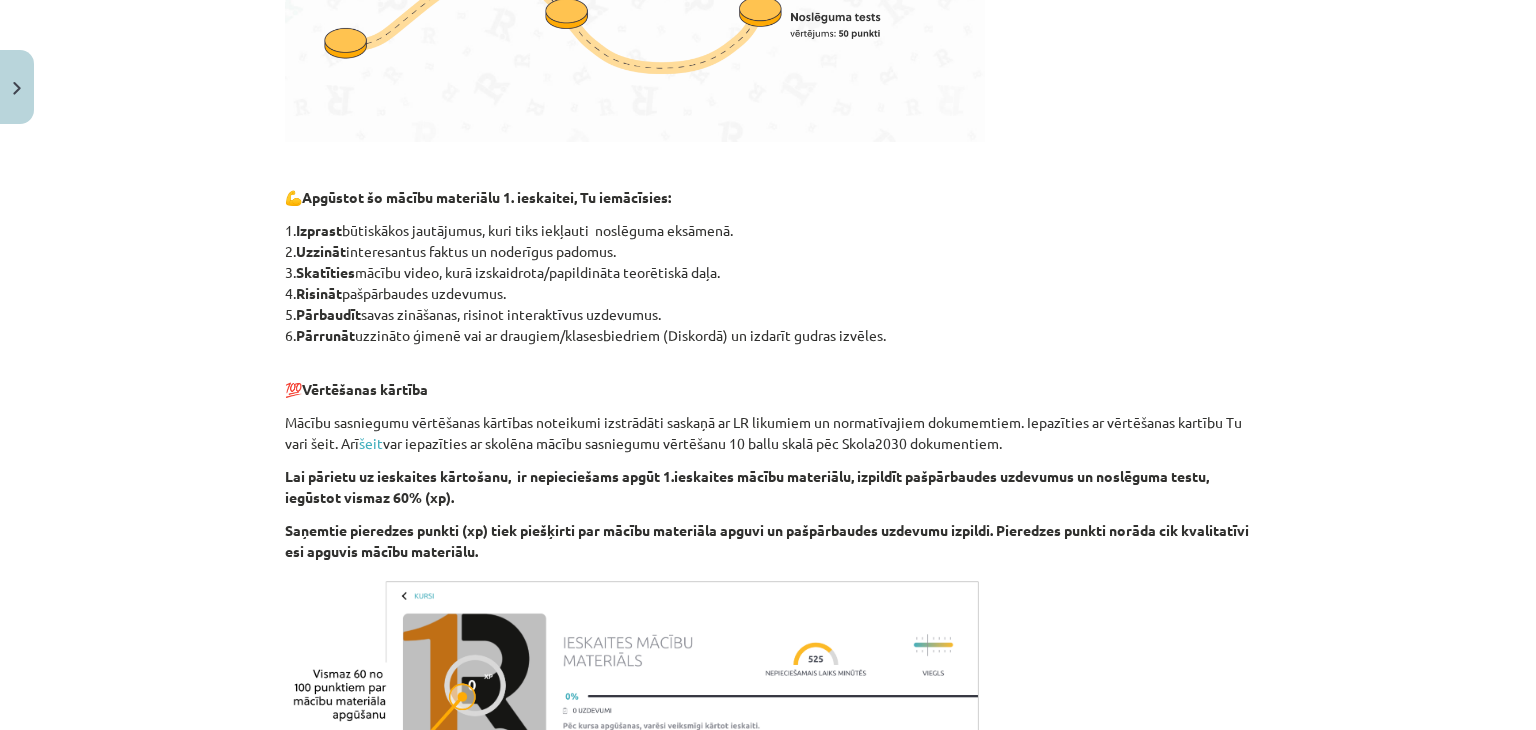 scroll, scrollTop: 800, scrollLeft: 0, axis: vertical 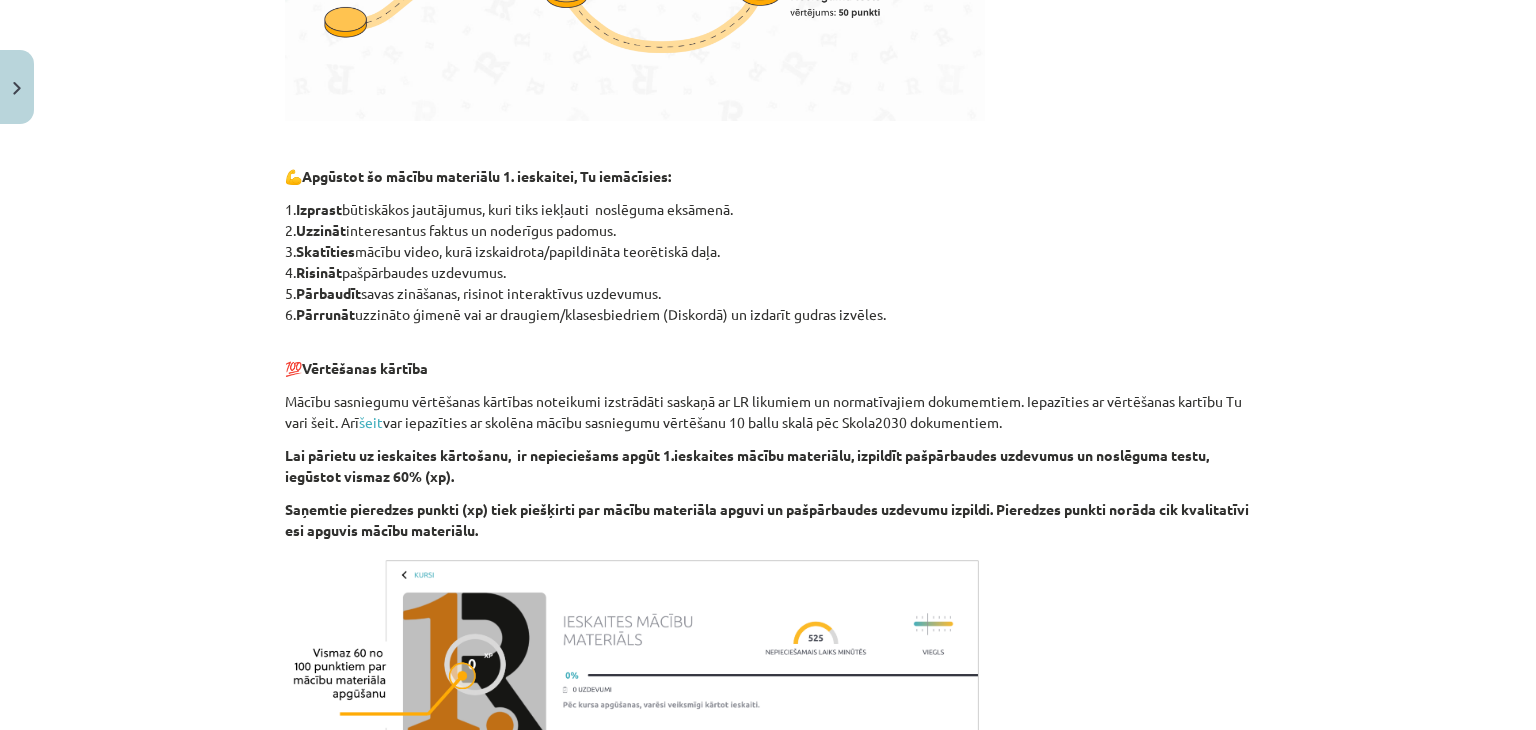 drag, startPoint x: 258, startPoint y: 207, endPoint x: 919, endPoint y: 320, distance: 670.5893 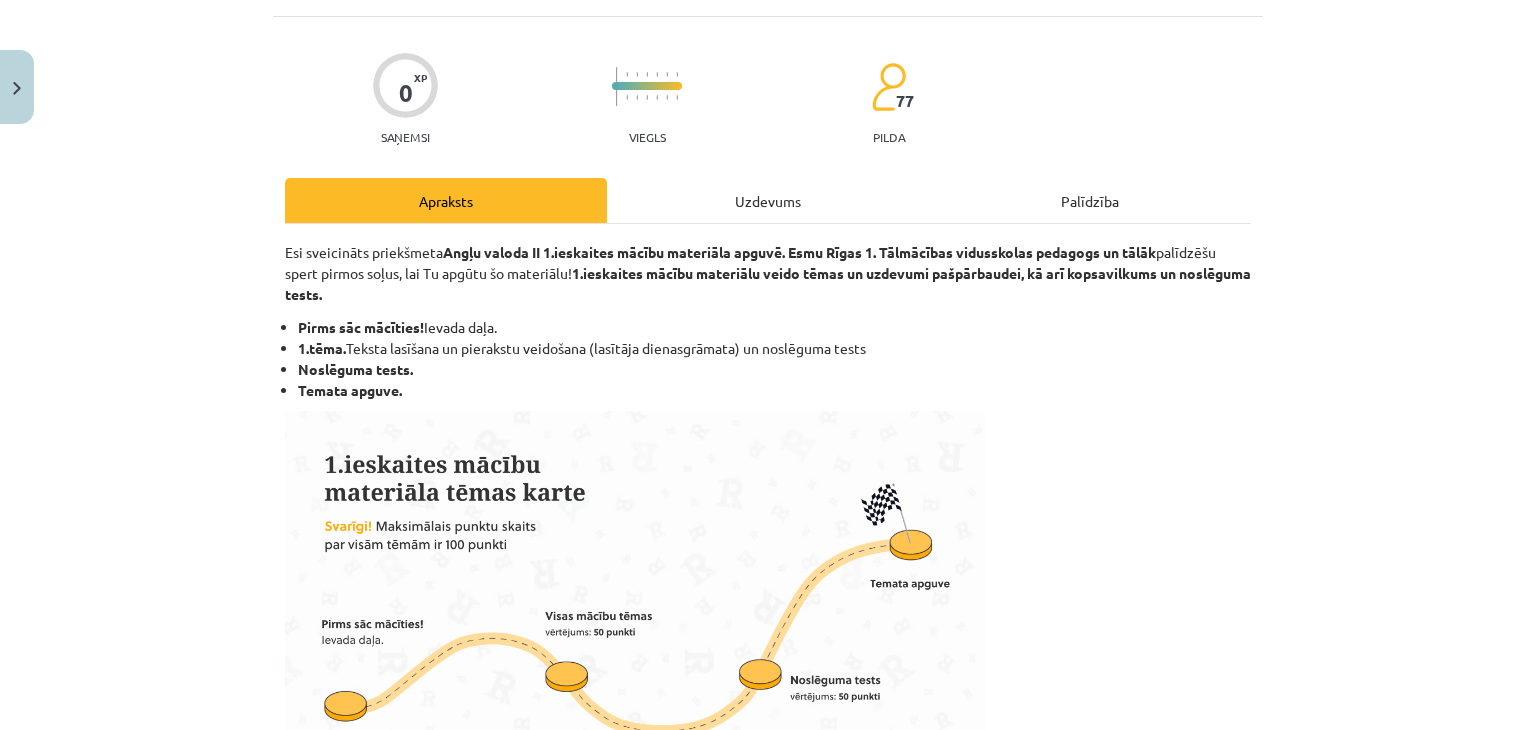 scroll, scrollTop: 0, scrollLeft: 0, axis: both 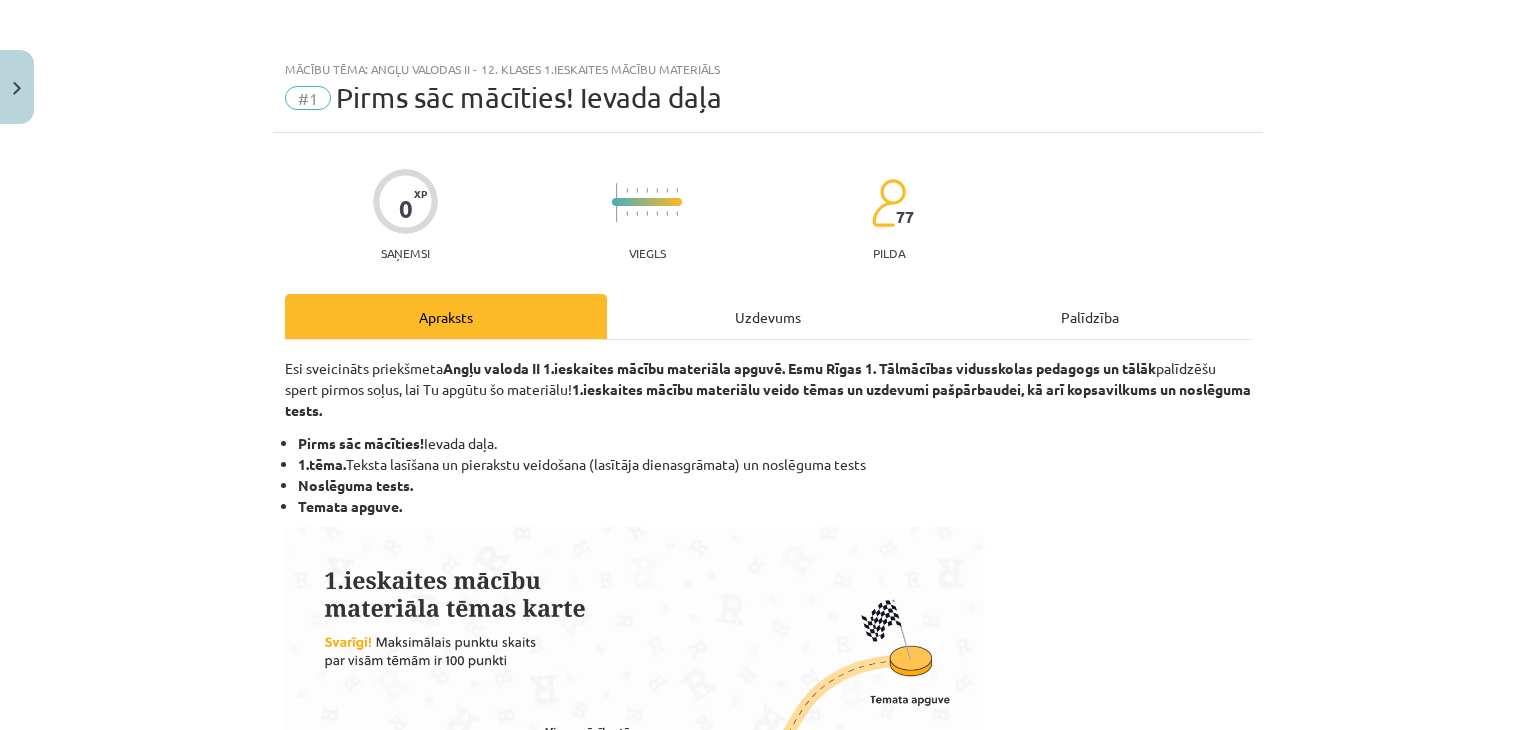 click on "Uzdevums" 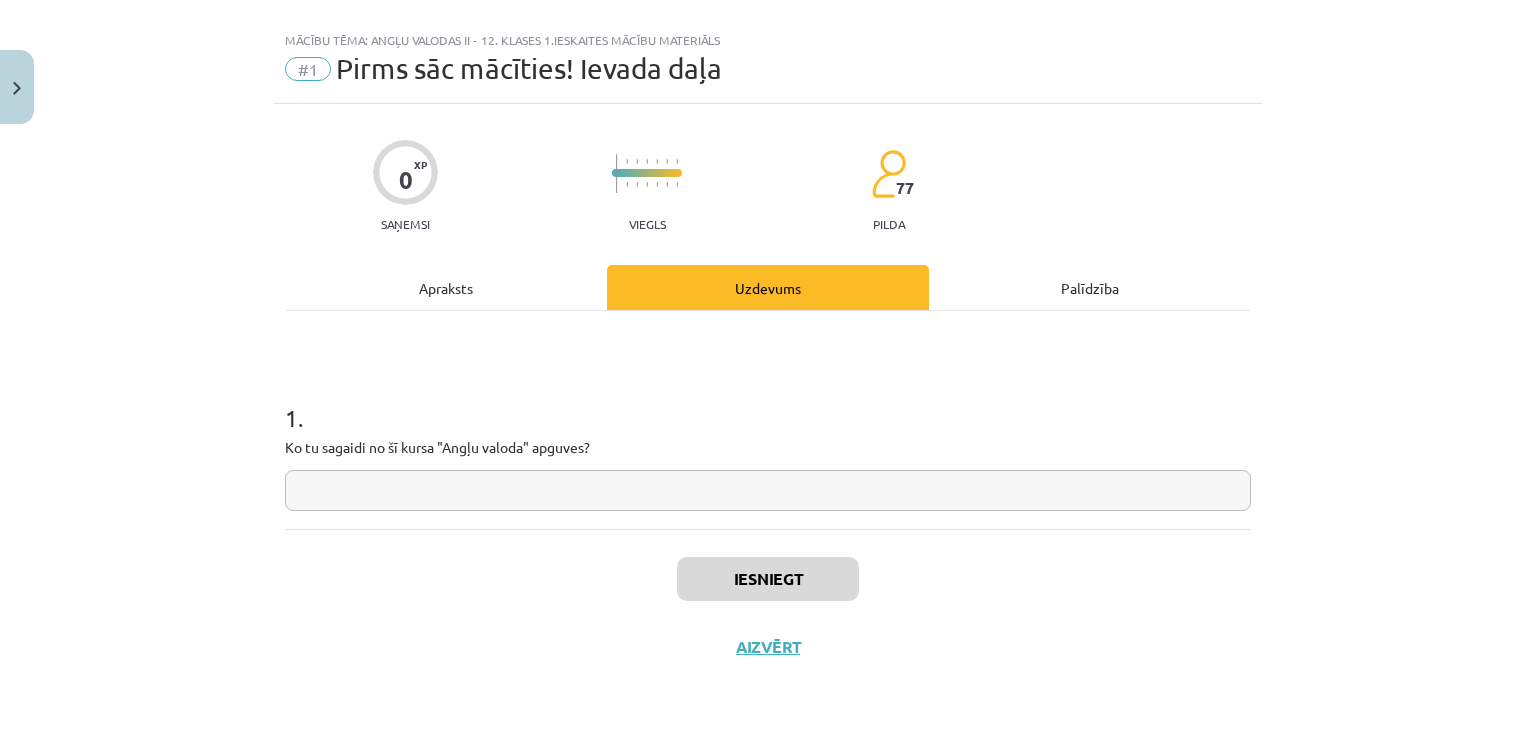 click 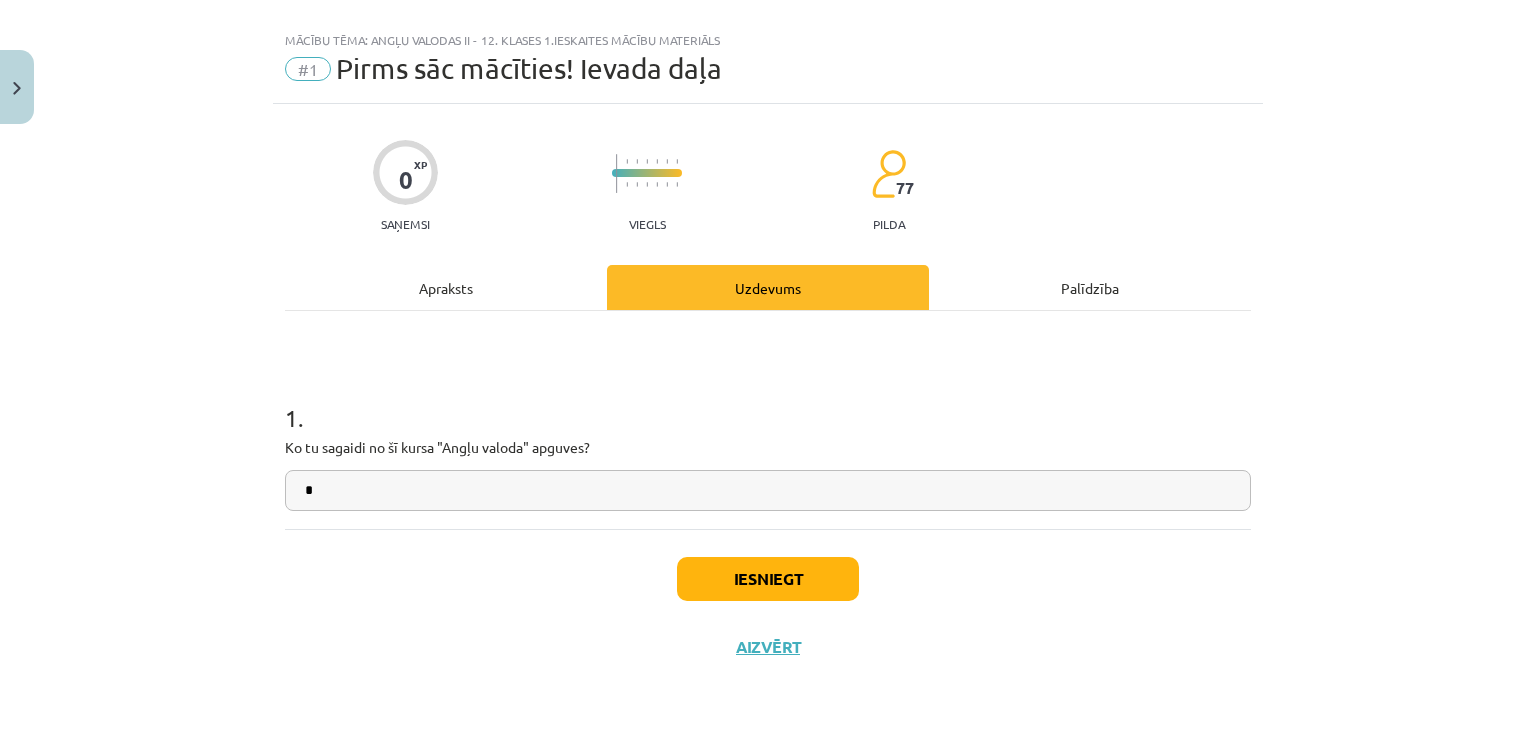 type on "*" 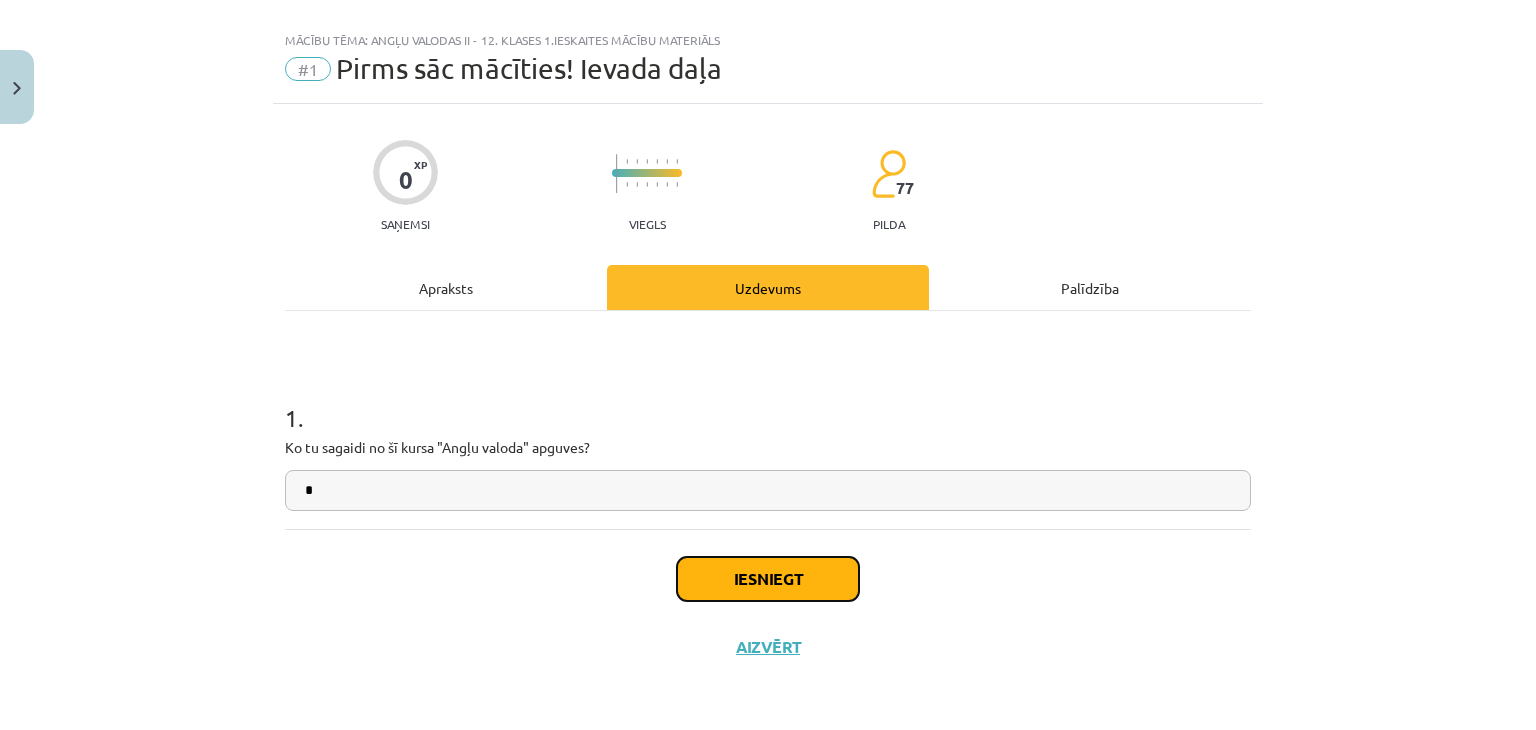 click on "Iesniegt" 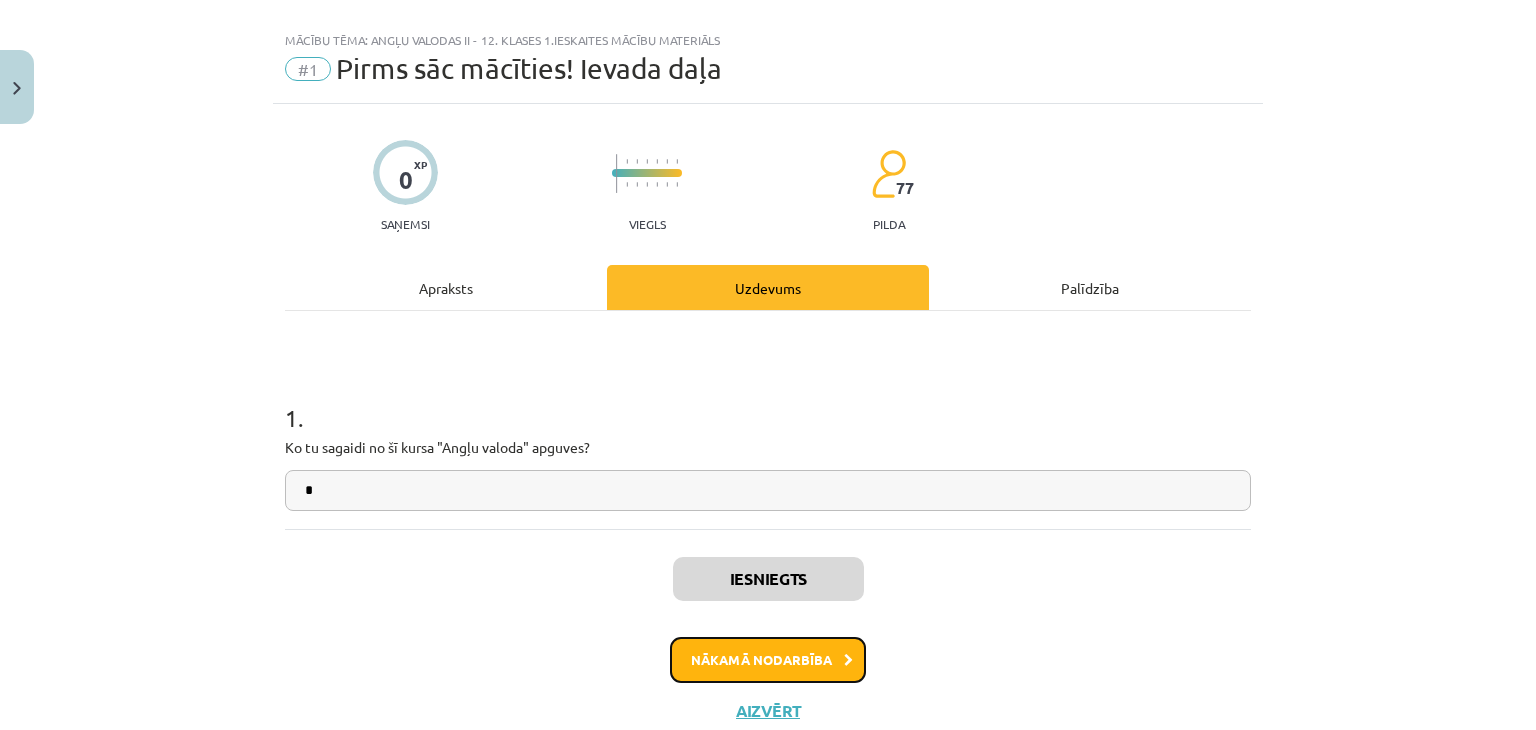 click on "Nākamā nodarbība" 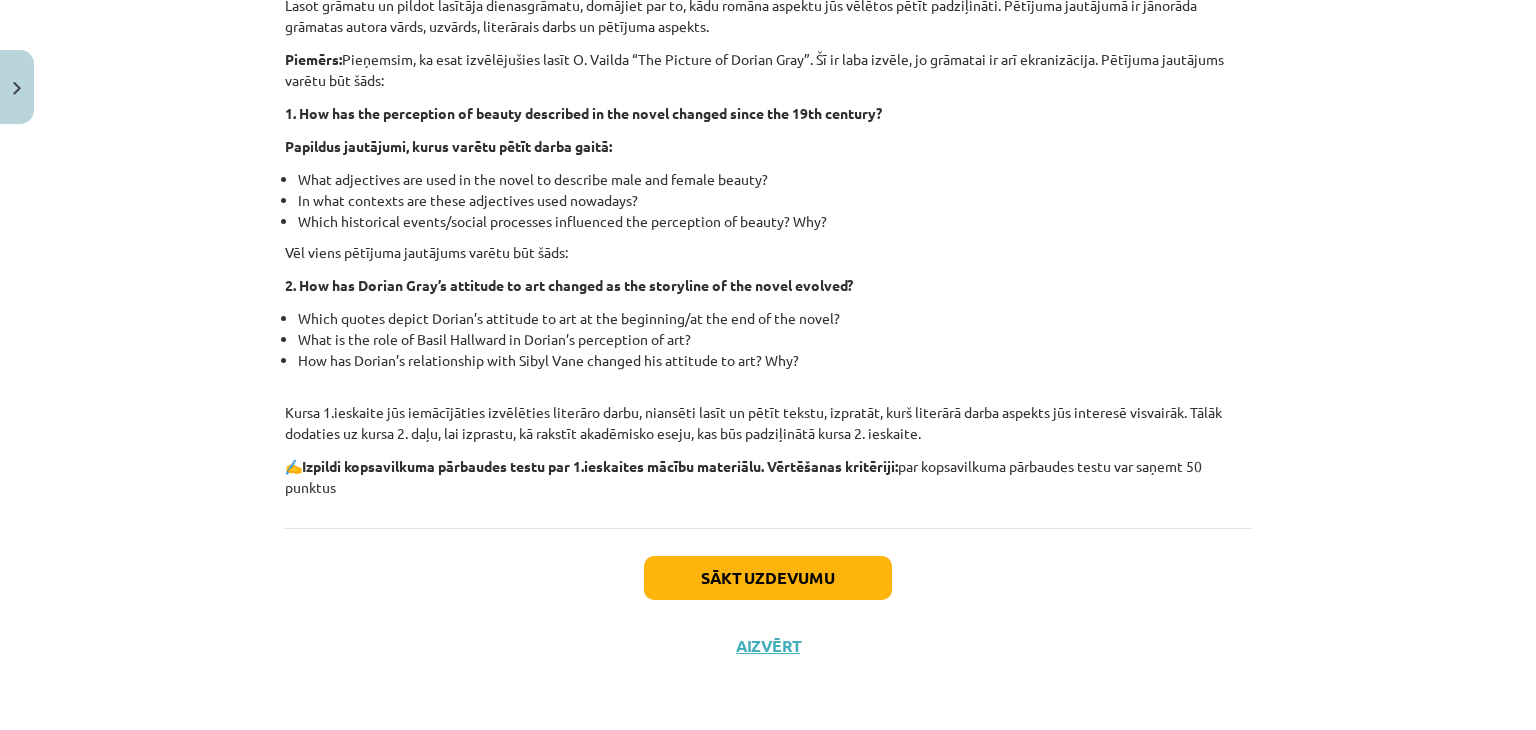 scroll, scrollTop: 2968, scrollLeft: 0, axis: vertical 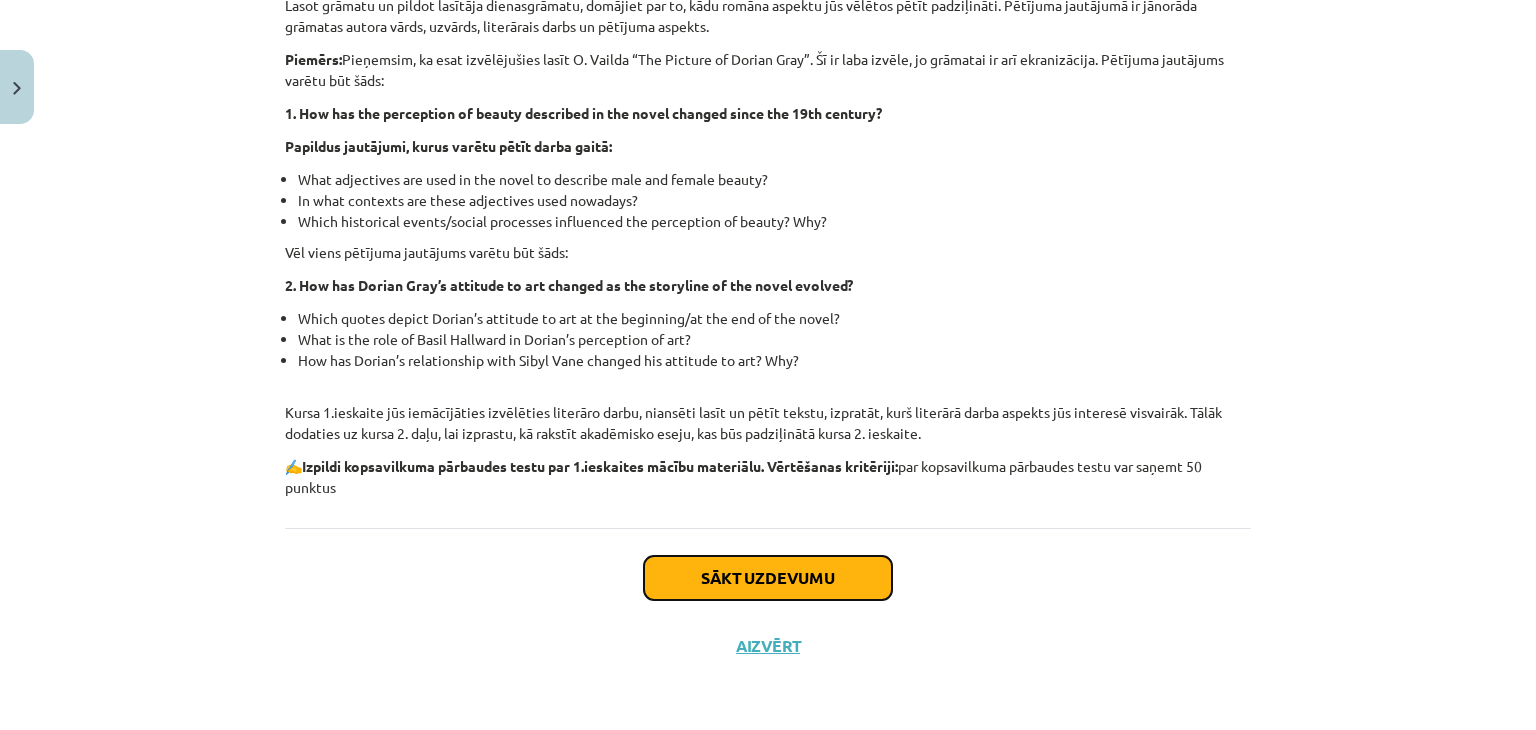 click on "Sākt uzdevumu" 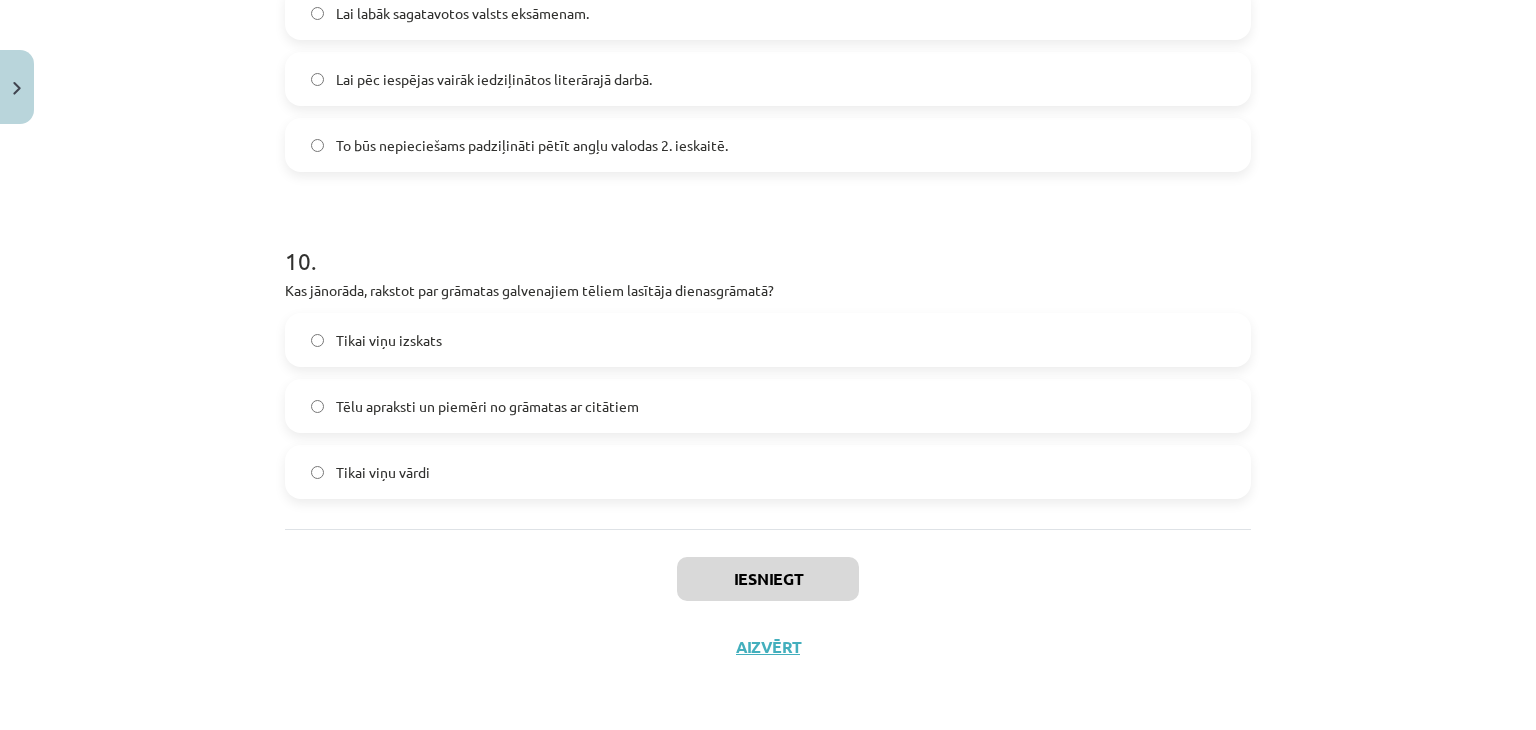 scroll, scrollTop: 3151, scrollLeft: 0, axis: vertical 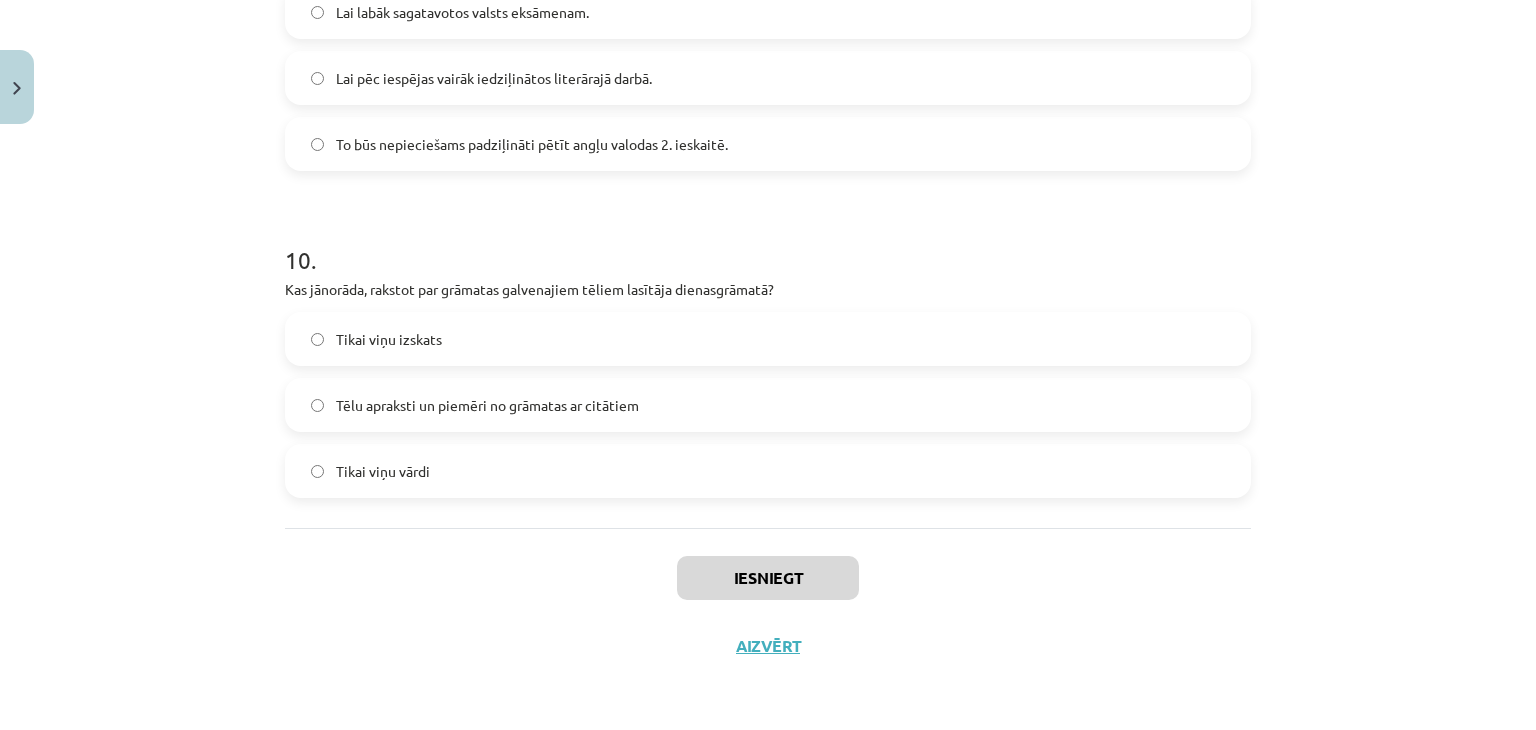 click on "Tikai viņu vārdi" 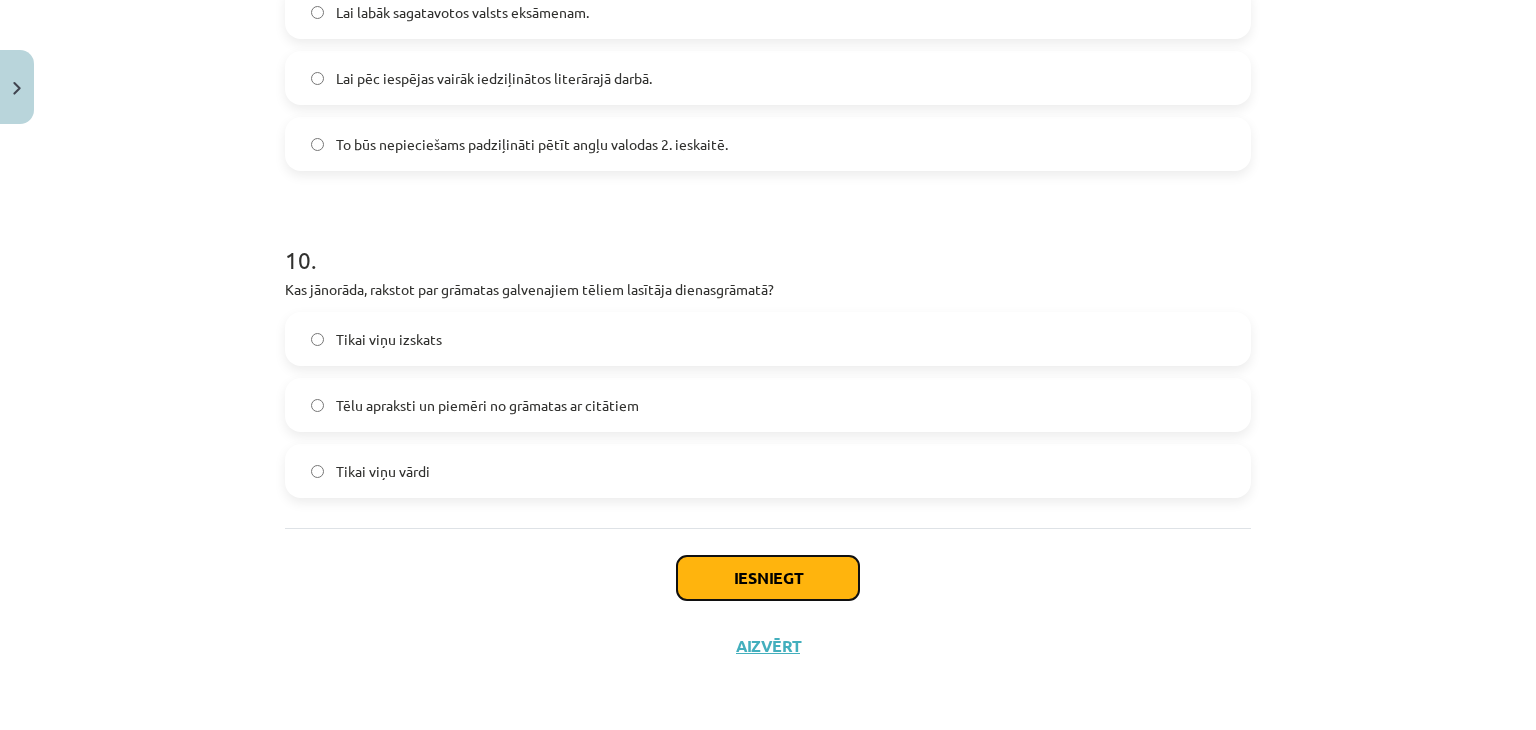 click on "Iesniegt" 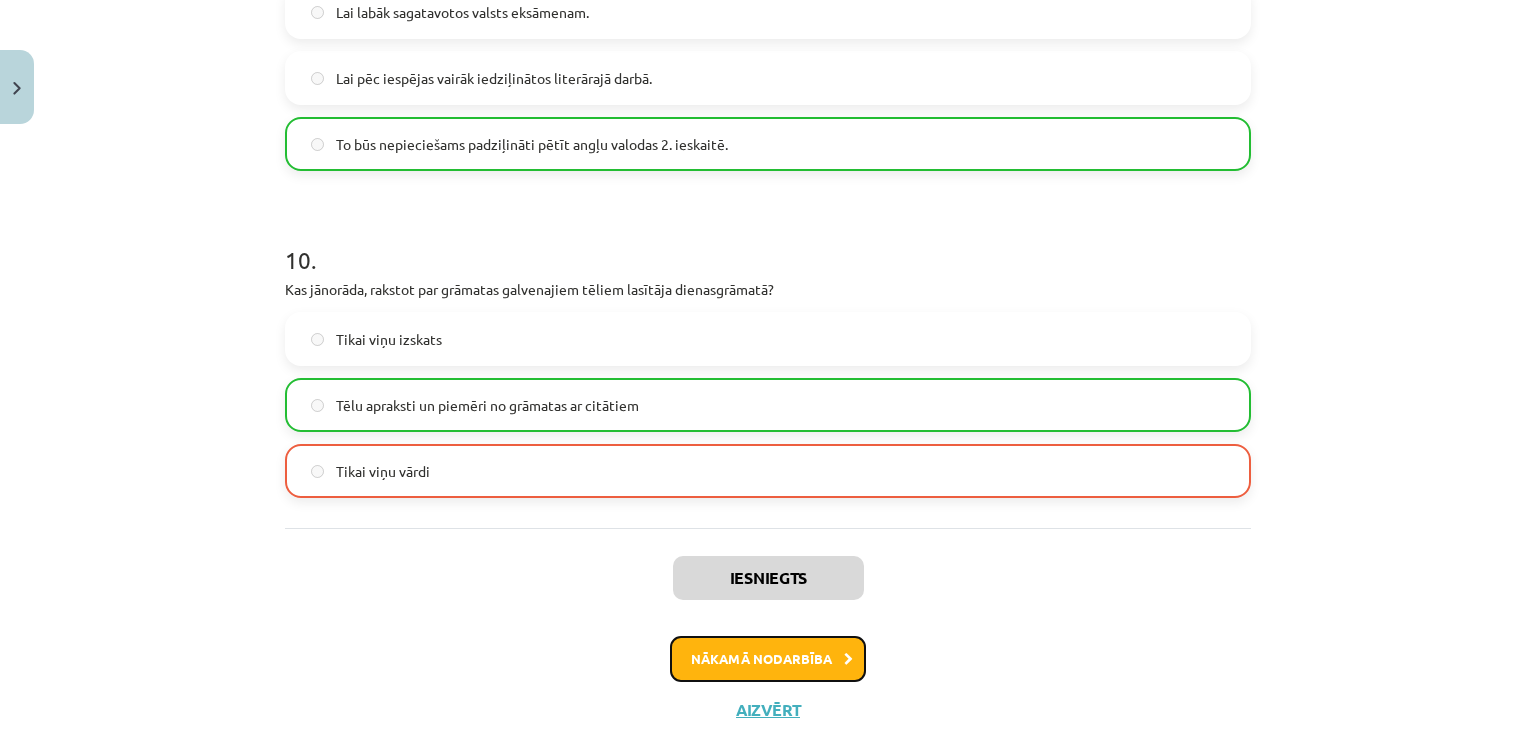 click on "Nākamā nodarbība" 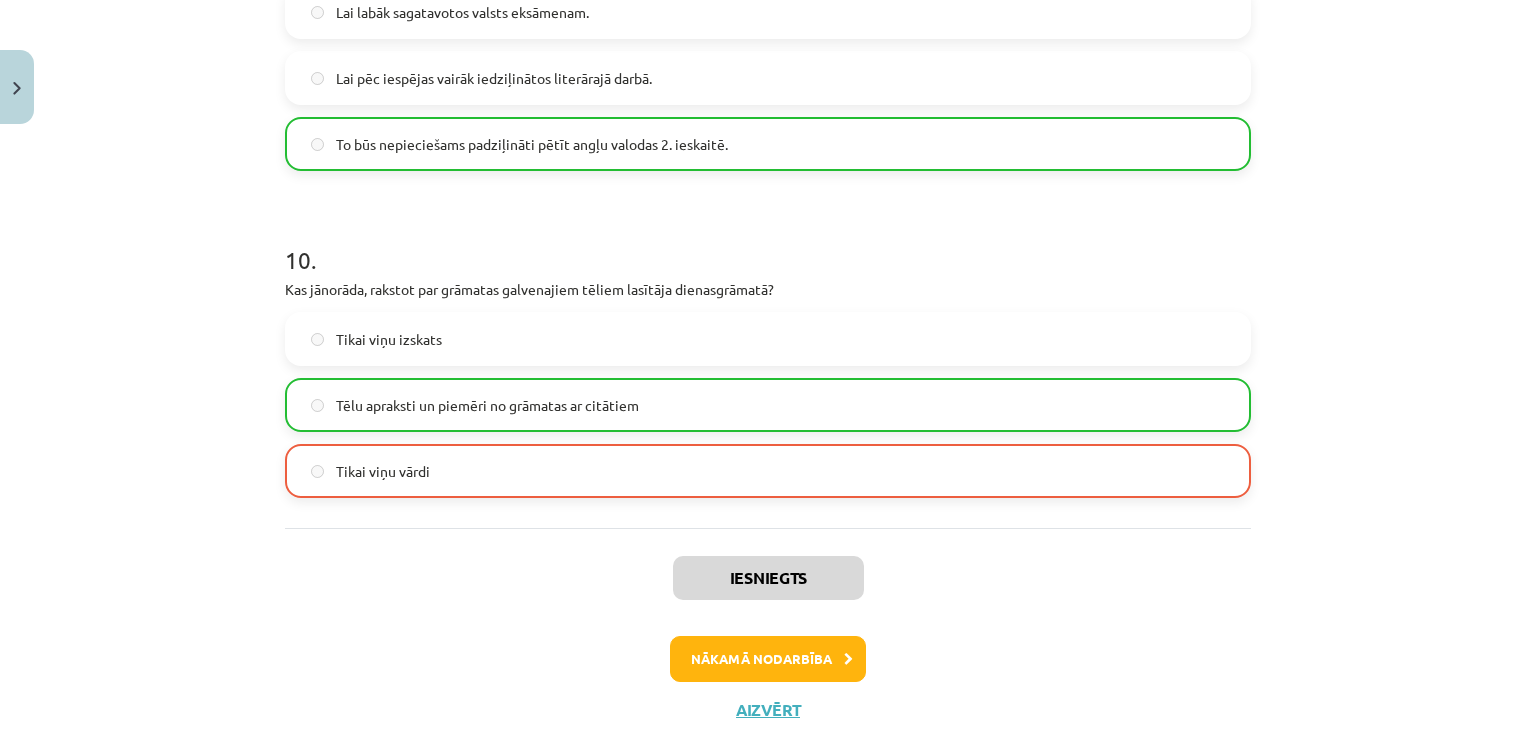 scroll, scrollTop: 0, scrollLeft: 0, axis: both 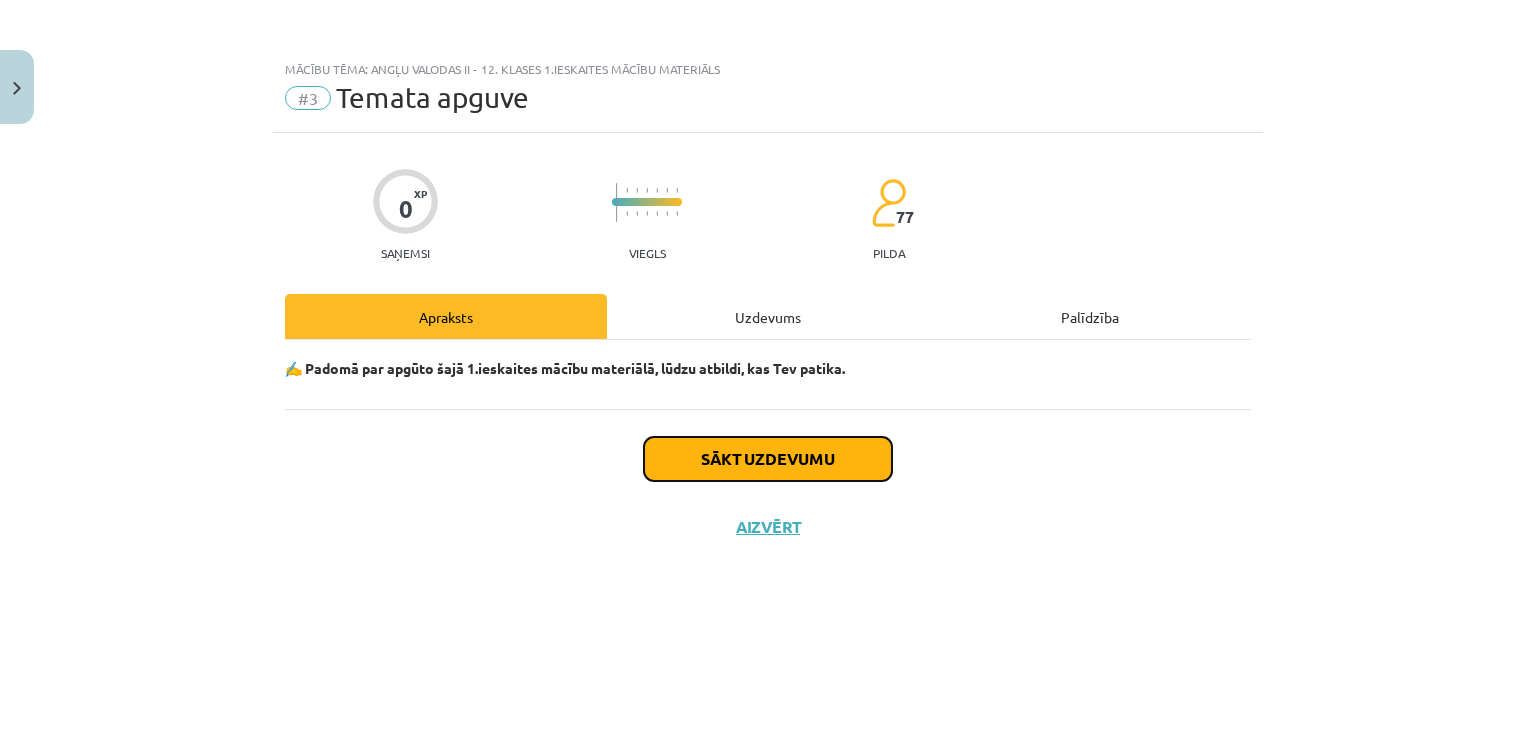 click on "Sākt uzdevumu" 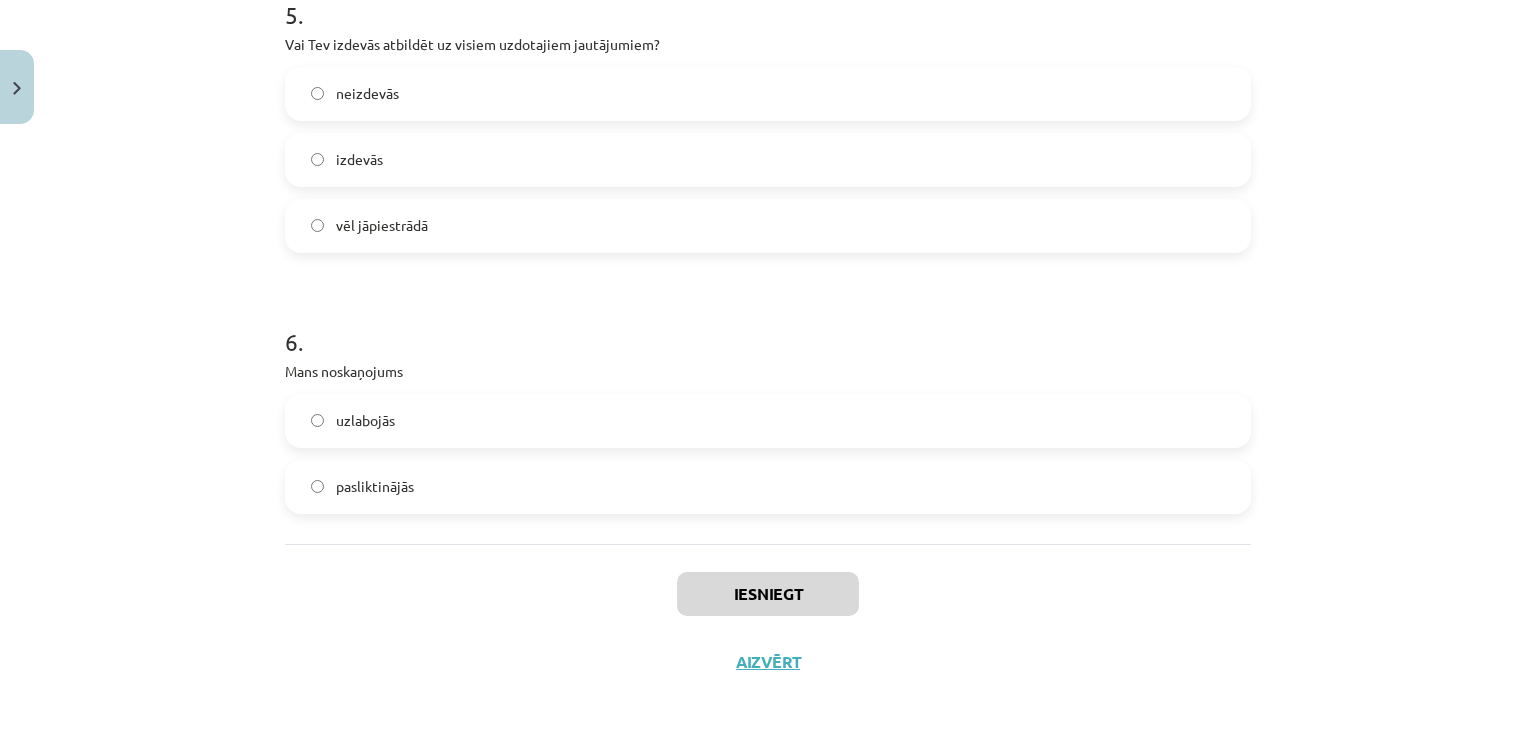 scroll, scrollTop: 1765, scrollLeft: 0, axis: vertical 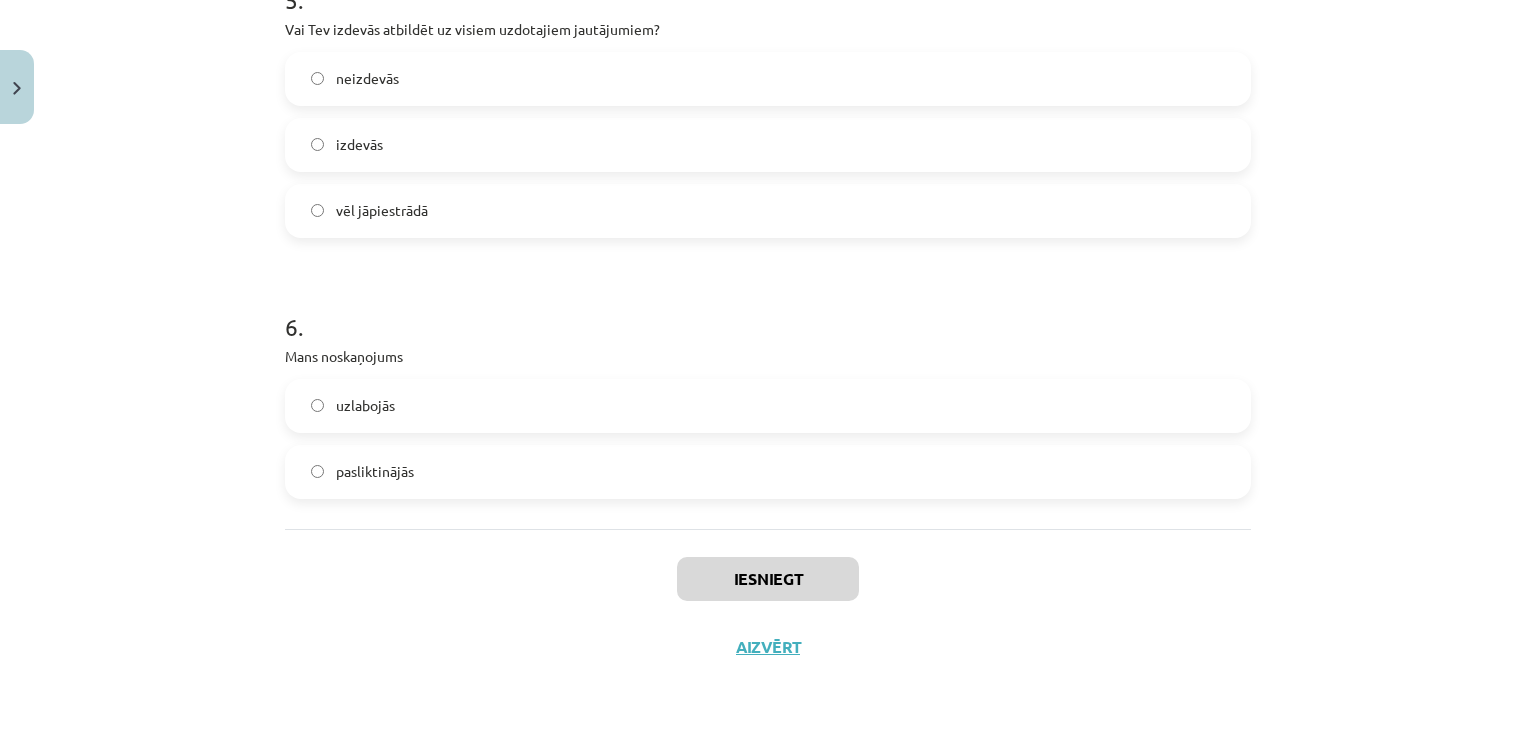 click on "pasliktinājās" 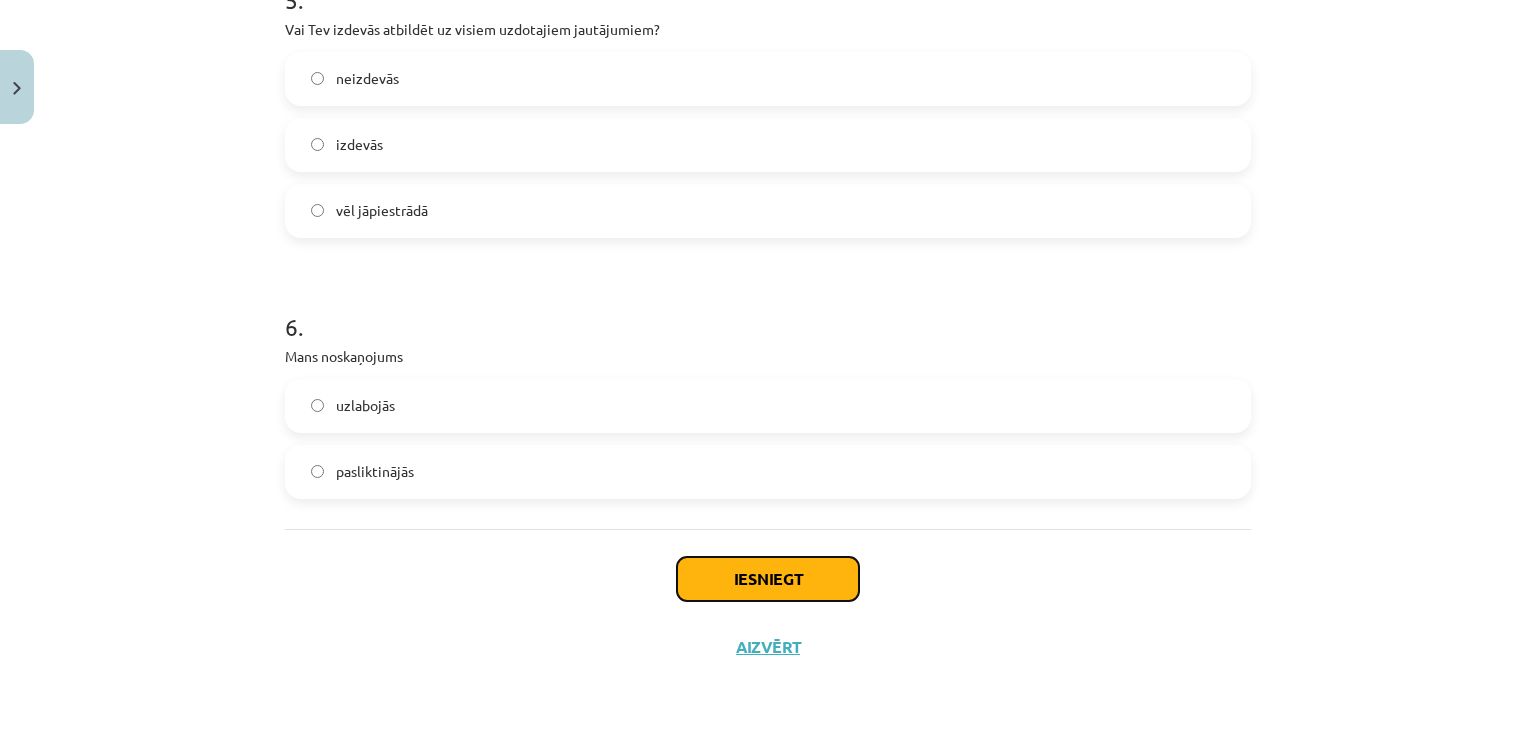 click on "Iesniegt" 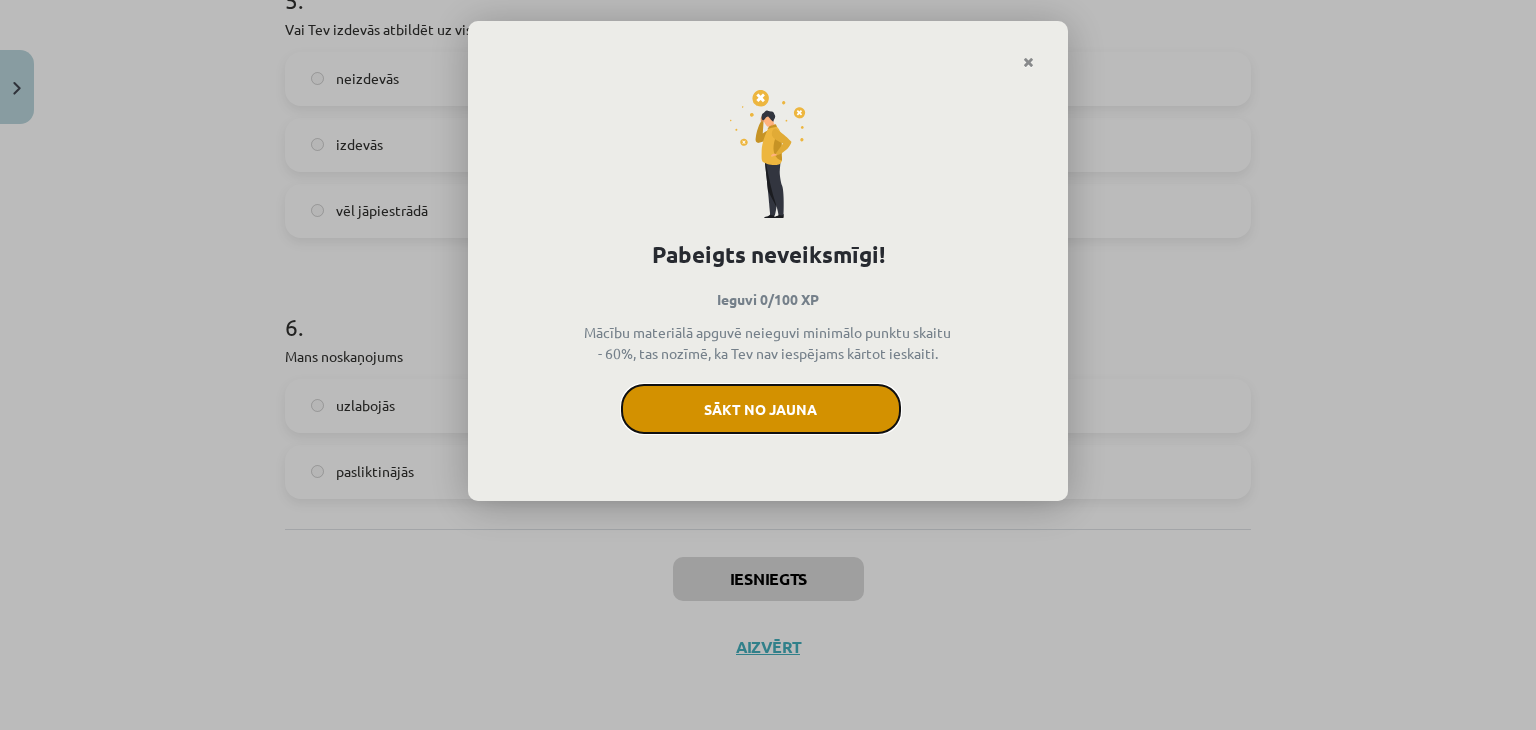 click on "Sākt no jauna" 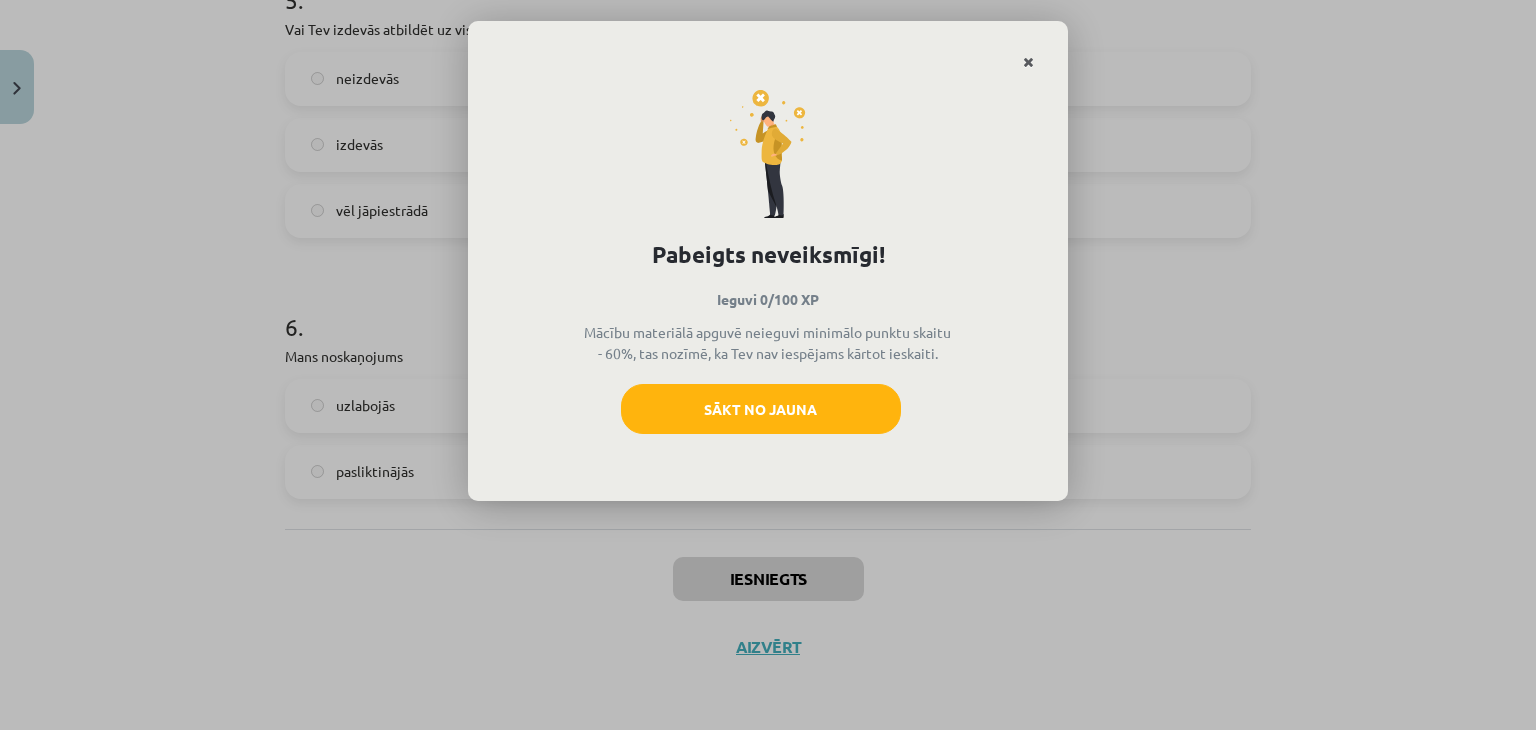 click 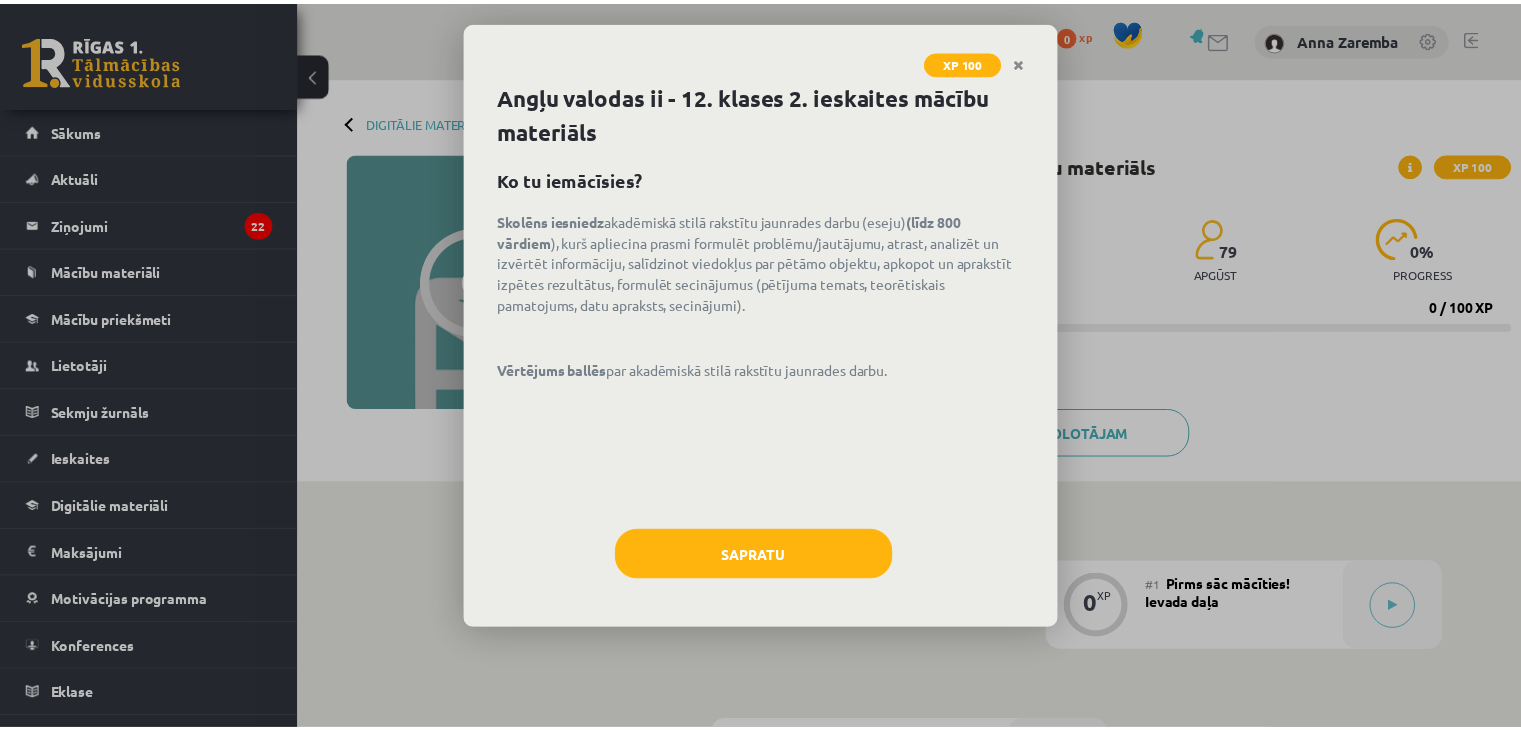 scroll, scrollTop: 0, scrollLeft: 0, axis: both 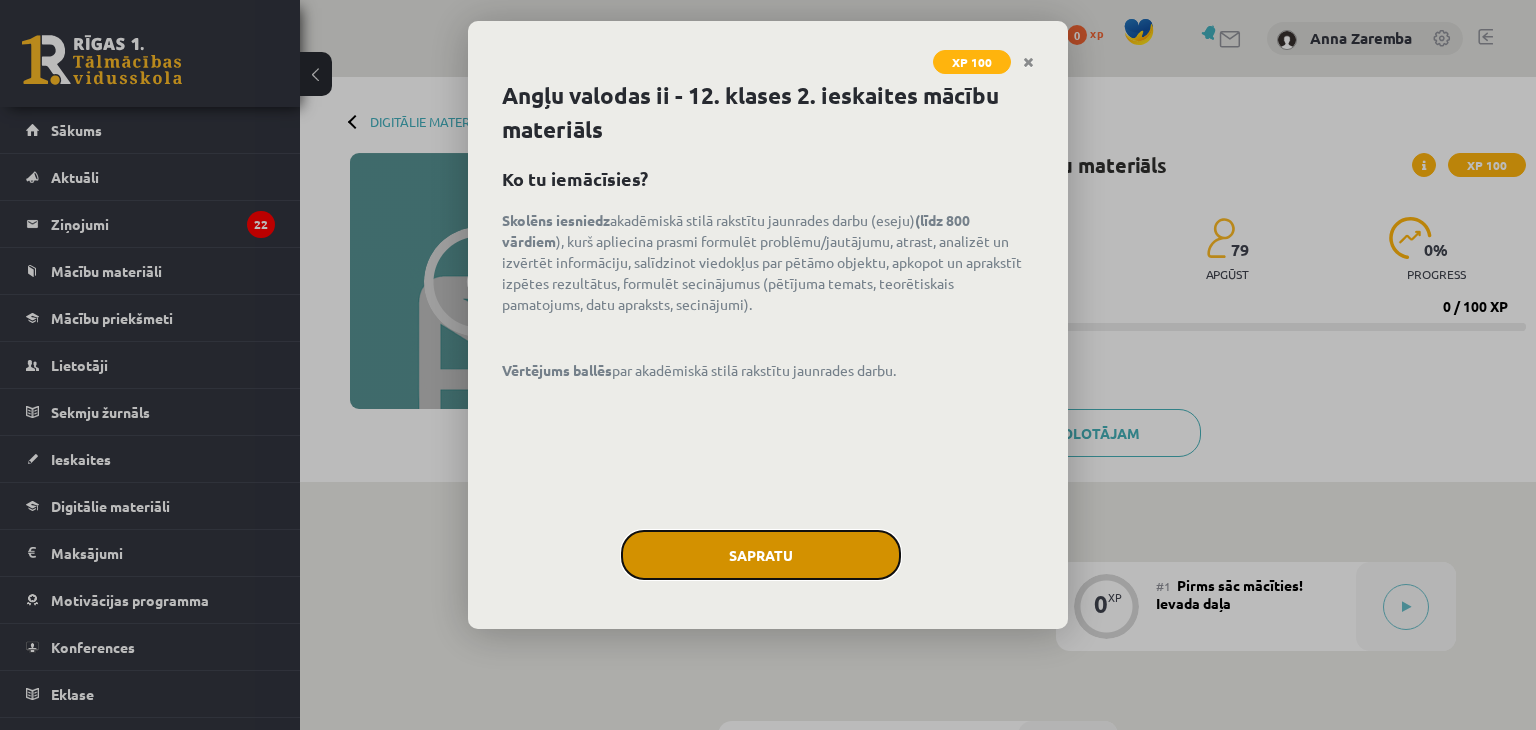 click on "Sapratu" 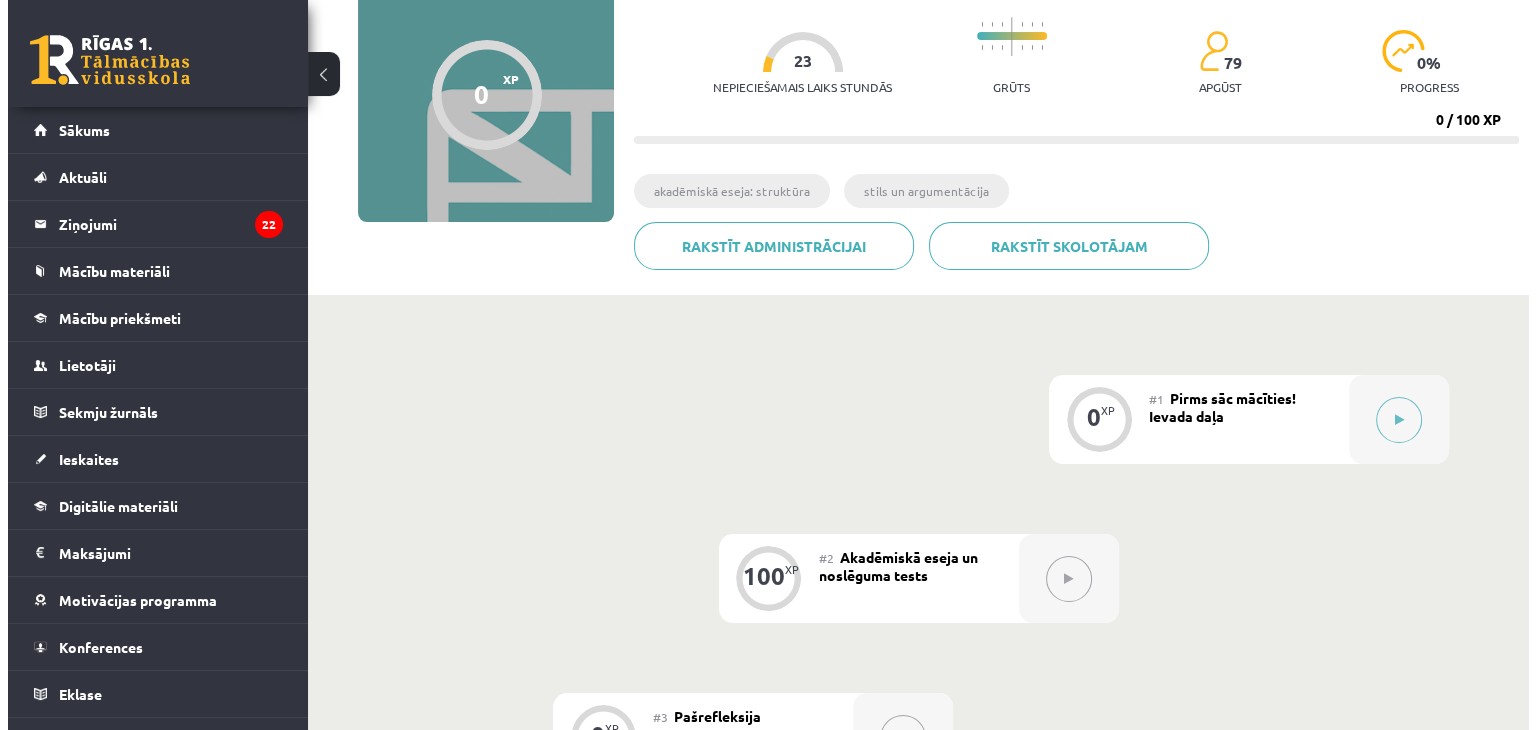 scroll, scrollTop: 200, scrollLeft: 0, axis: vertical 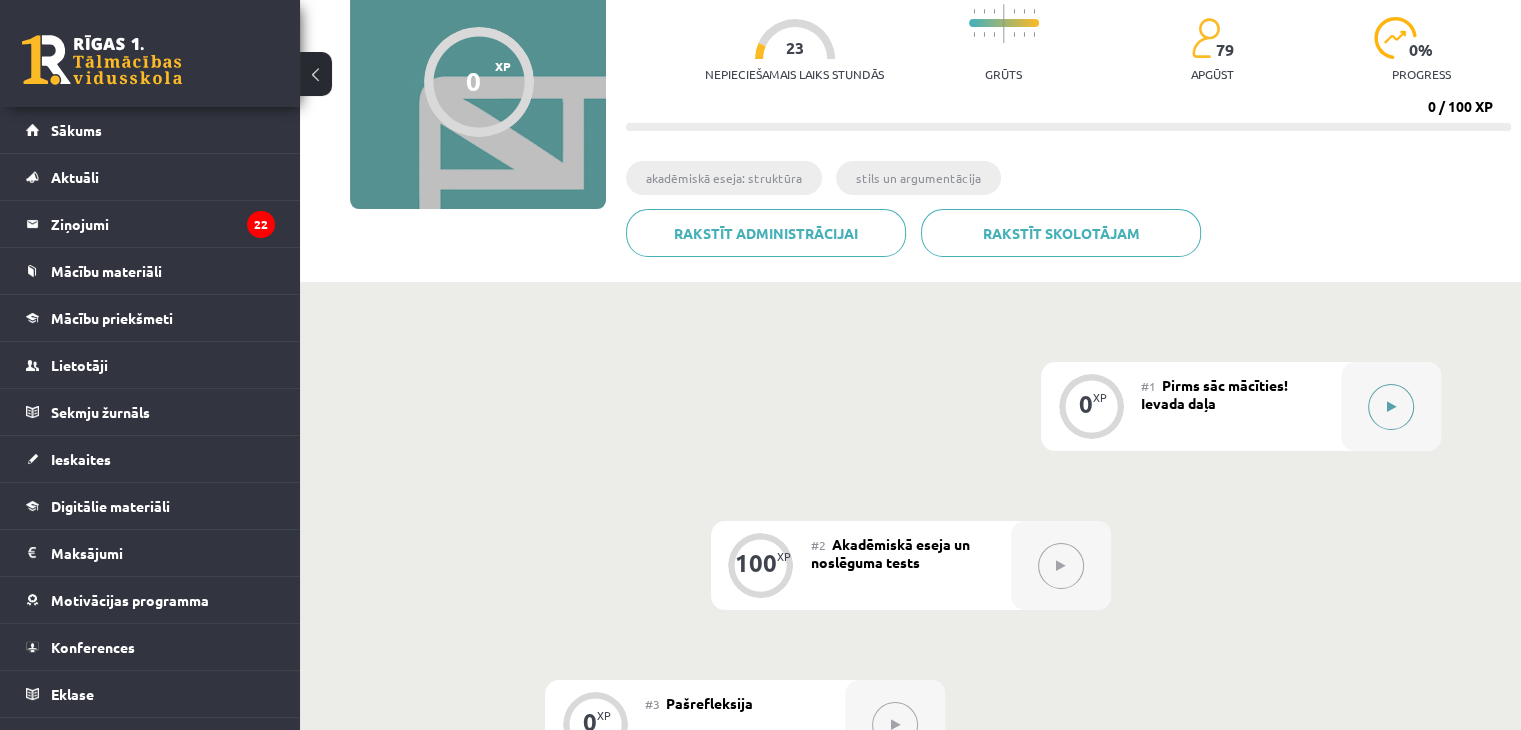 click 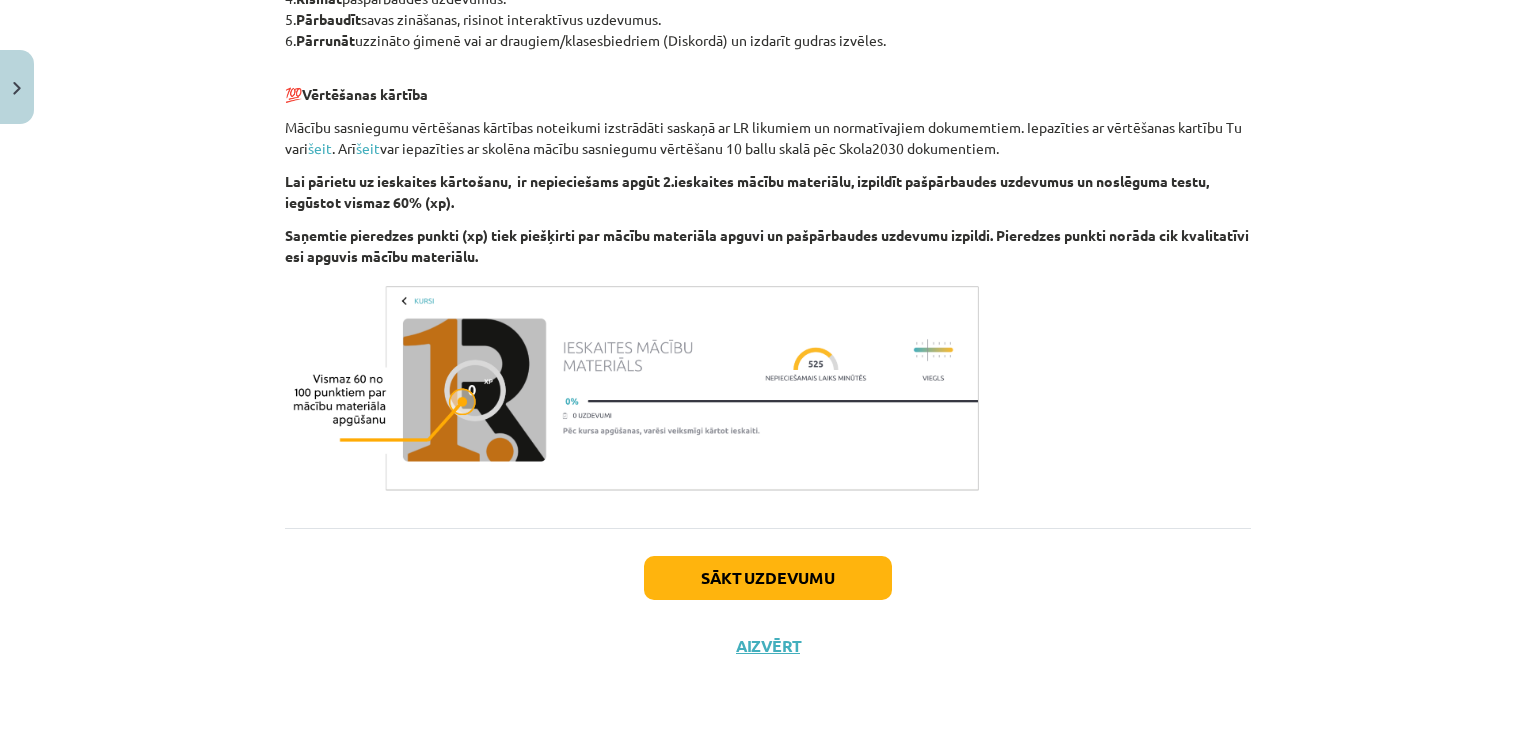 scroll, scrollTop: 1020, scrollLeft: 0, axis: vertical 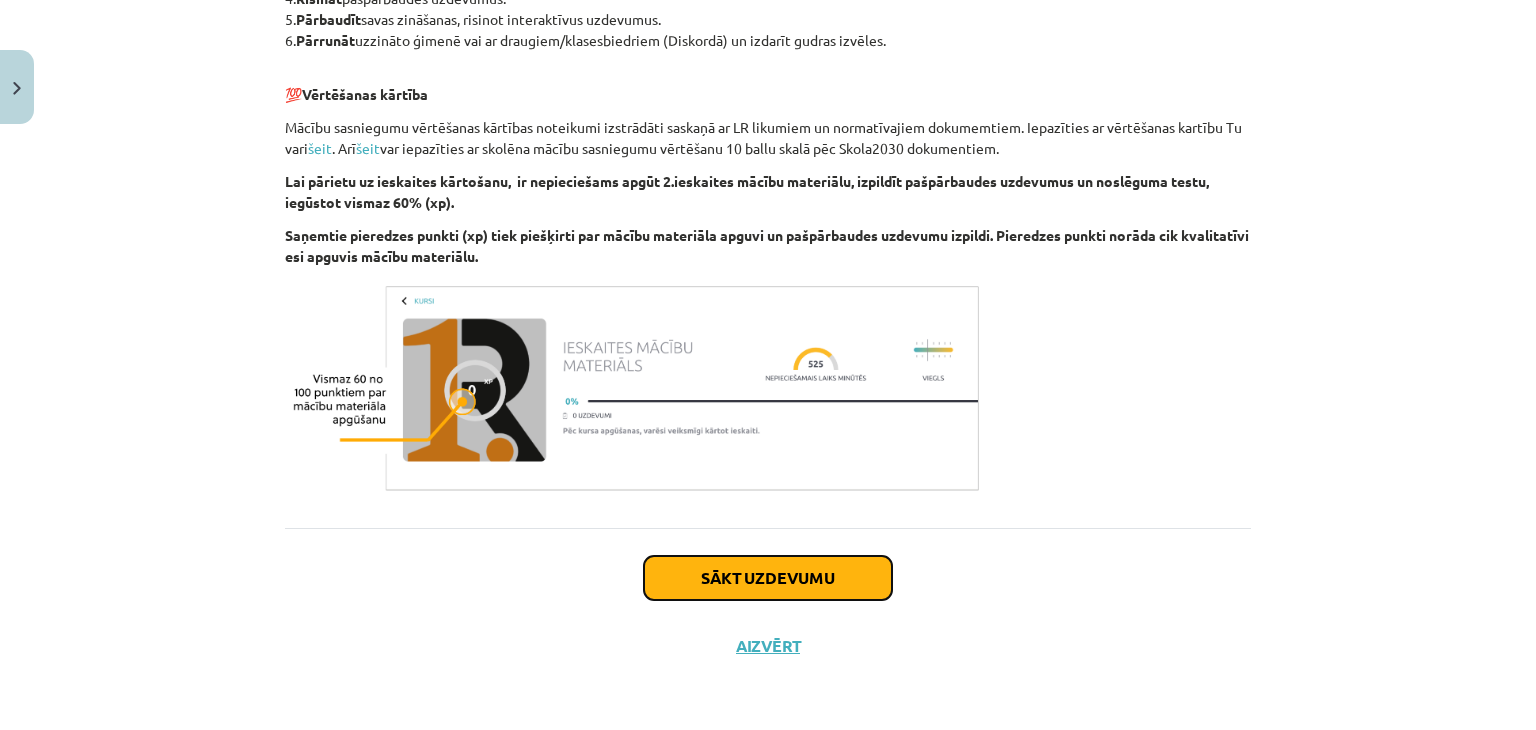 click on "Sākt uzdevumu" 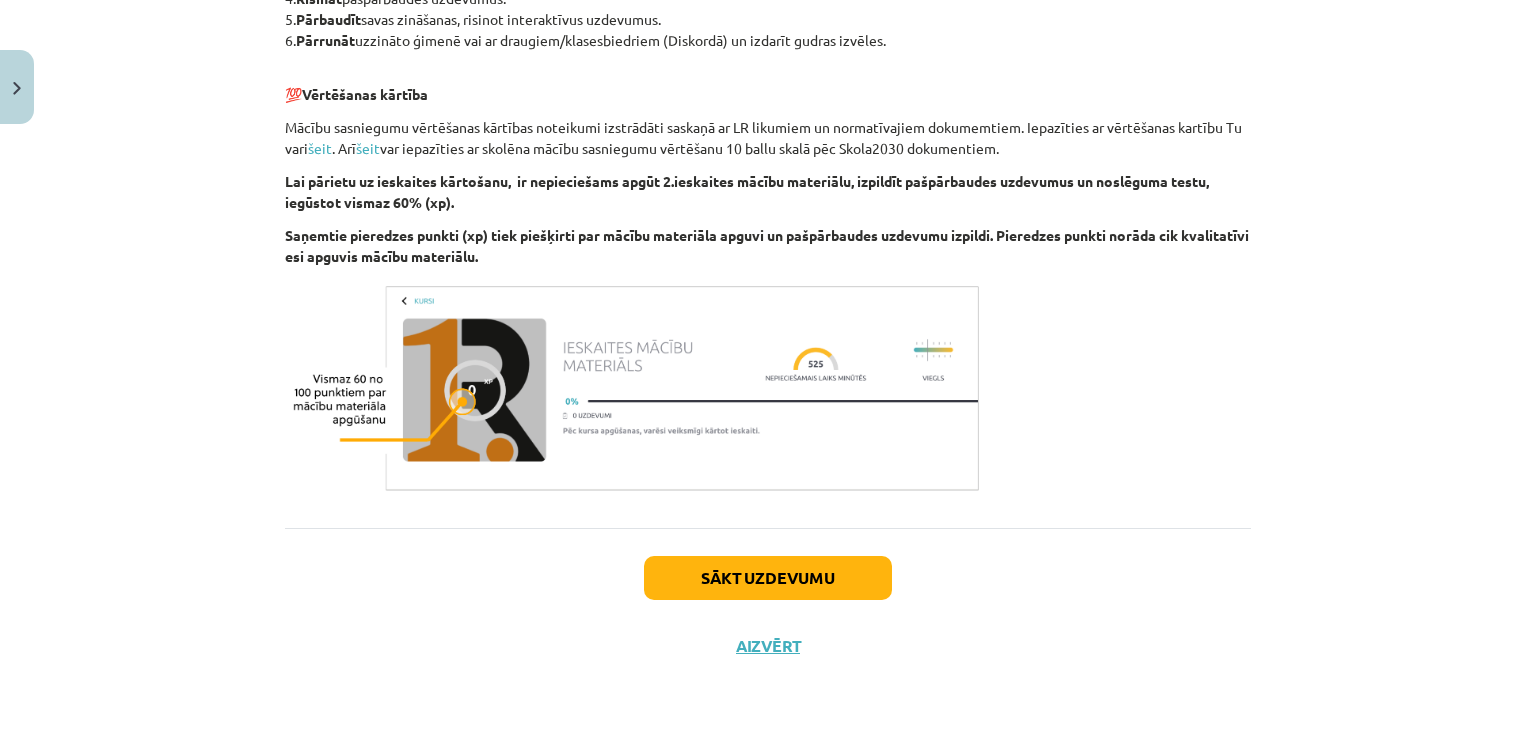 scroll, scrollTop: 29, scrollLeft: 0, axis: vertical 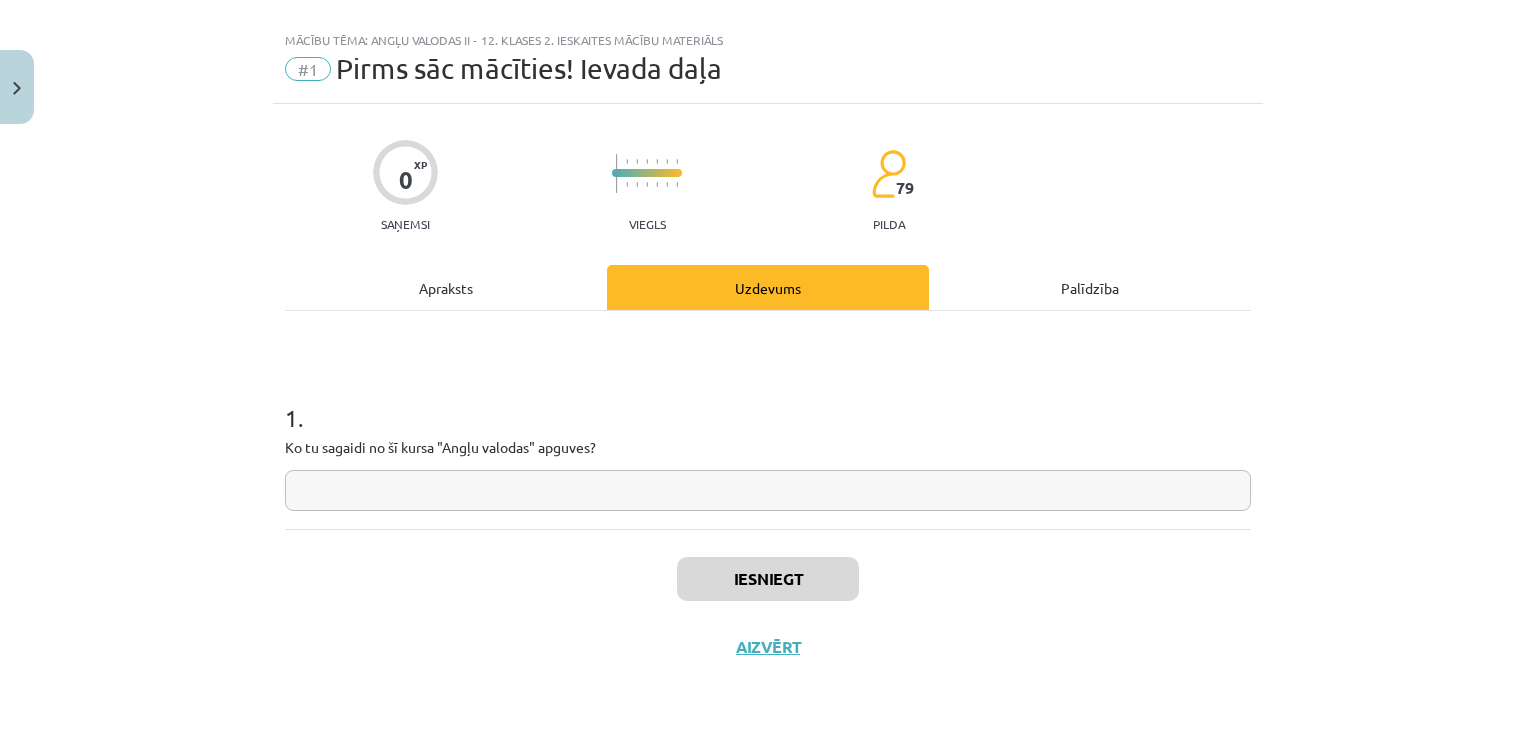 click 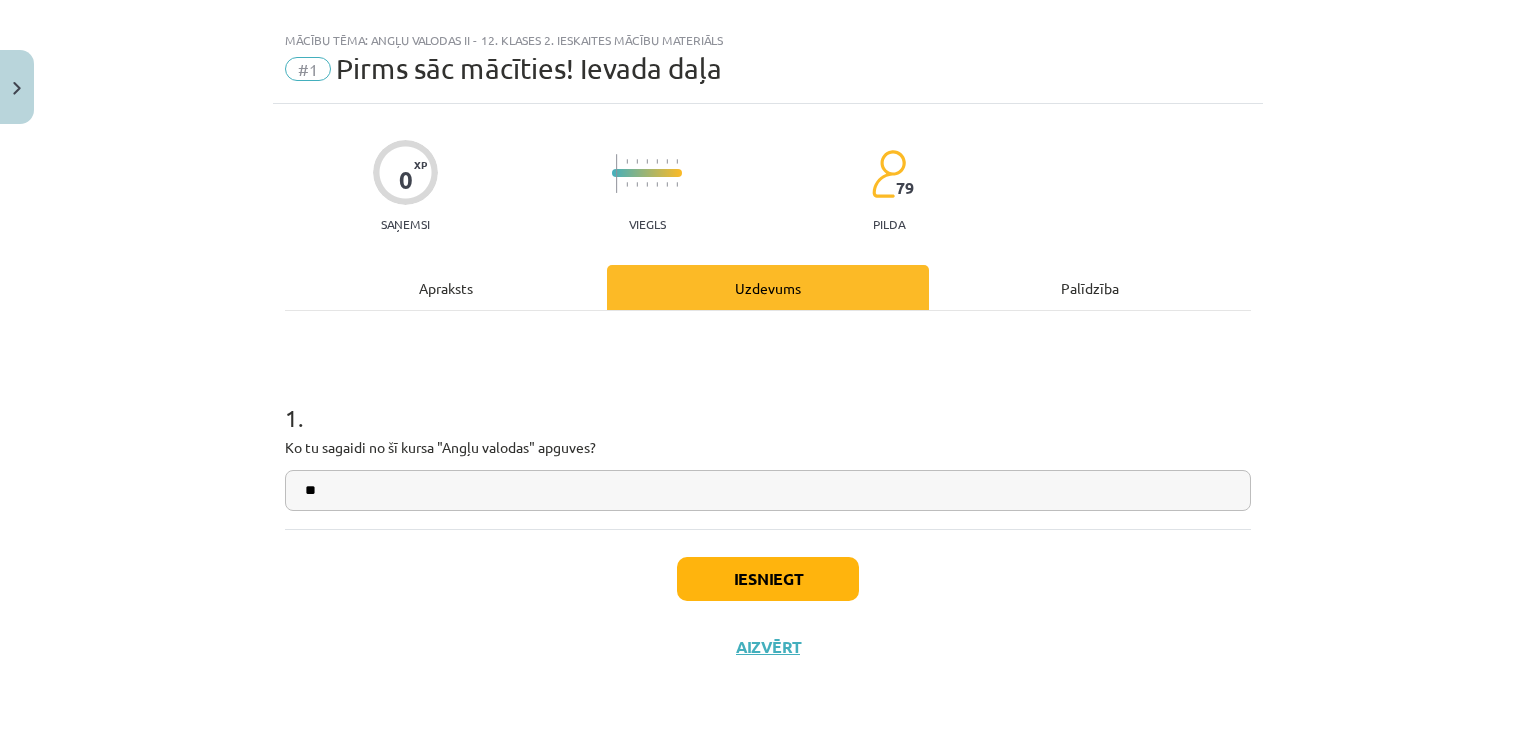 type on "**" 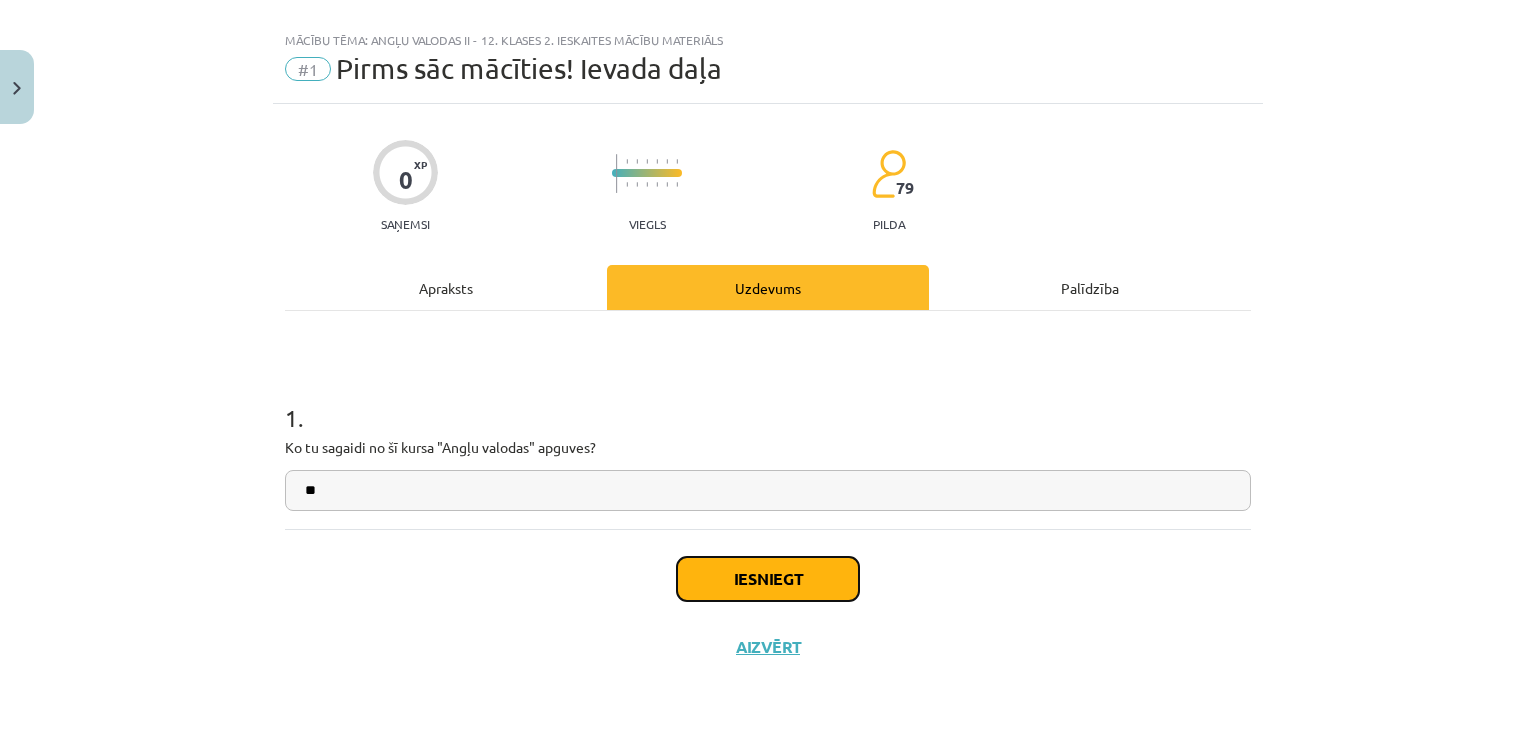 click on "Iesniegt" 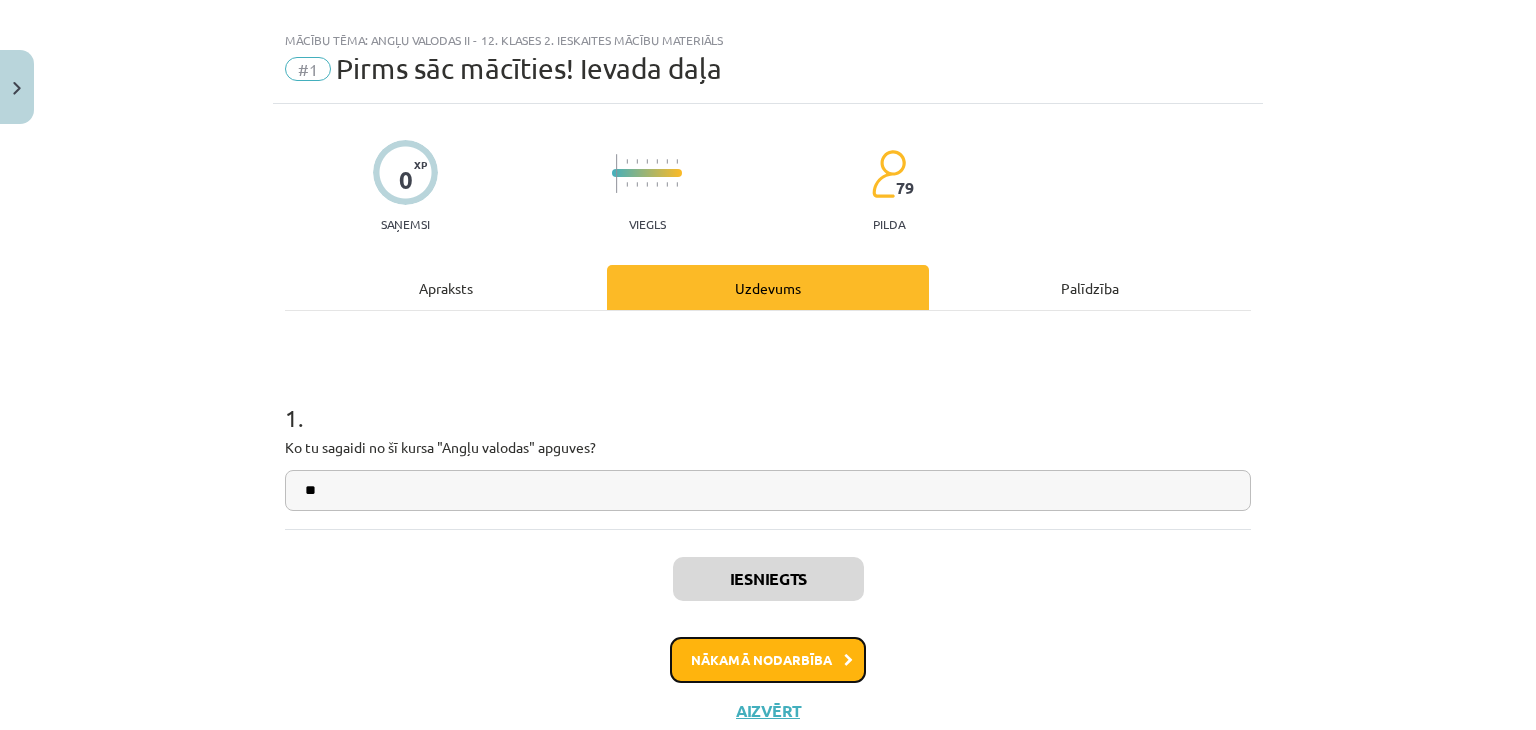 click on "Nākamā nodarbība" 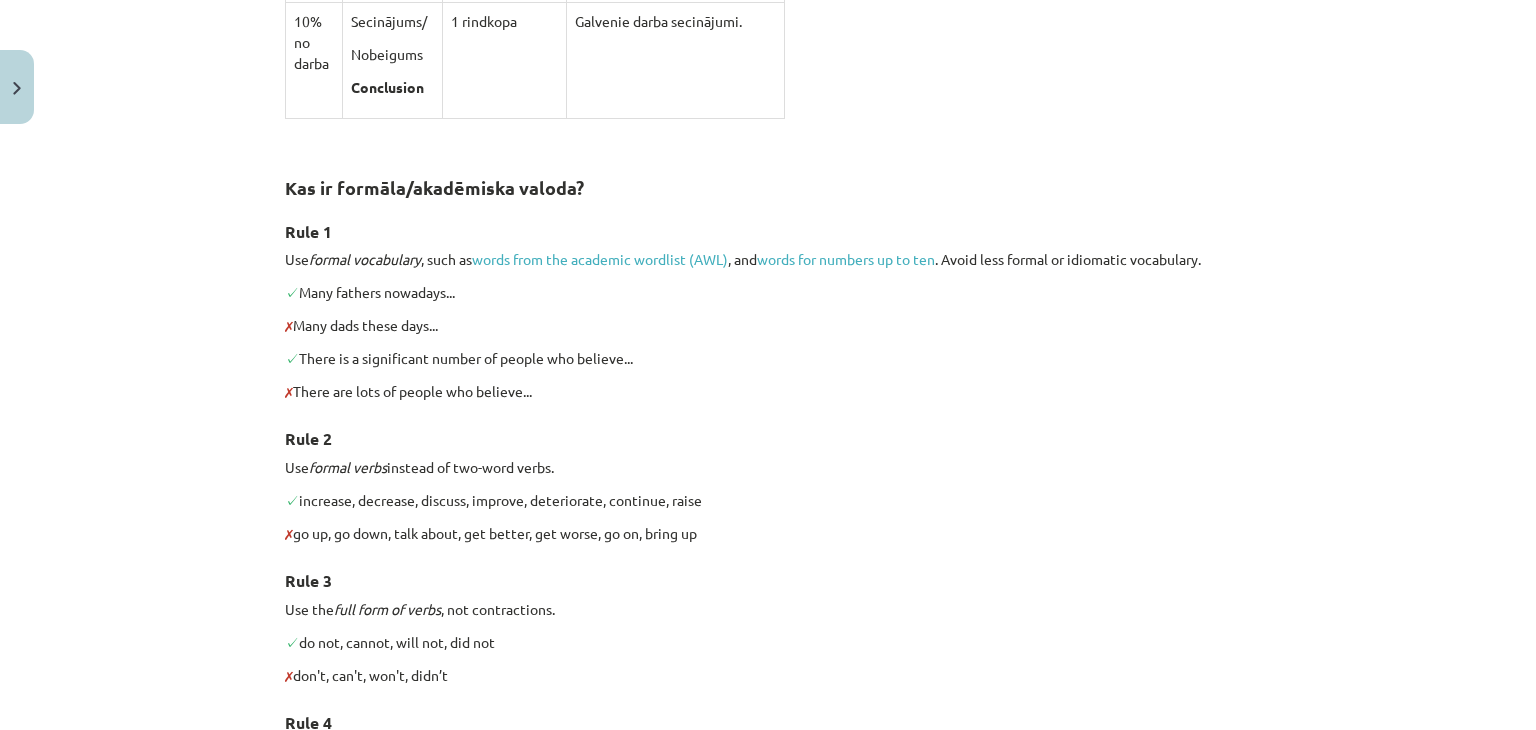 scroll, scrollTop: 1000, scrollLeft: 0, axis: vertical 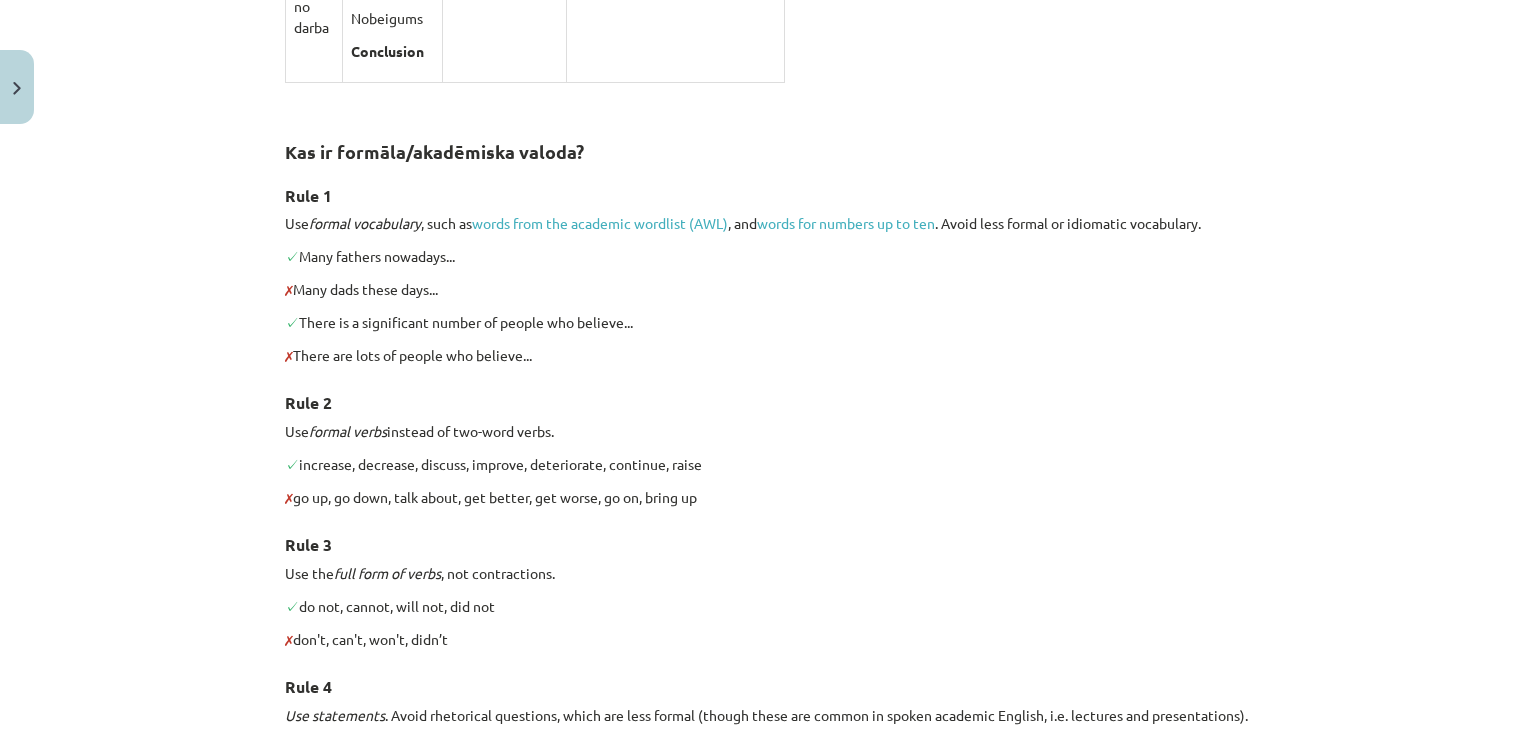 click on "Use  formal vocabulary , such as  words from the academic wordlist (AWL) , and  words for numbers up to ten . Avoid less formal or idiomatic vocabulary." 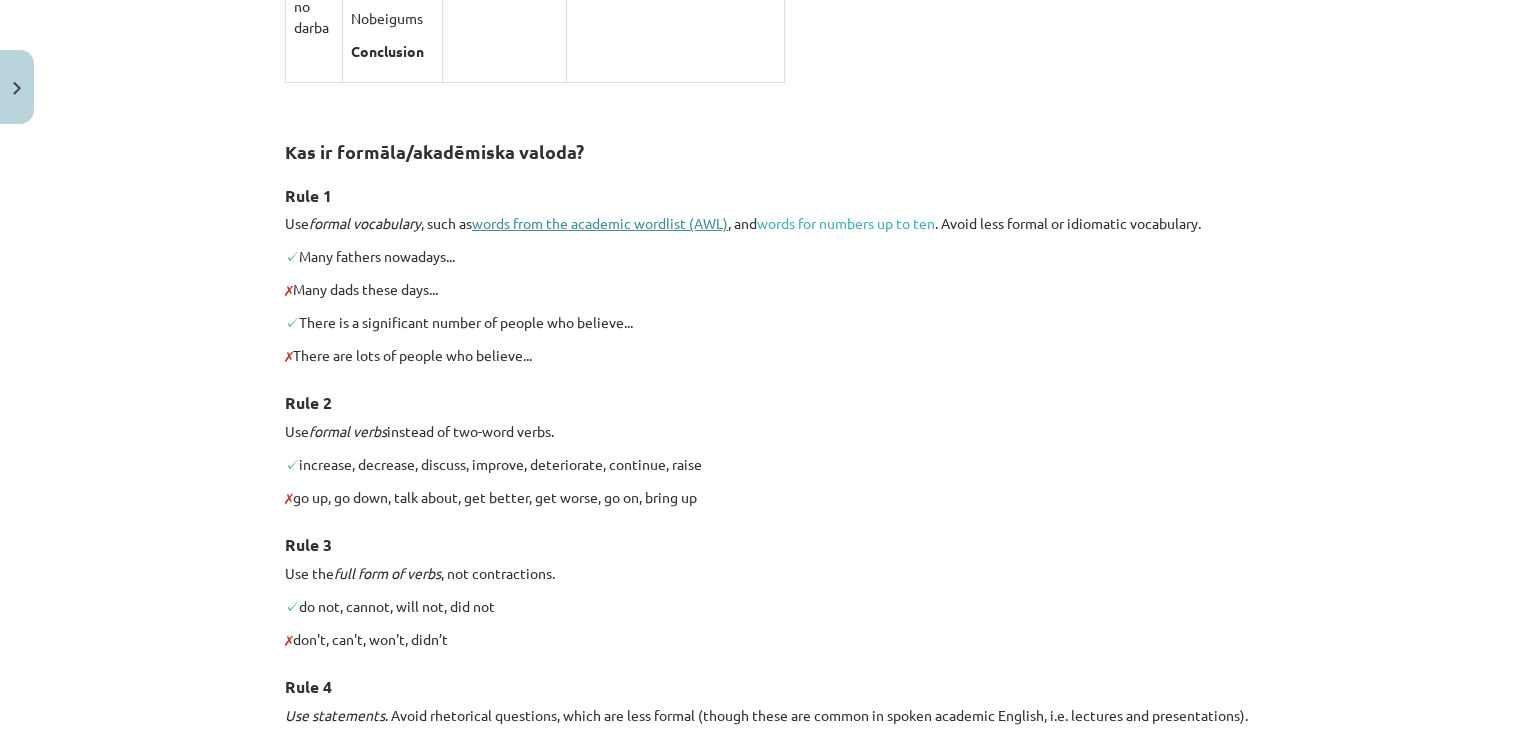 click on "words from the academic wordlist (AWL)" 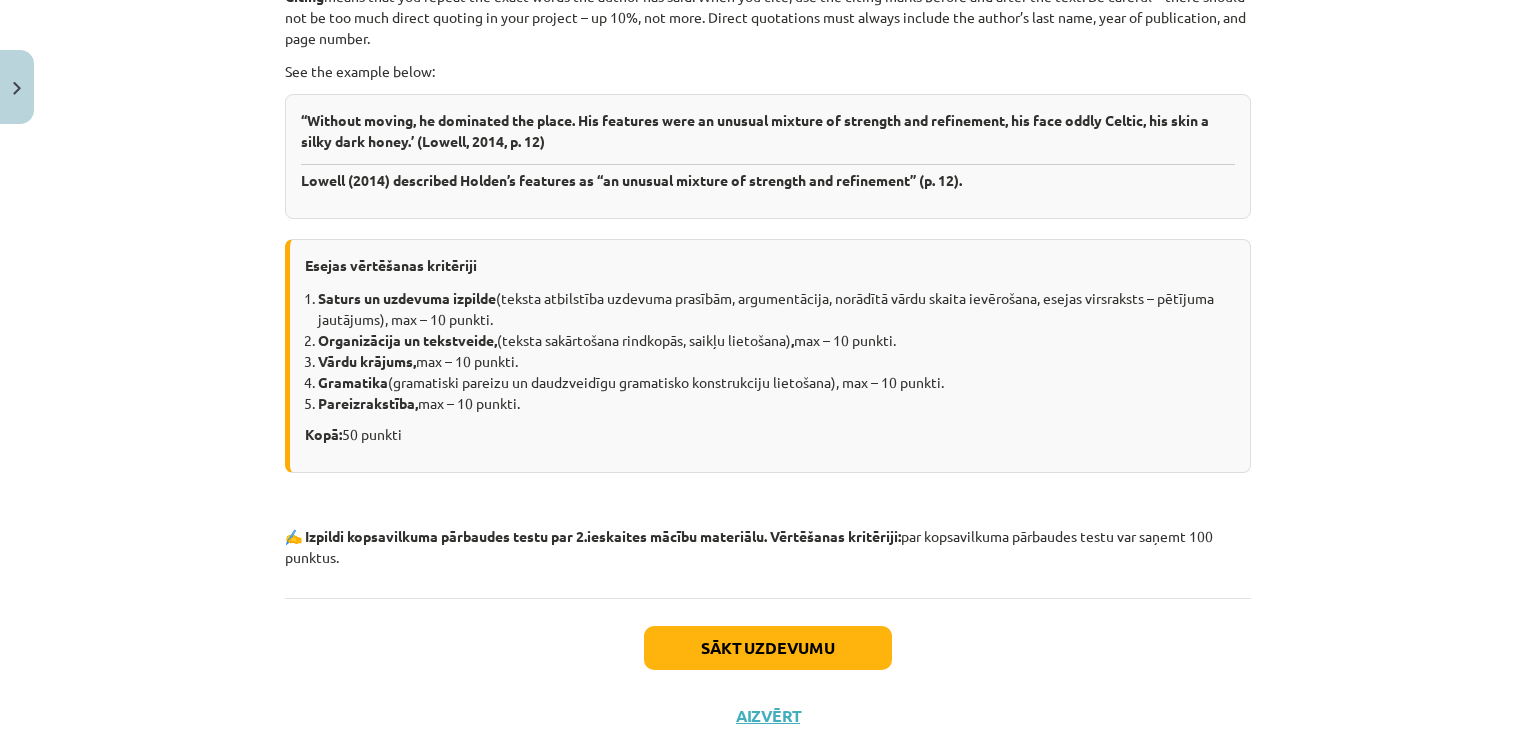 scroll, scrollTop: 3512, scrollLeft: 0, axis: vertical 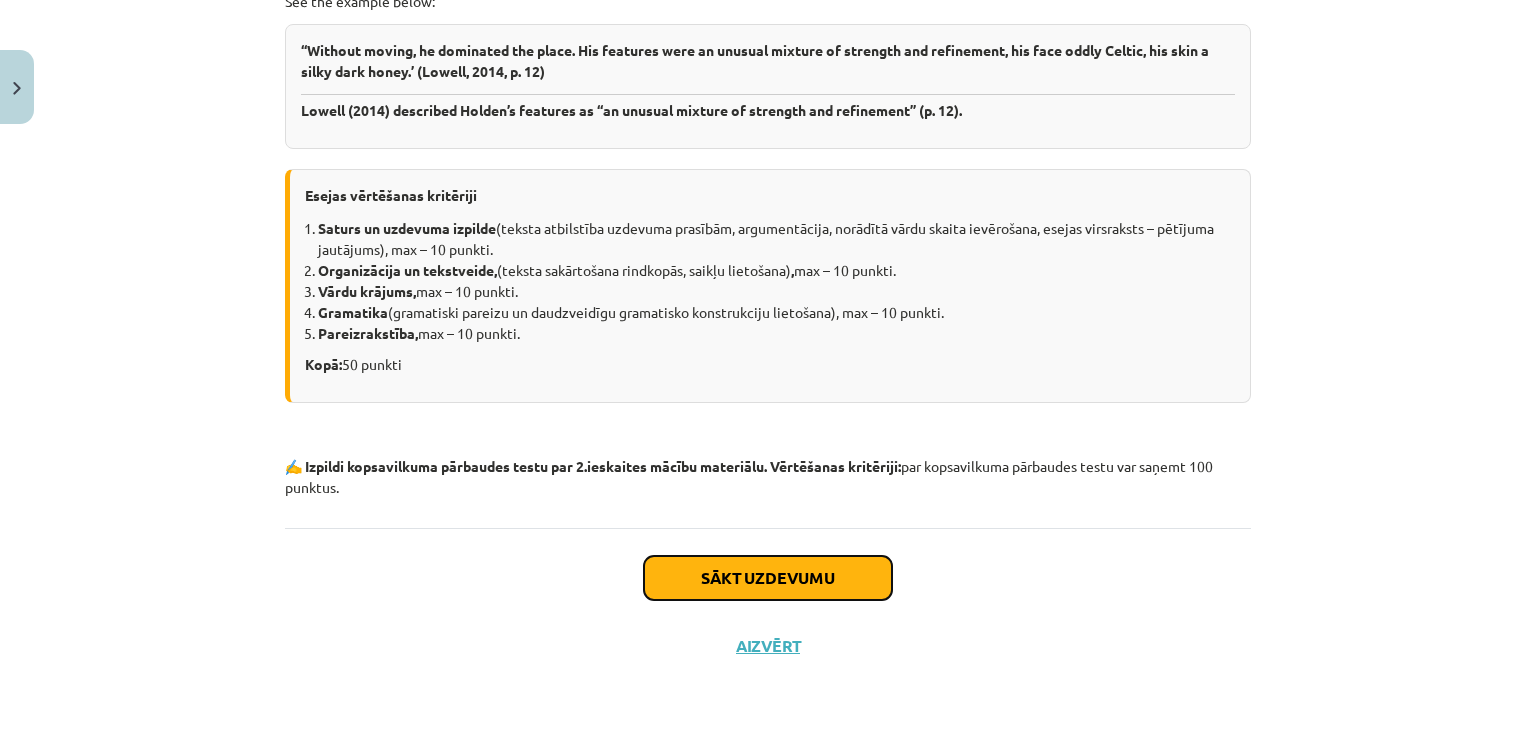click on "Sākt uzdevumu" 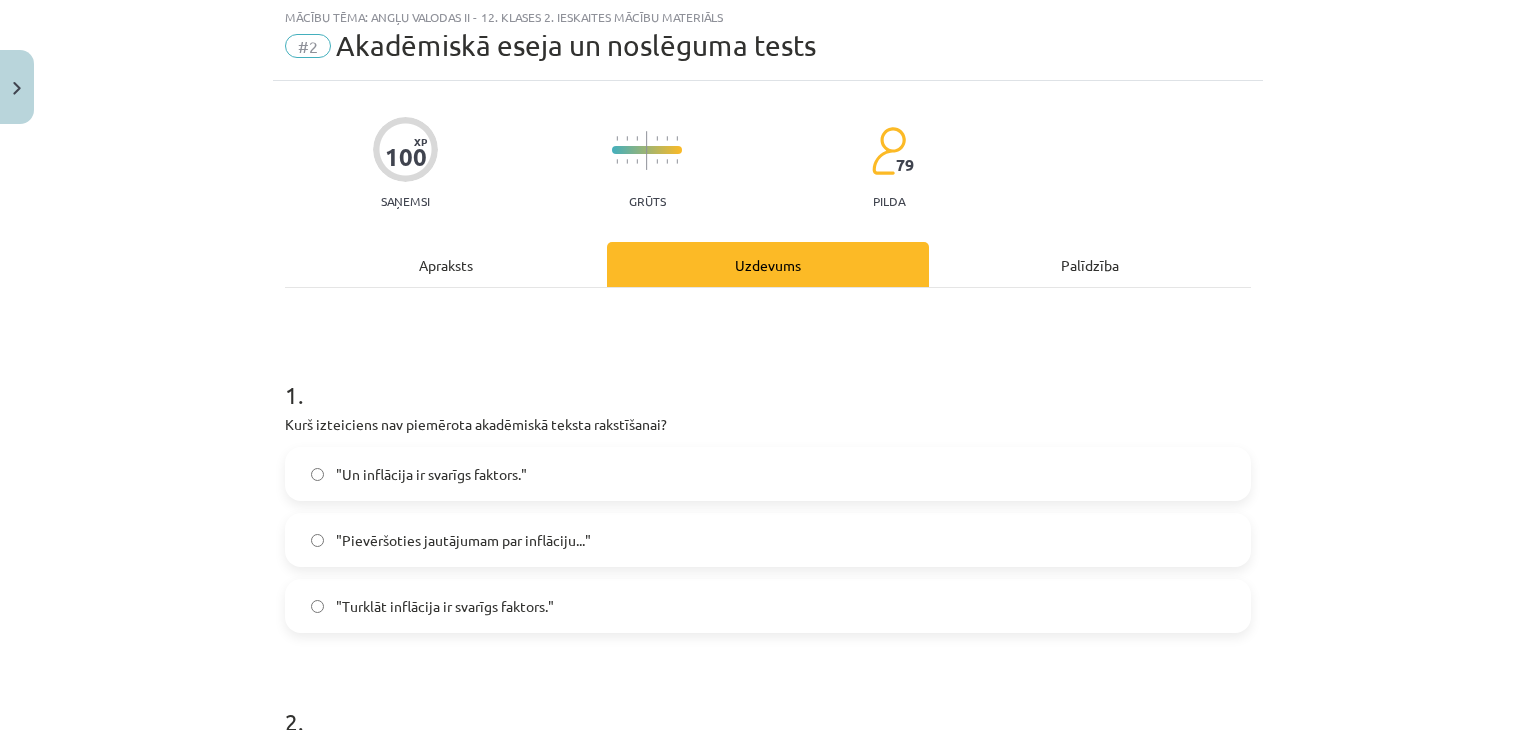 scroll, scrollTop: 50, scrollLeft: 0, axis: vertical 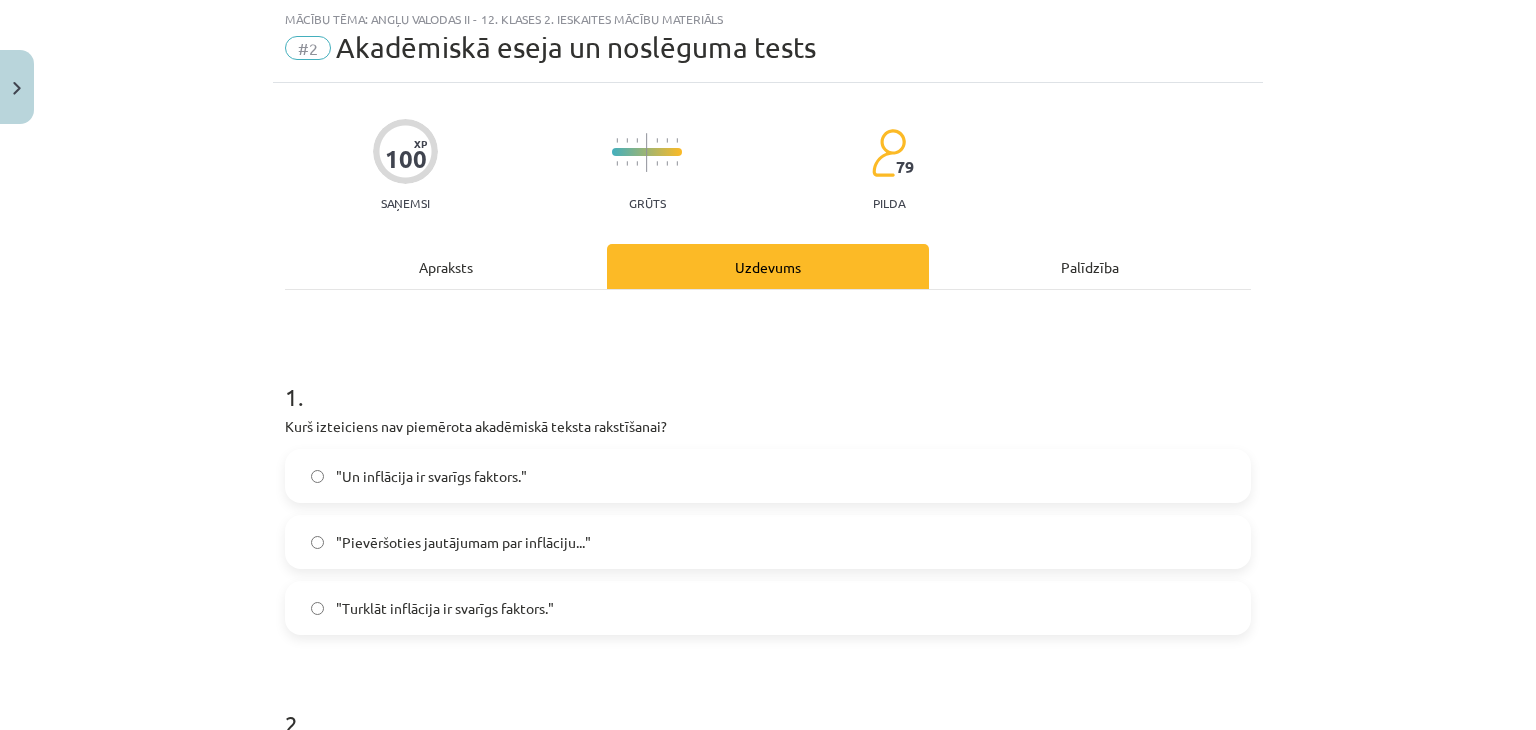 click on ""Pievēršoties jautājumam par inflāciju..."" 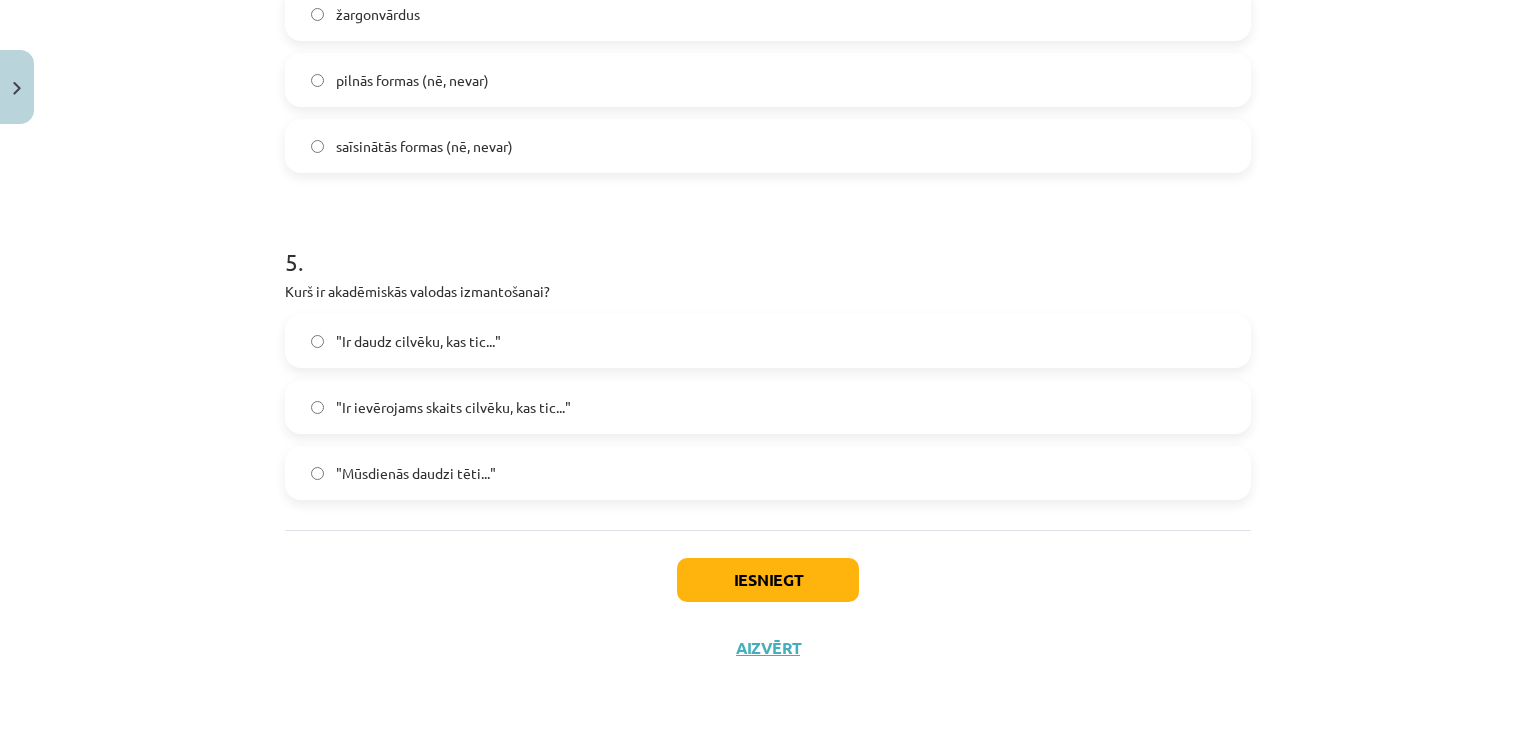 scroll, scrollTop: 1495, scrollLeft: 0, axis: vertical 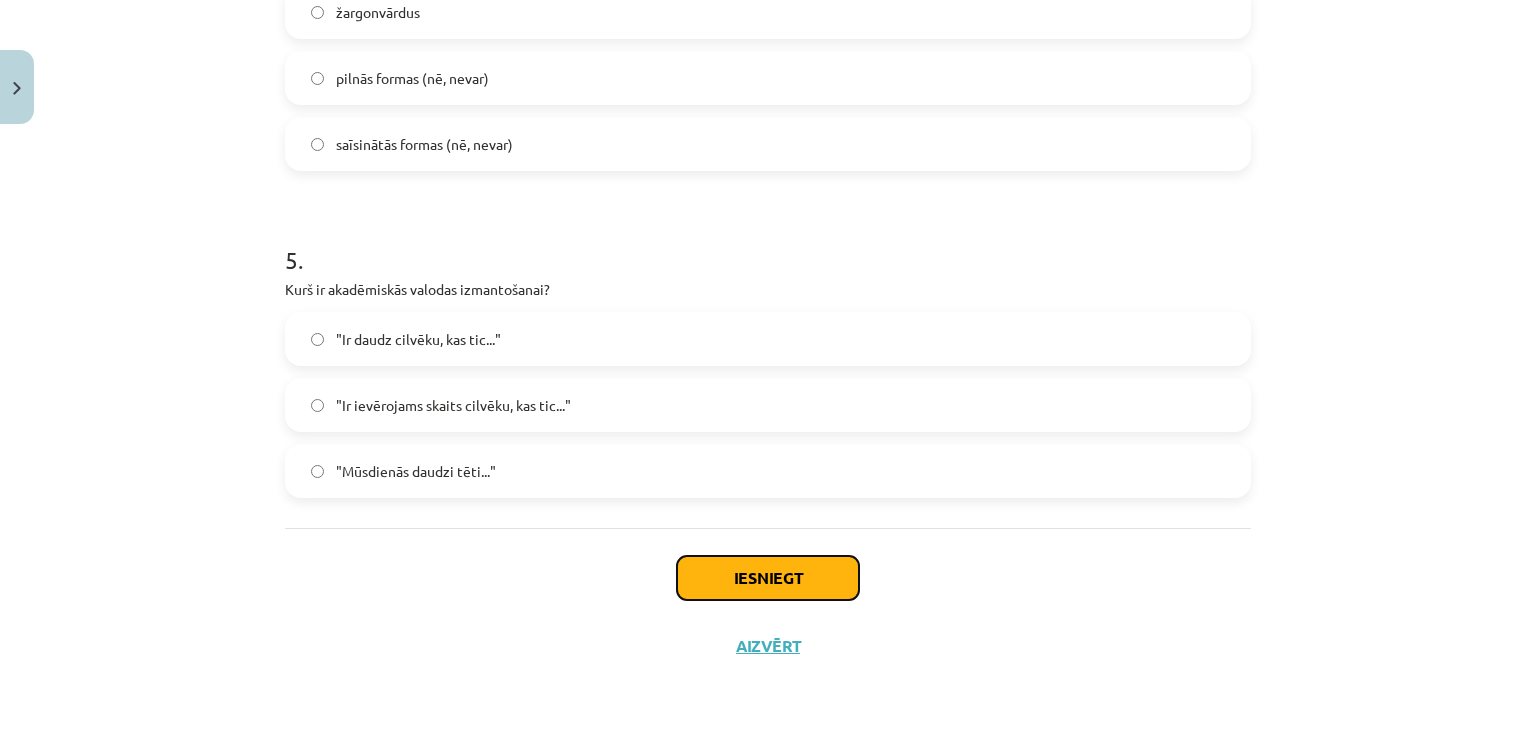 click on "Iesniegt" 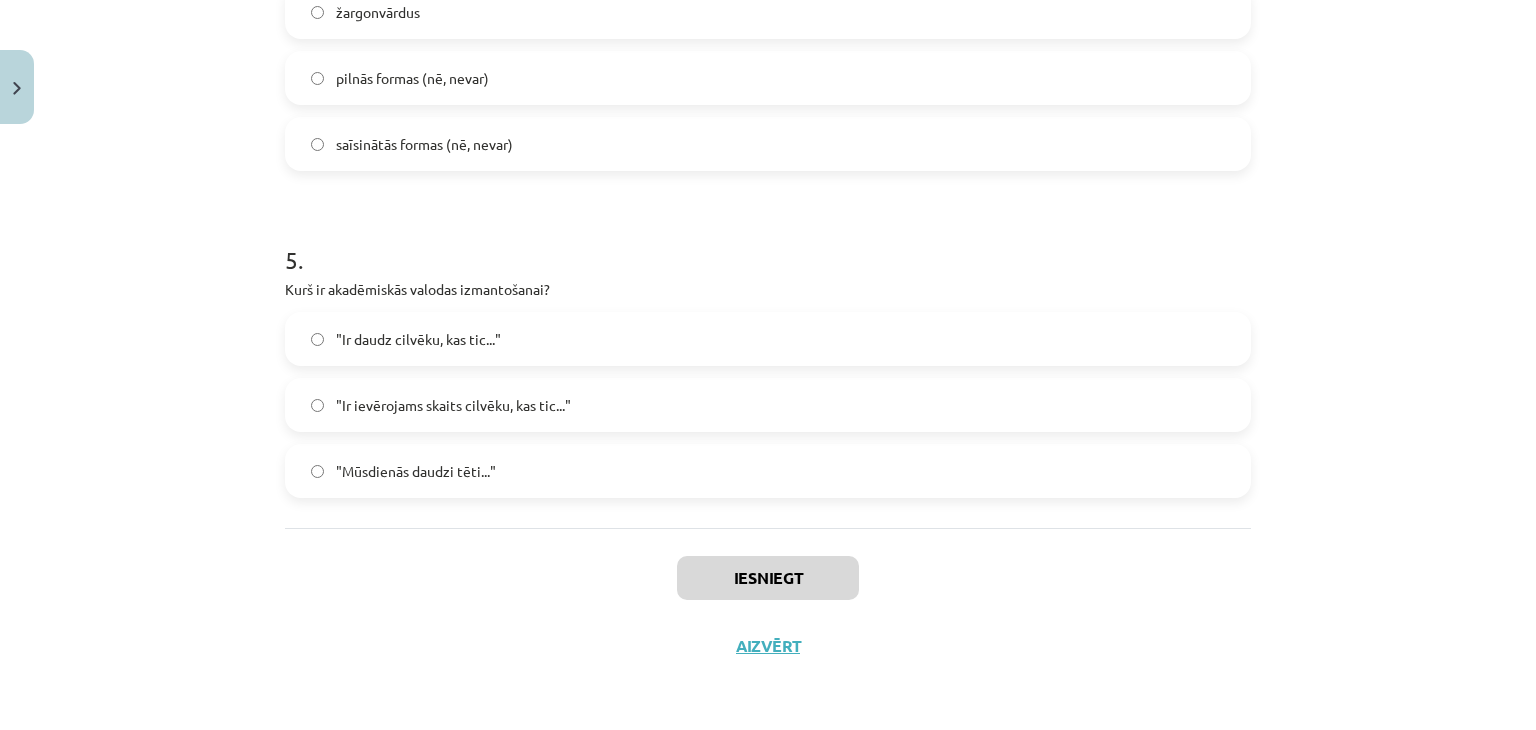 click on ""Mūsdienās daudzi tēti..."" 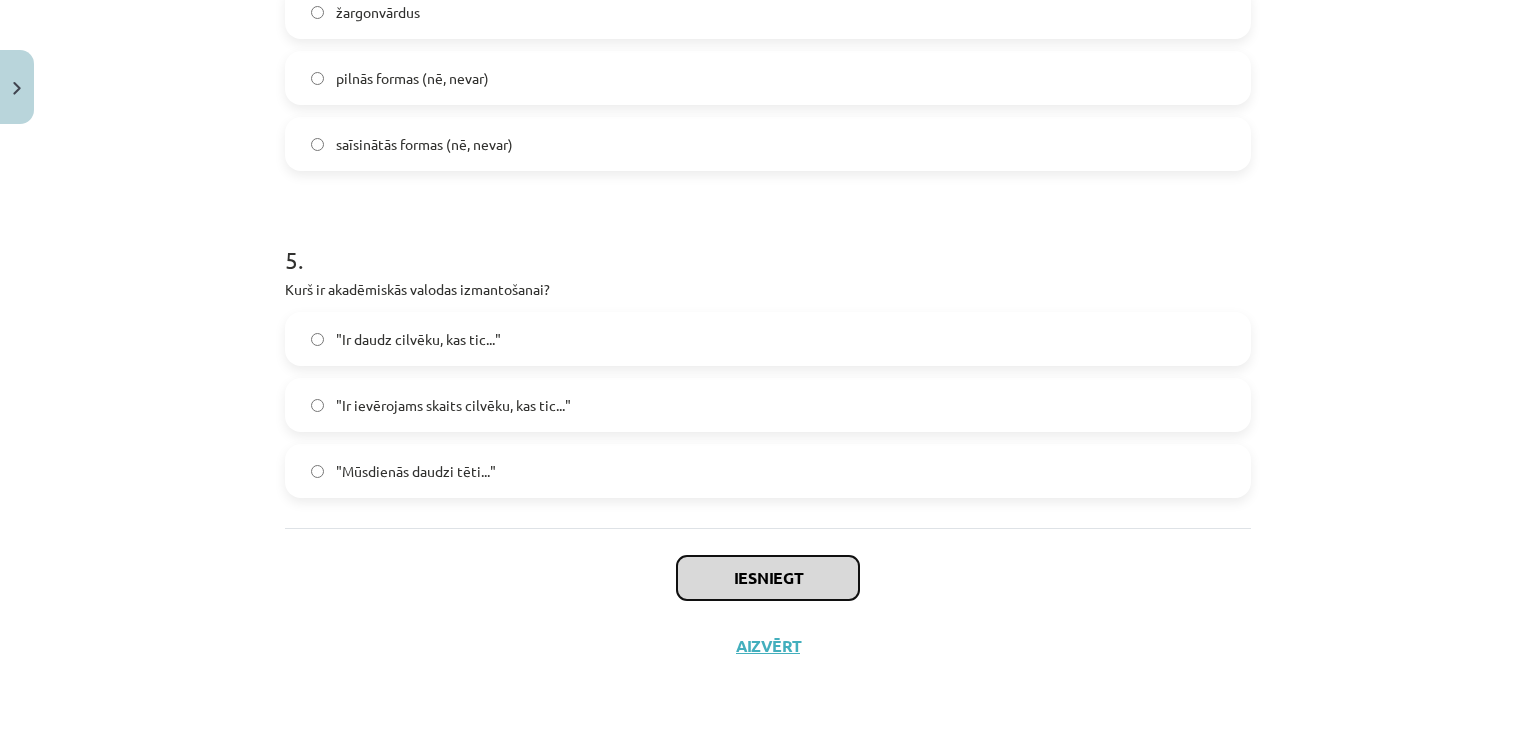 click on "Iesniegt" 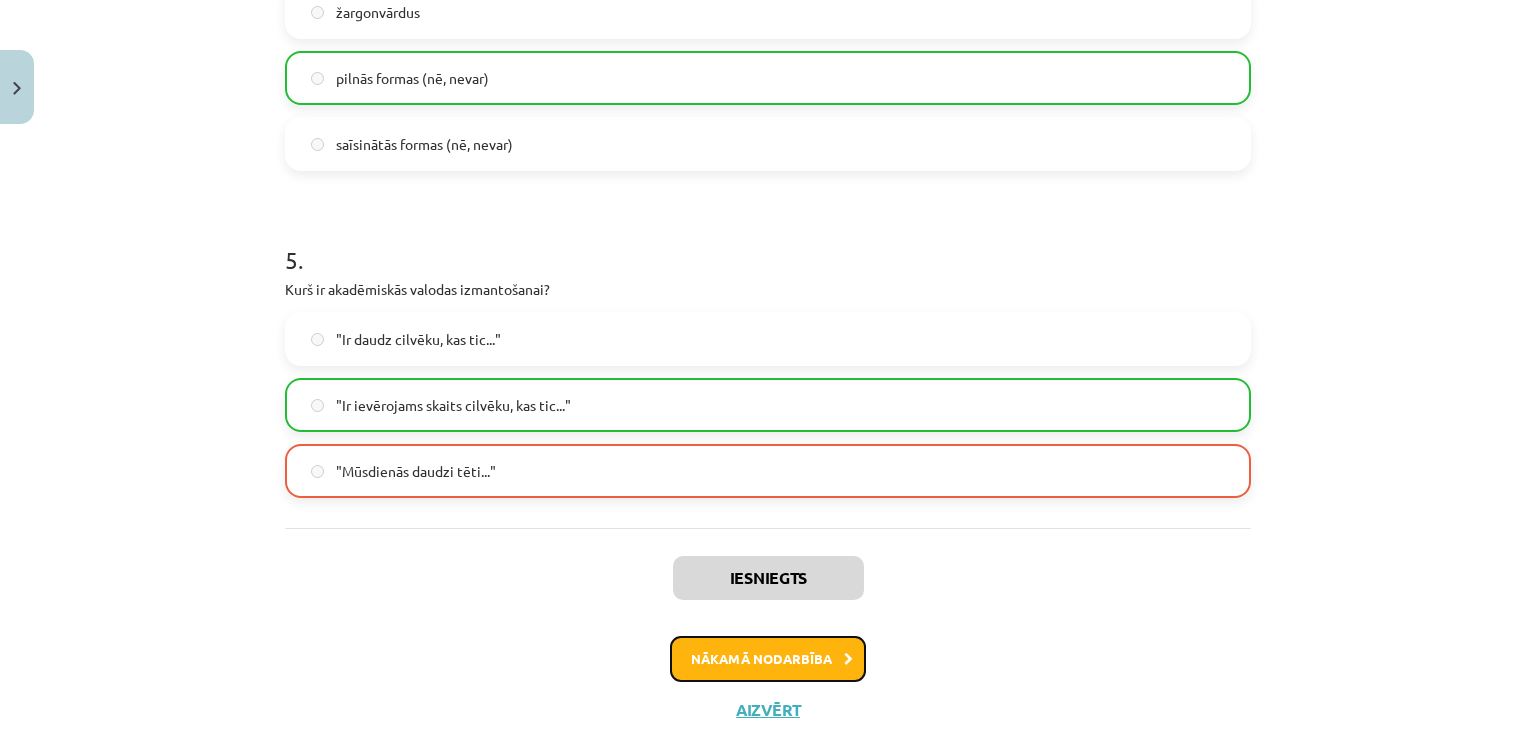 click on "Nākamā nodarbība" 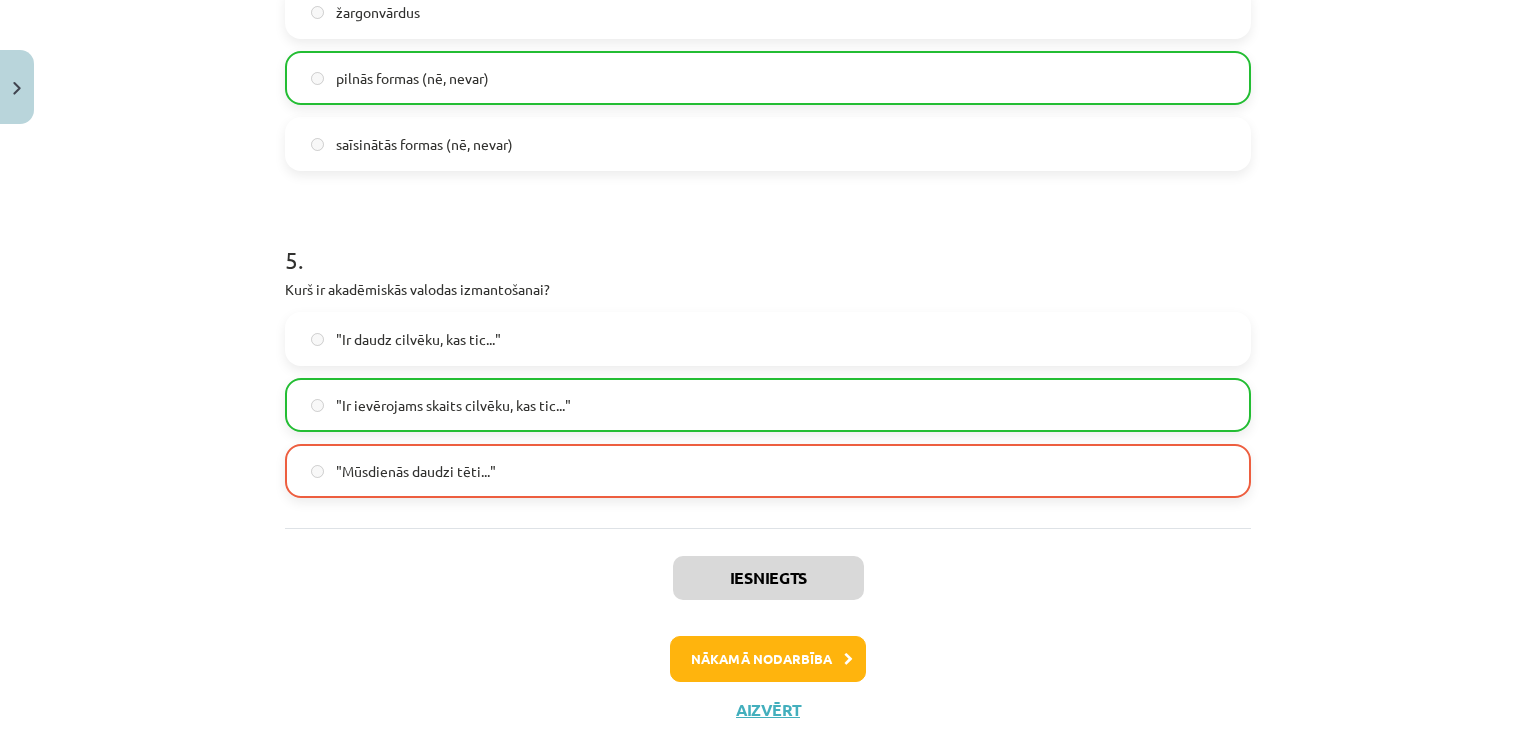 scroll, scrollTop: 0, scrollLeft: 0, axis: both 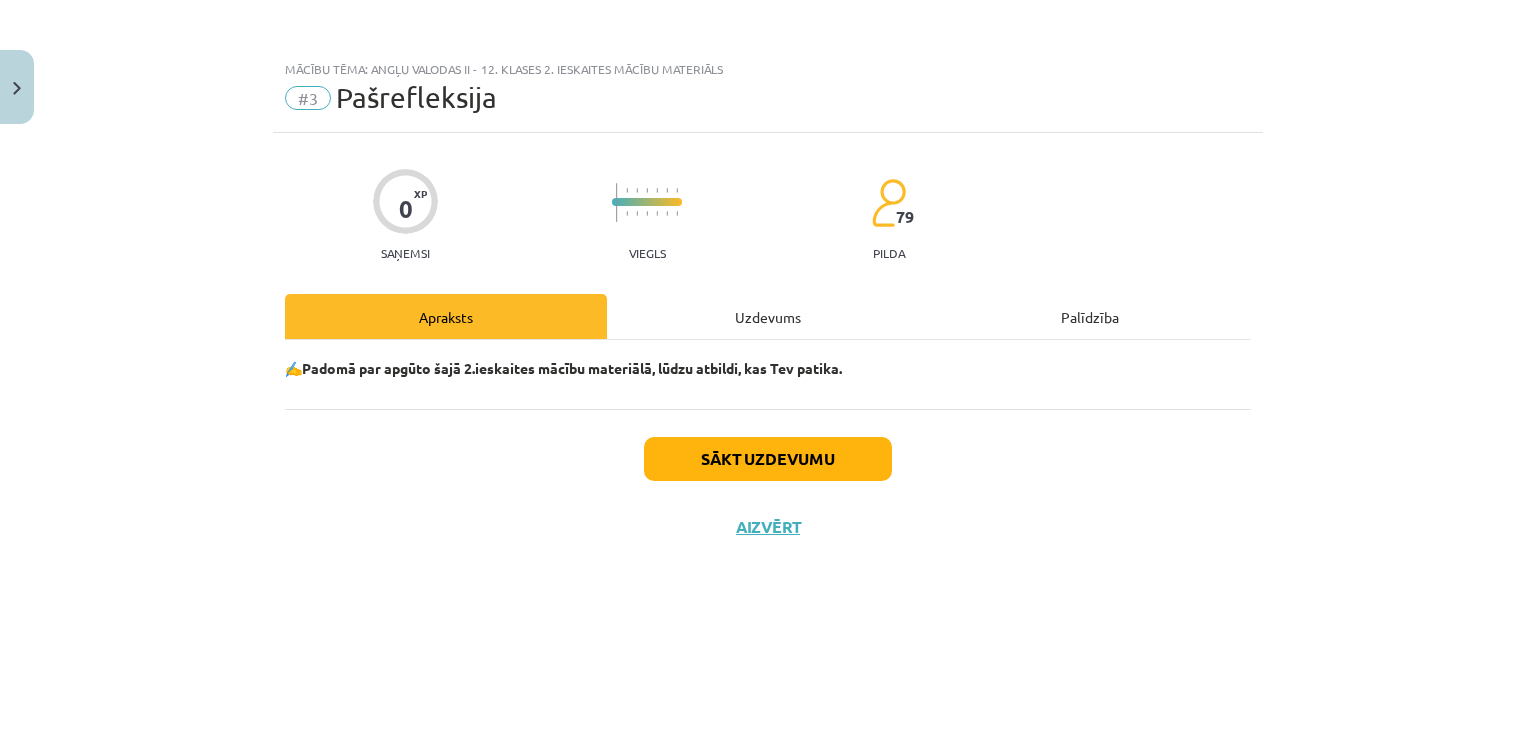 click on "Uzdevums" 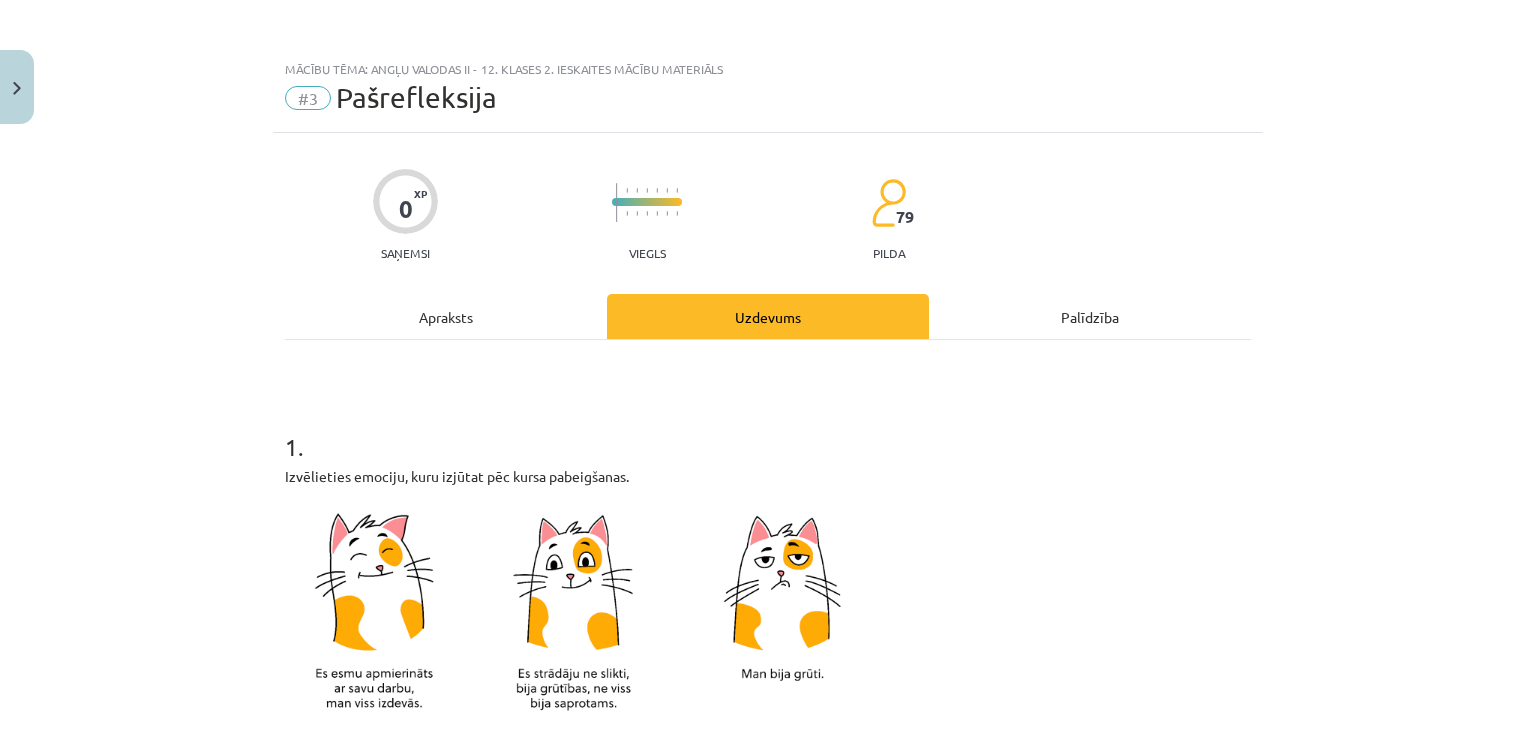 click on "Apraksts" 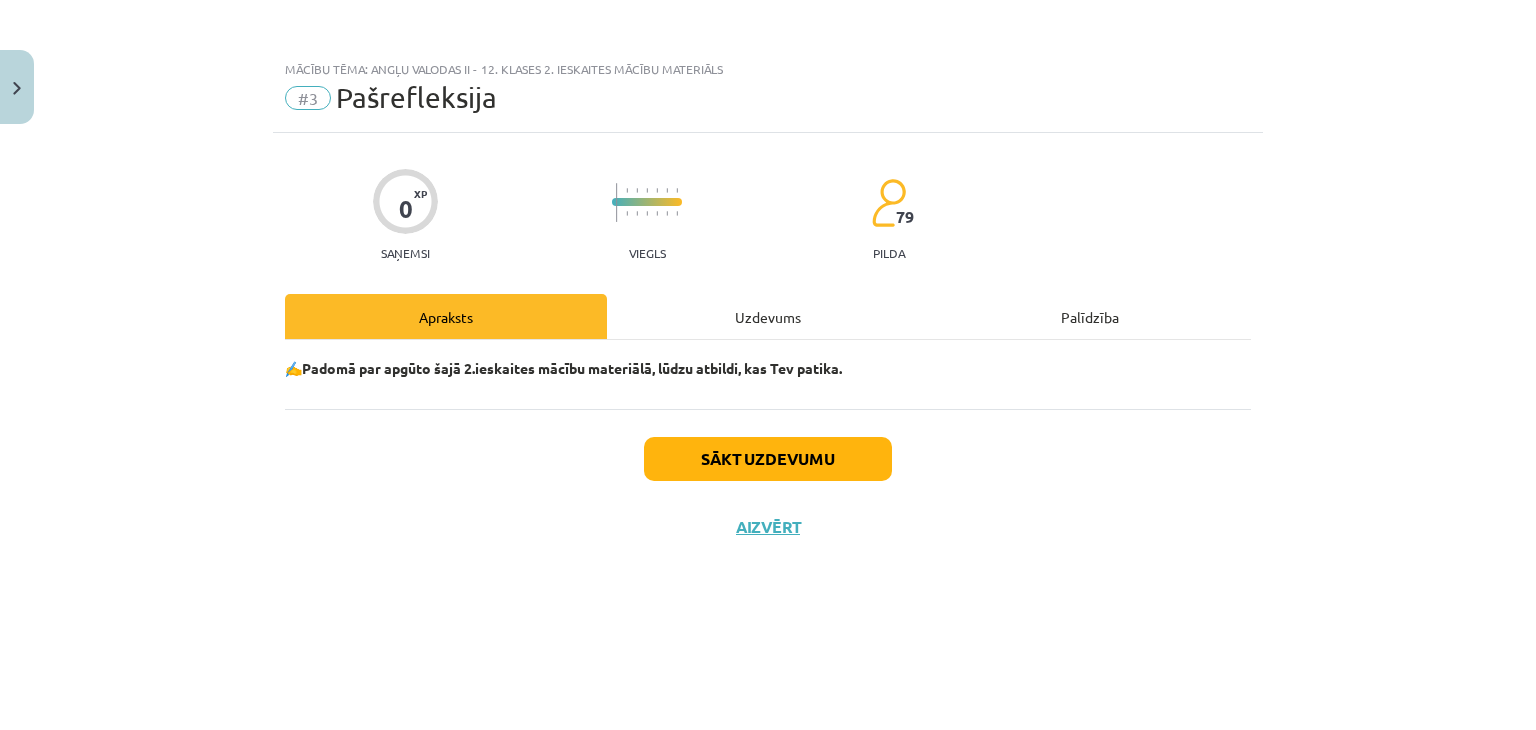 click on "Uzdevums" 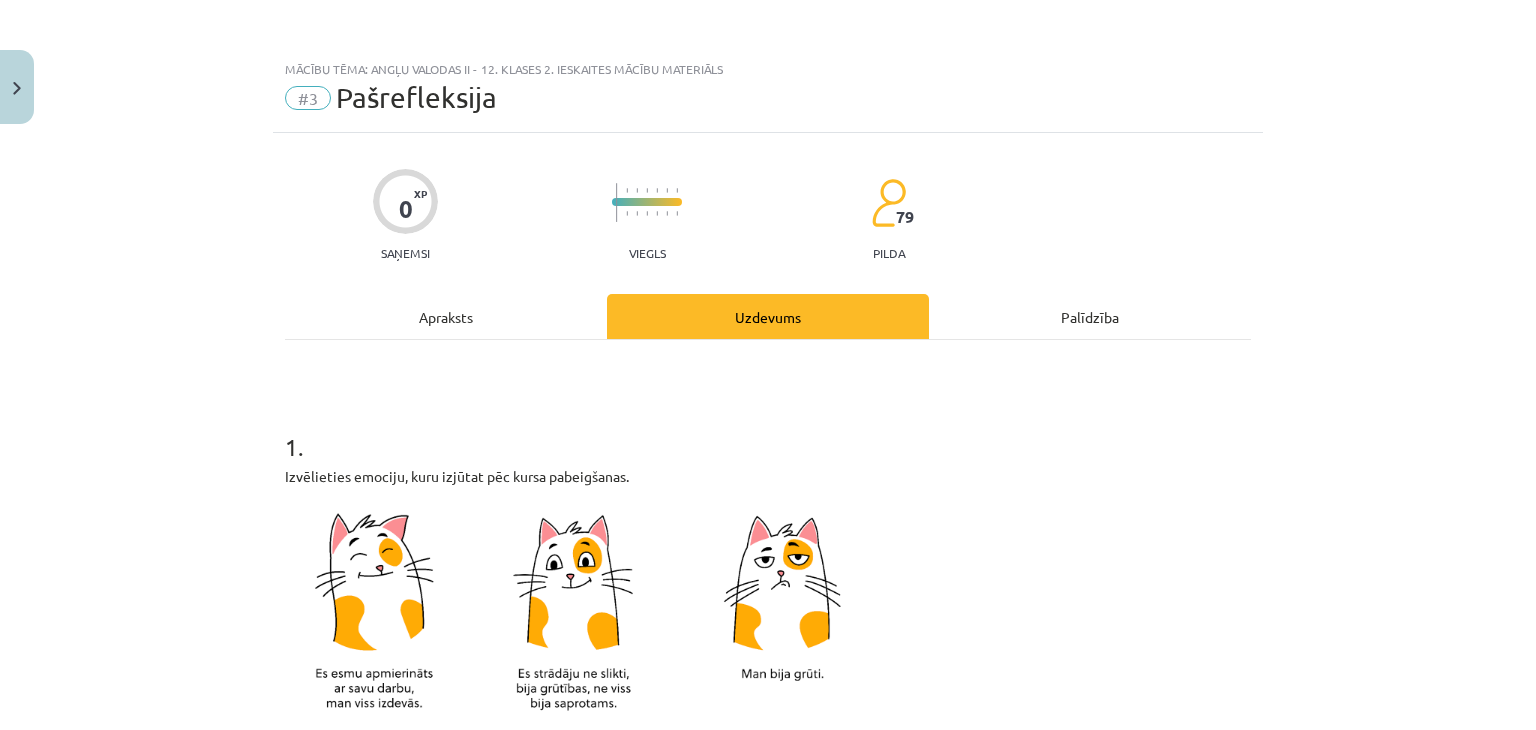 click on "Apraksts" 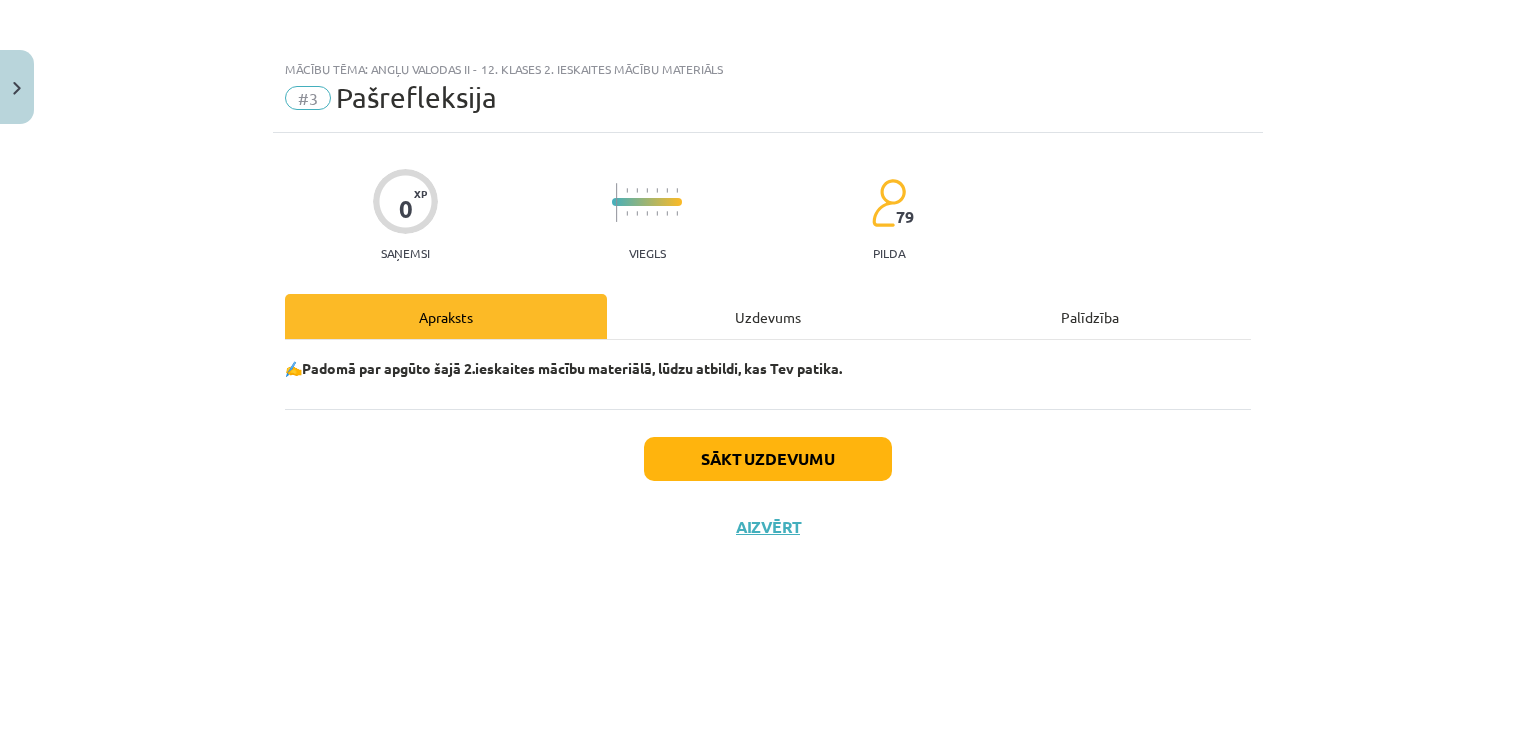 click on "Uzdevums" 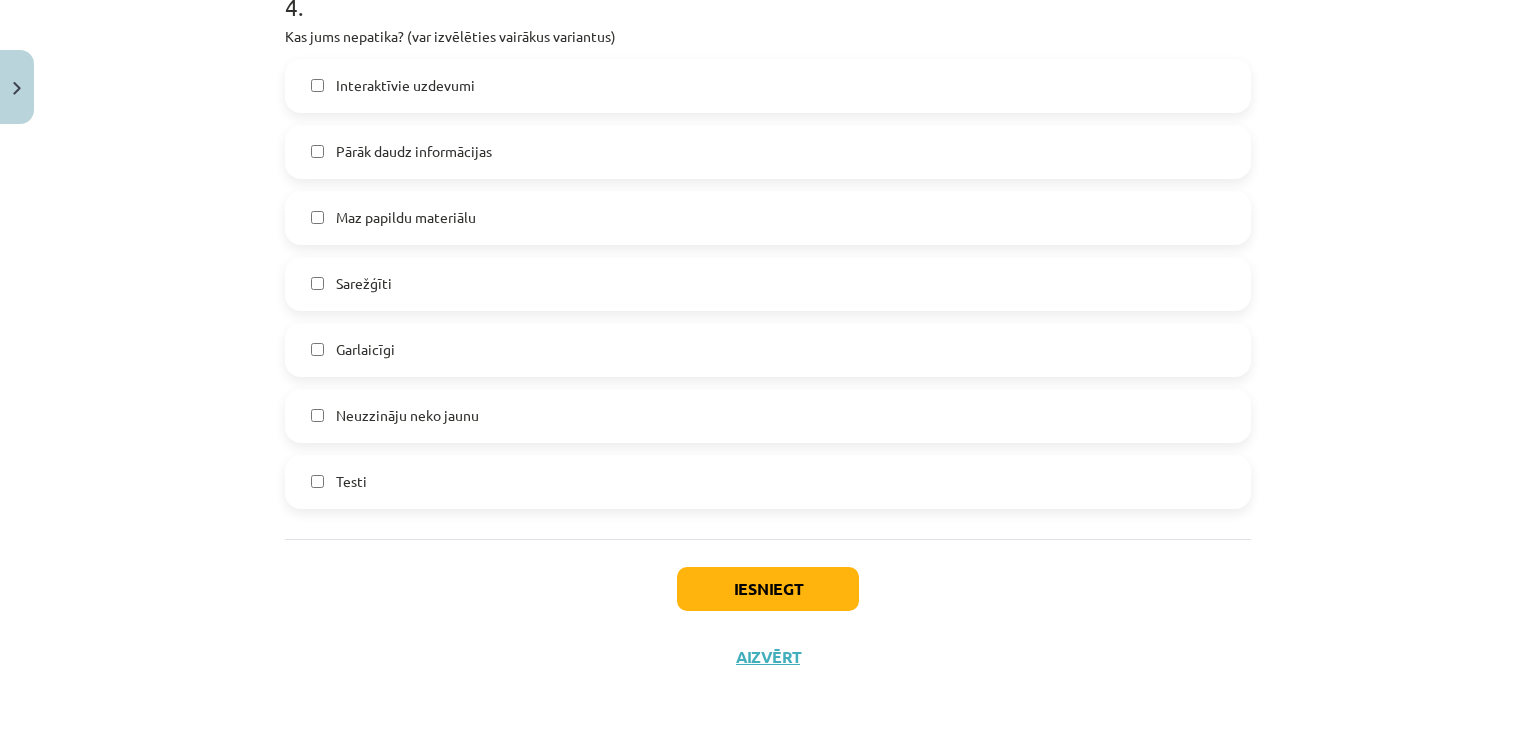 scroll, scrollTop: 1830, scrollLeft: 0, axis: vertical 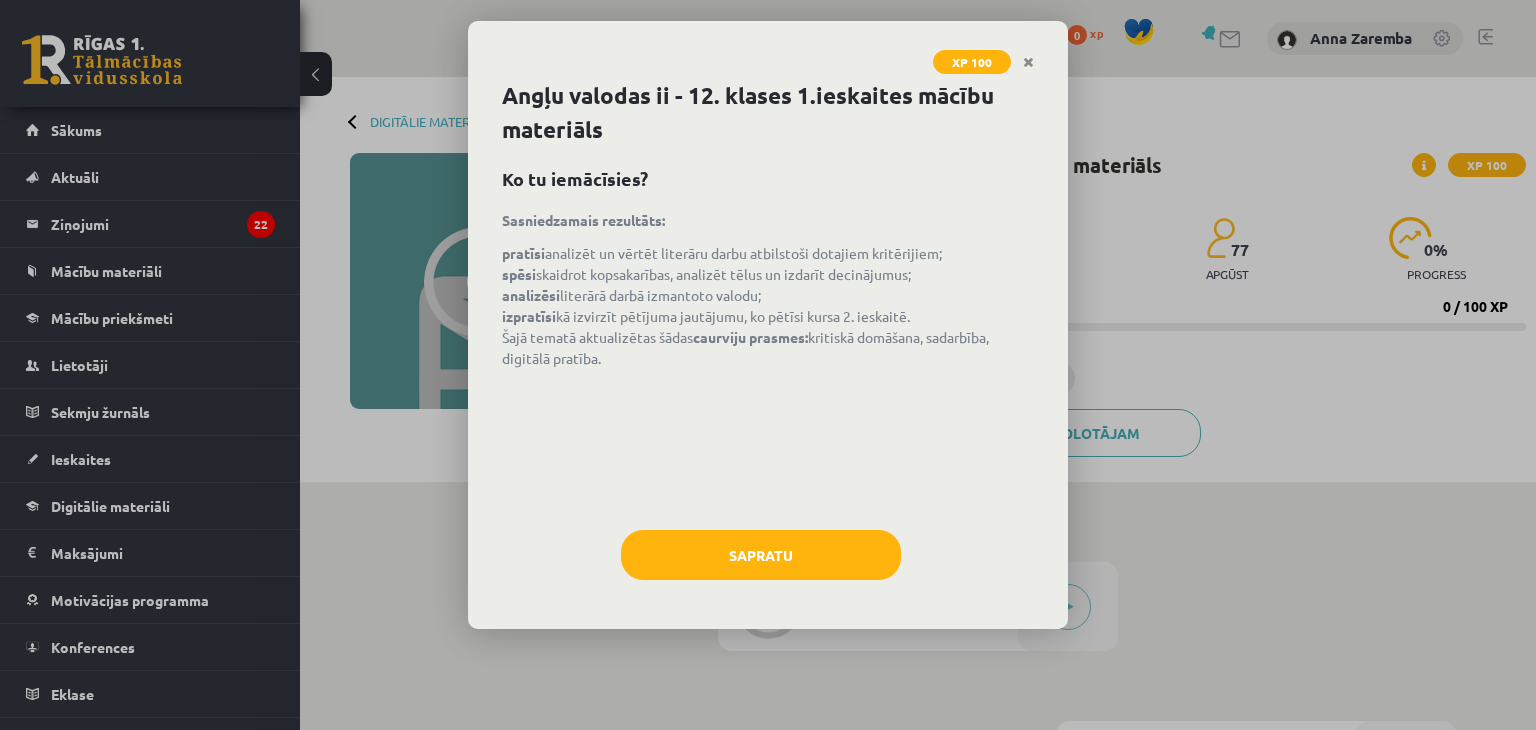drag, startPoint x: 816, startPoint y: 518, endPoint x: 809, endPoint y: 528, distance: 12.206555 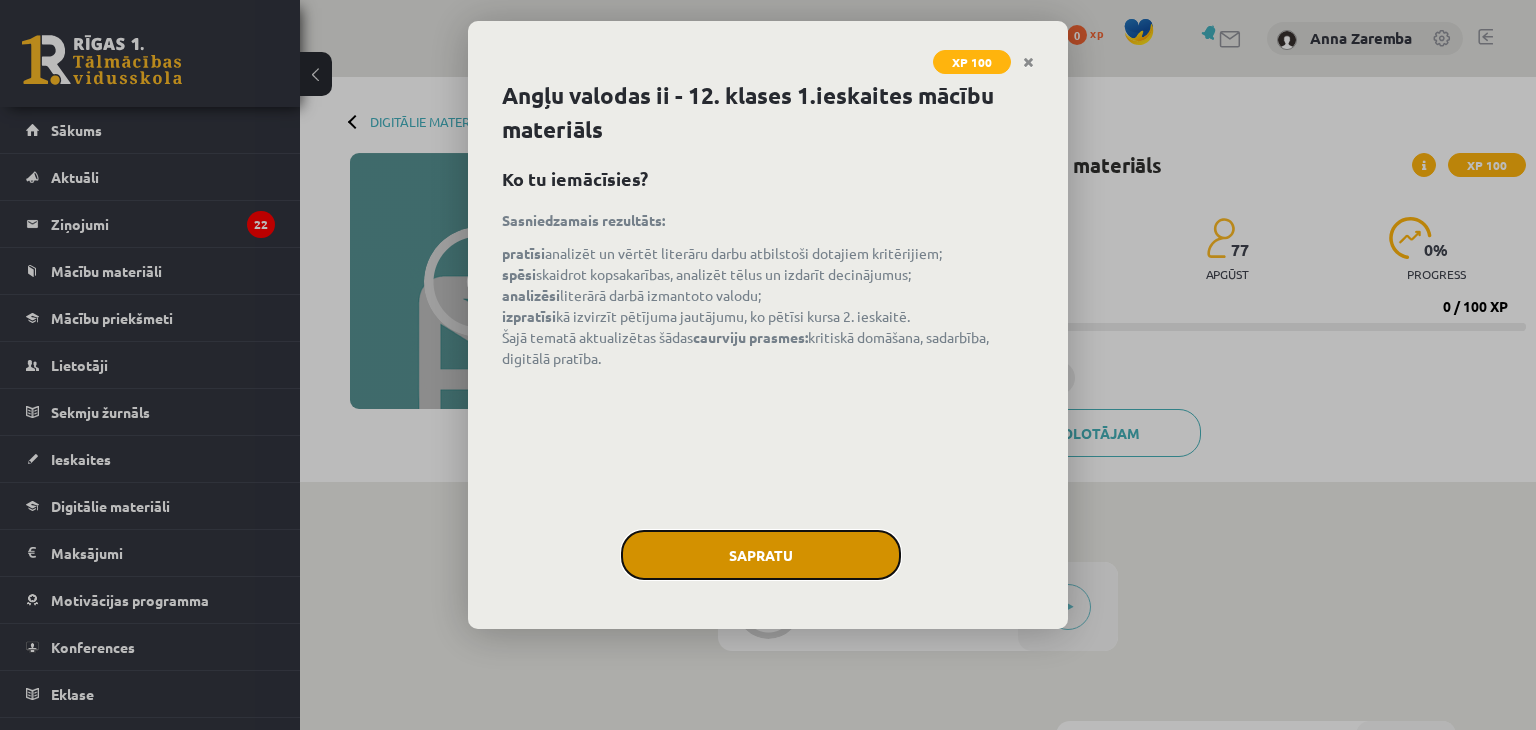 click on "Sapratu" 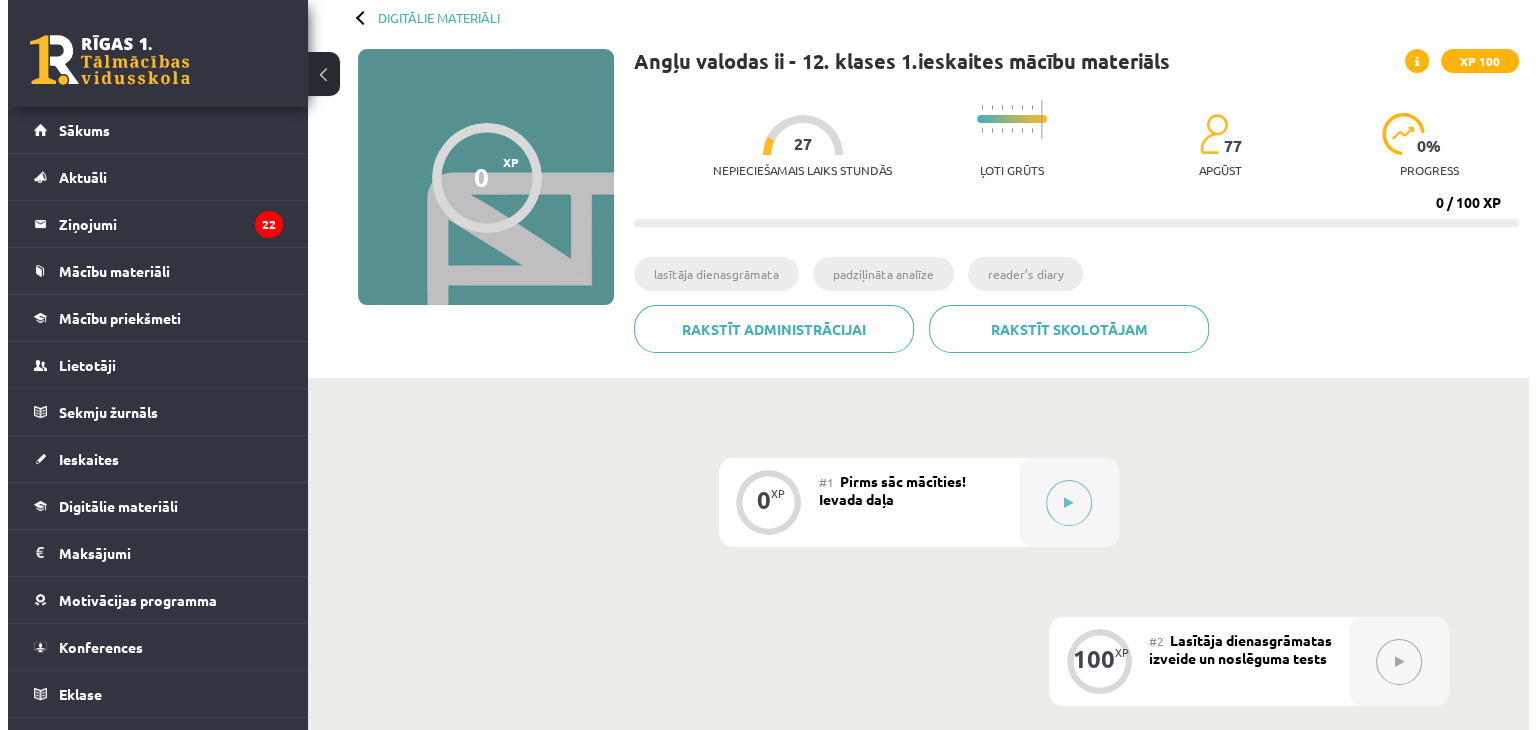 scroll, scrollTop: 200, scrollLeft: 0, axis: vertical 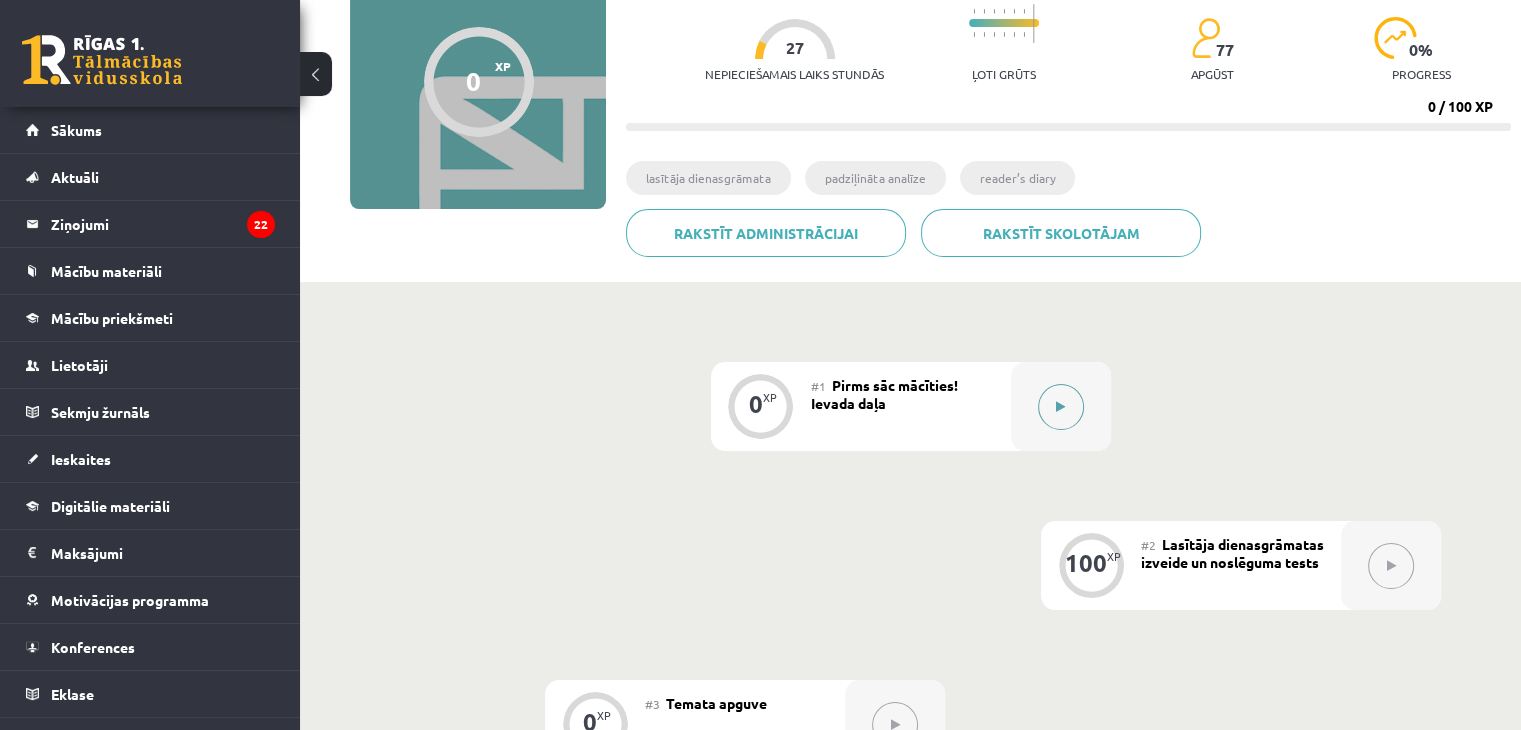 click 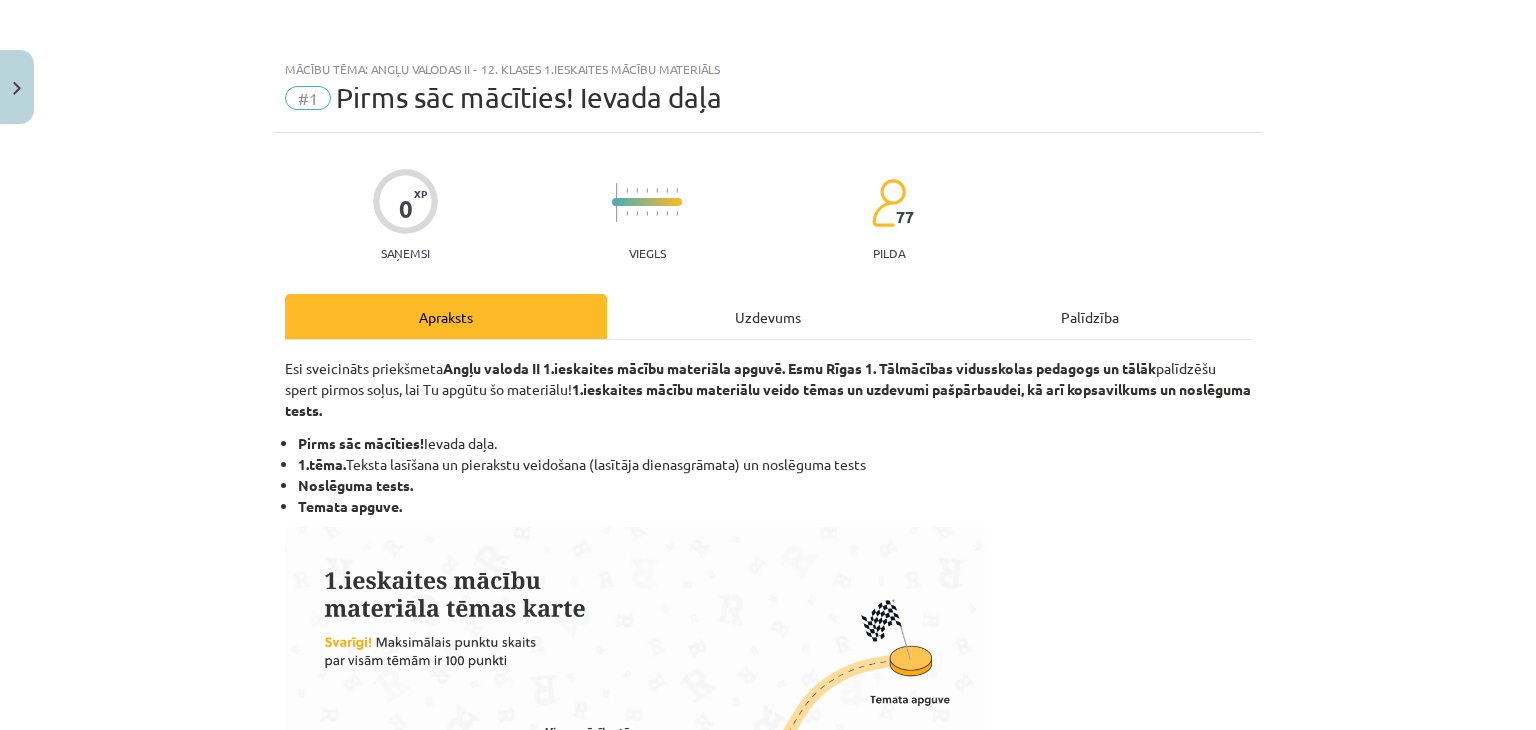 click on "Uzdevums" 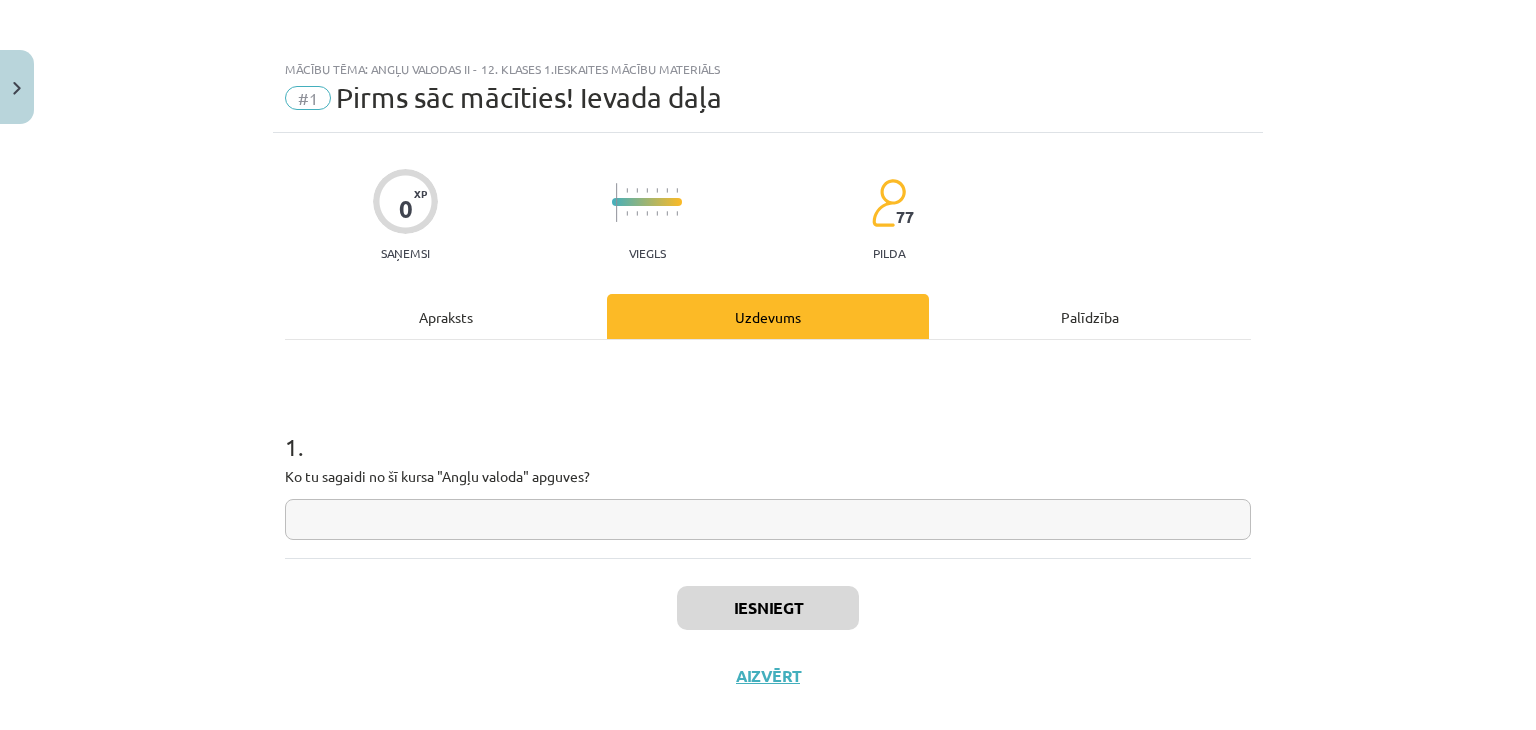 scroll, scrollTop: 29, scrollLeft: 0, axis: vertical 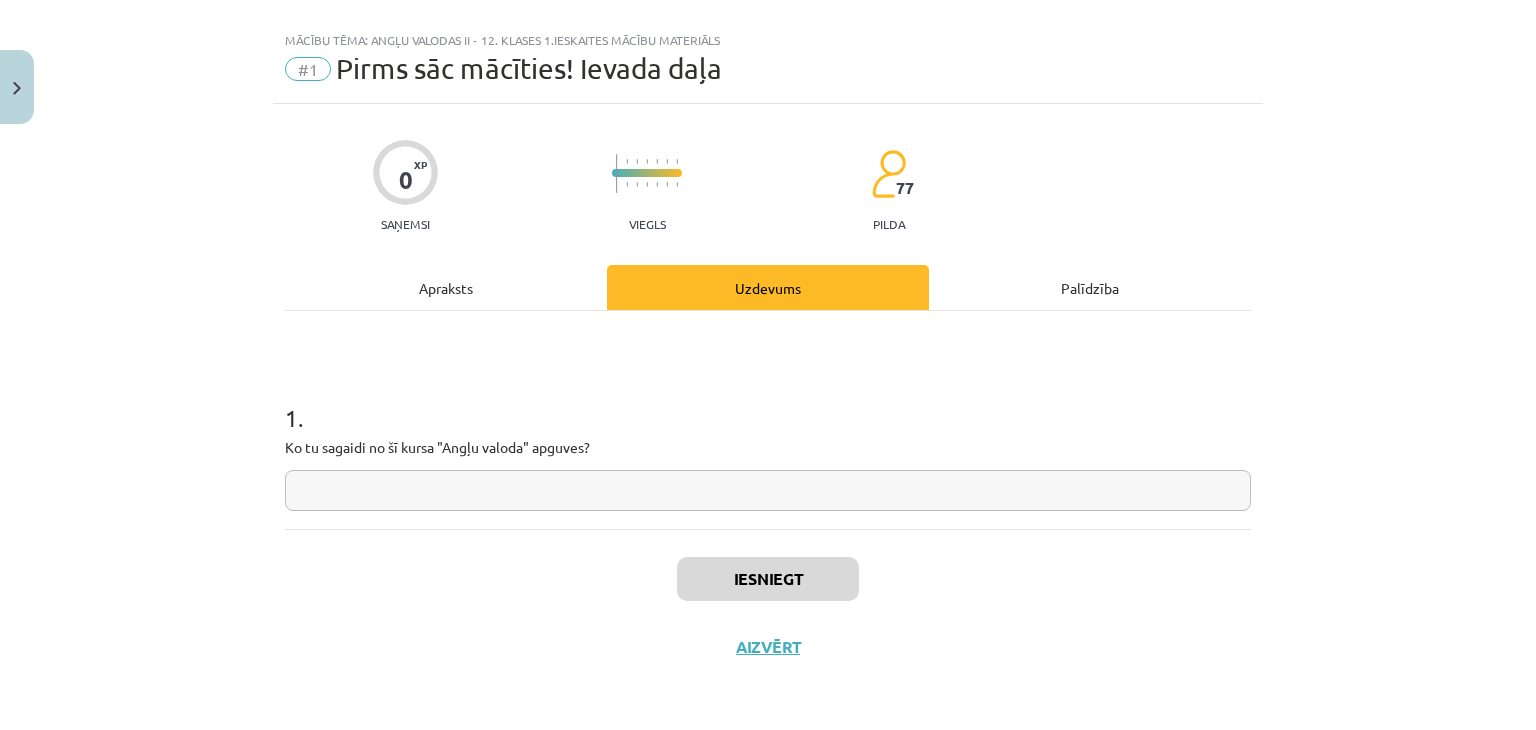 drag, startPoint x: 574, startPoint y: 471, endPoint x: 570, endPoint y: 484, distance: 13.601471 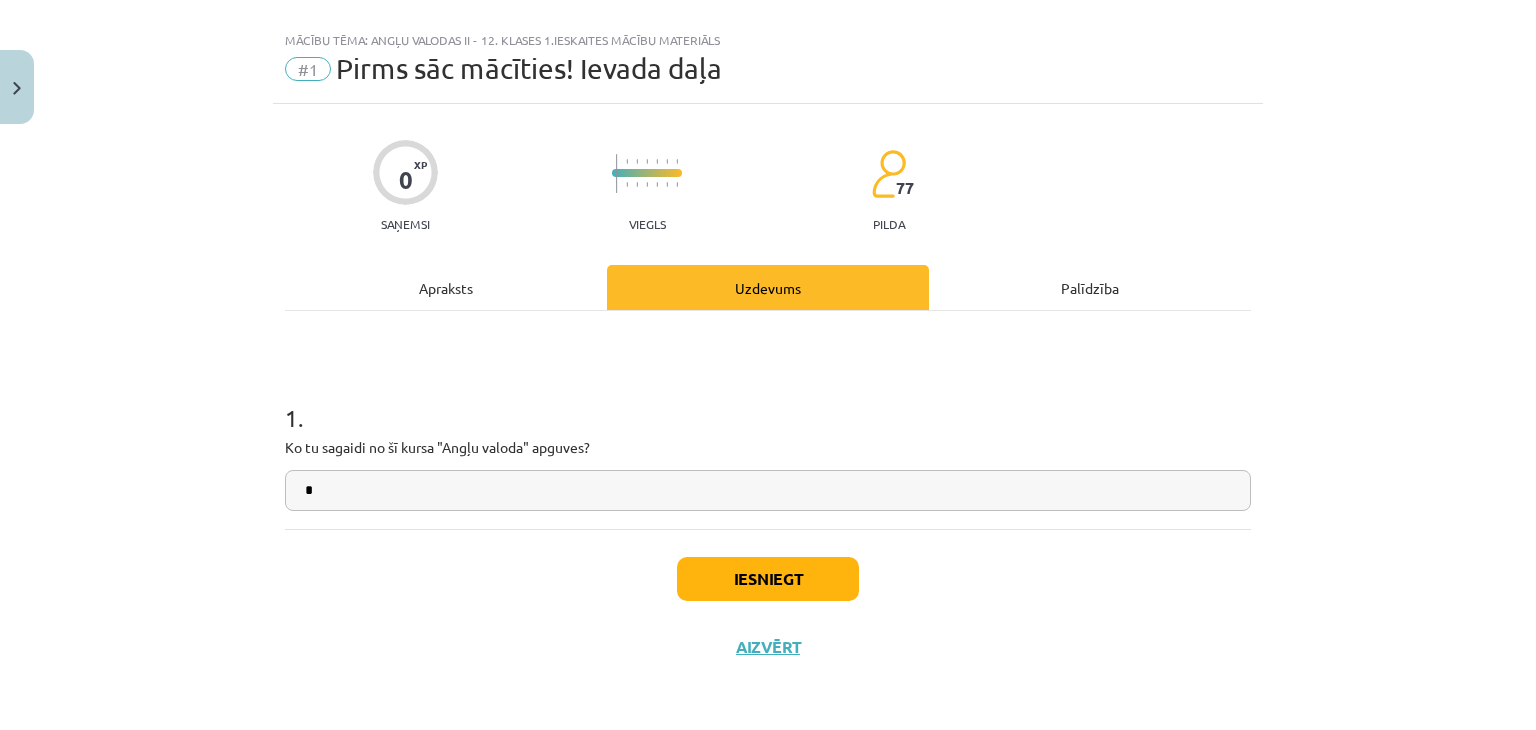 type on "*" 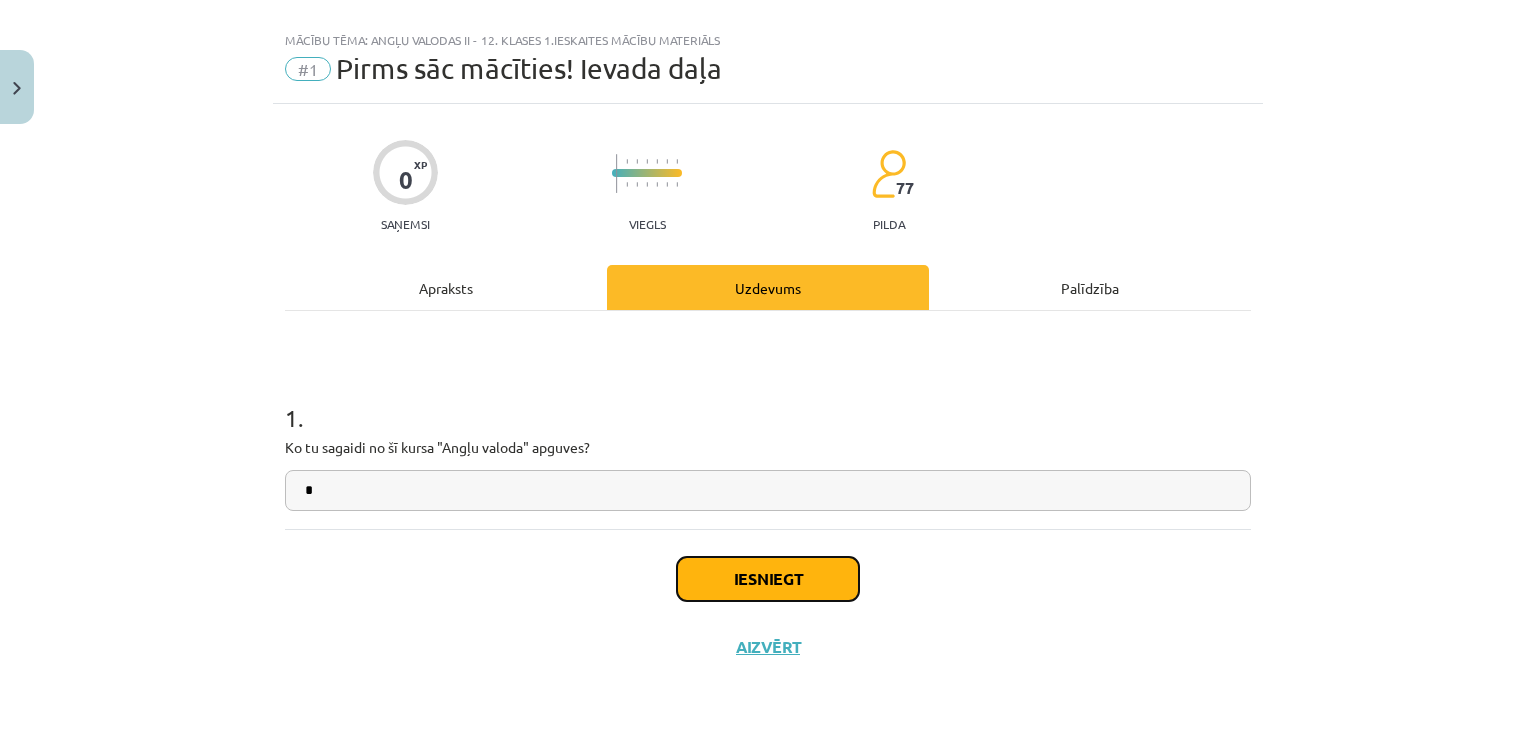 click on "Iesniegt" 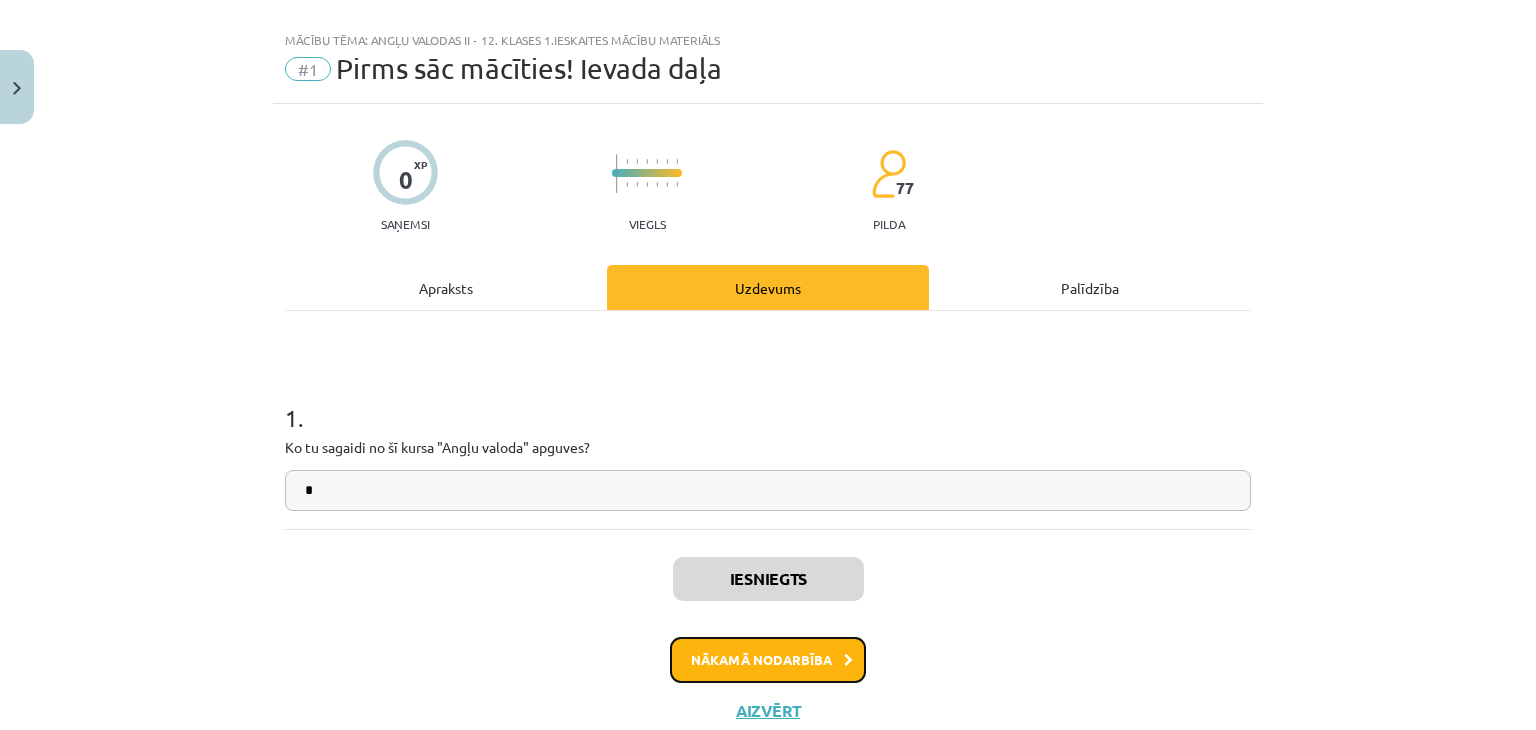 click on "Nākamā nodarbība" 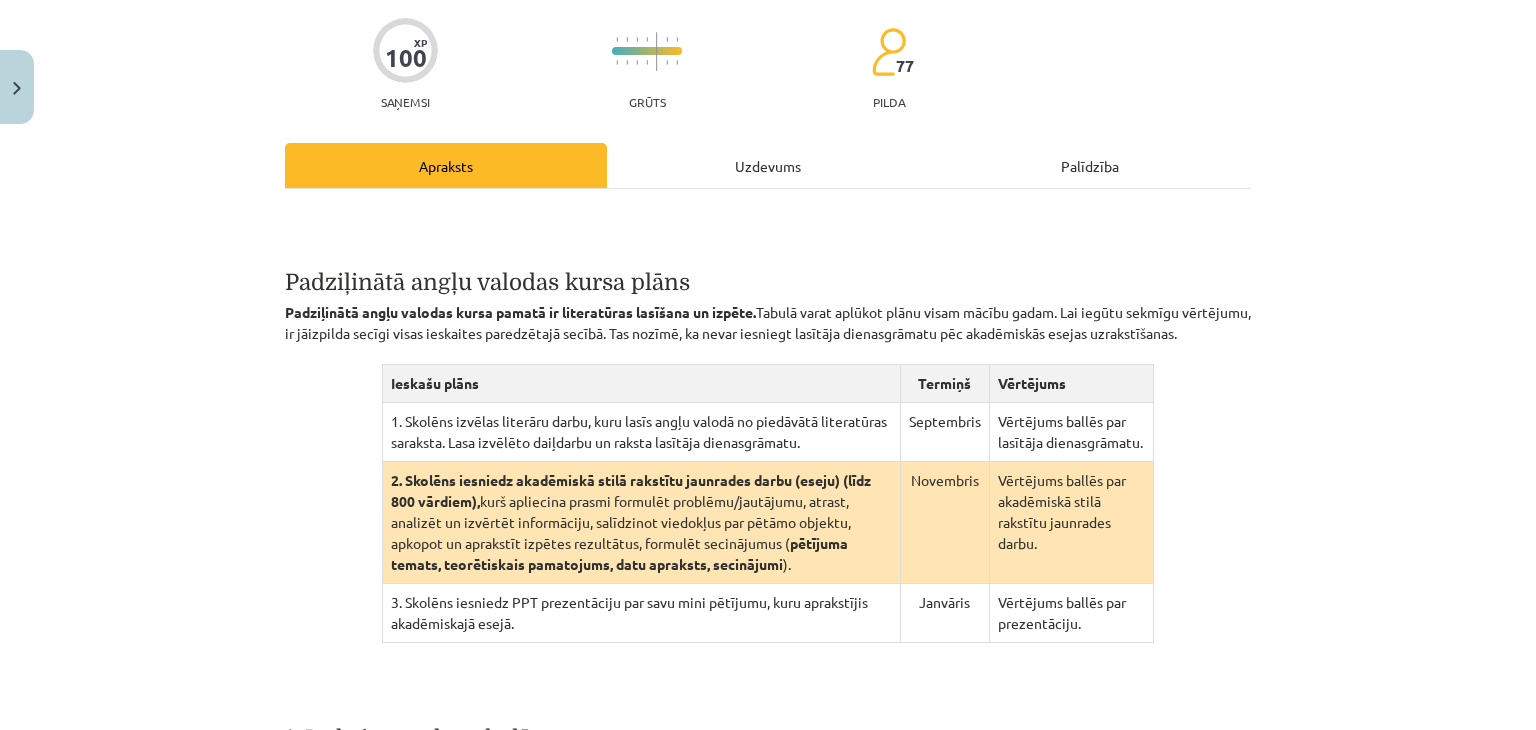 scroll, scrollTop: 350, scrollLeft: 0, axis: vertical 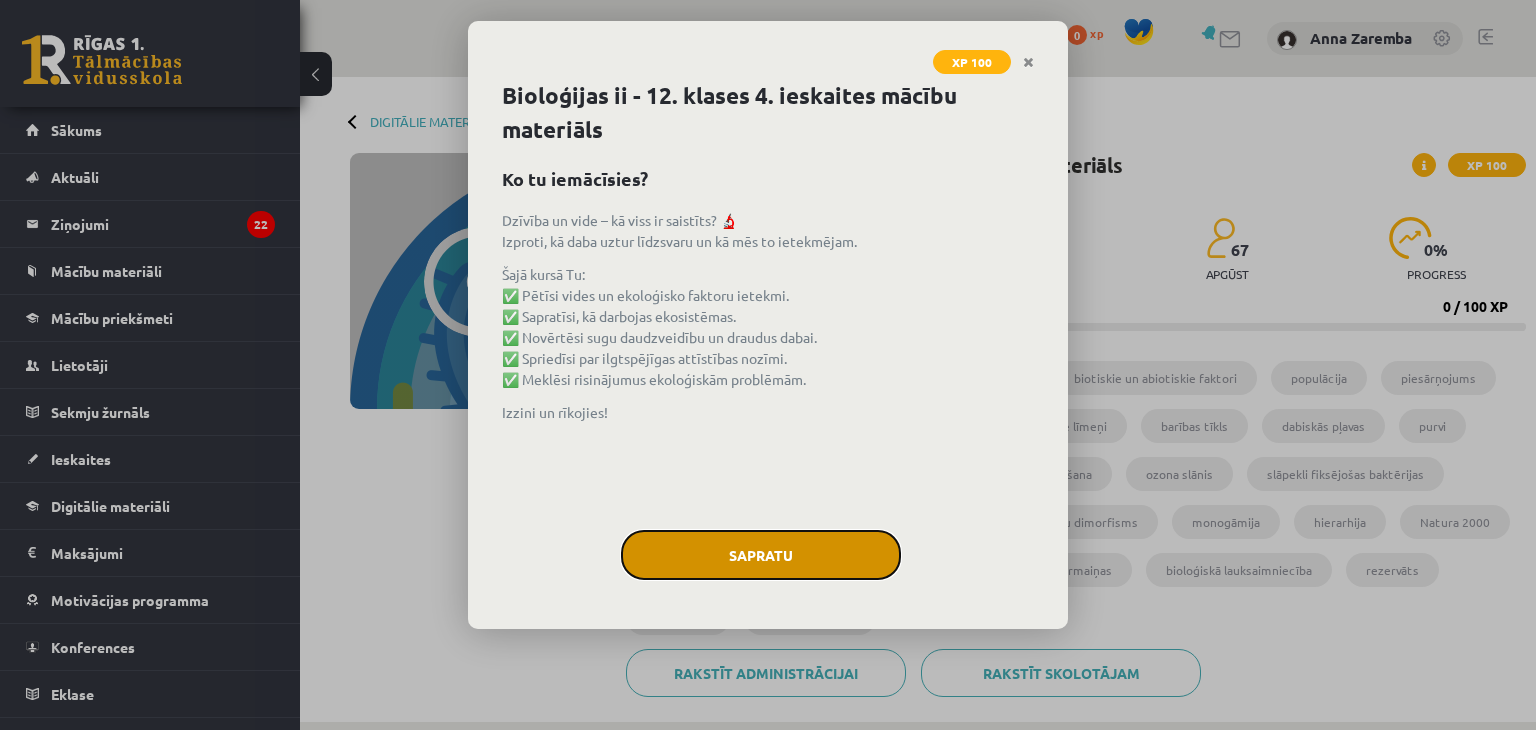 click on "Sapratu" 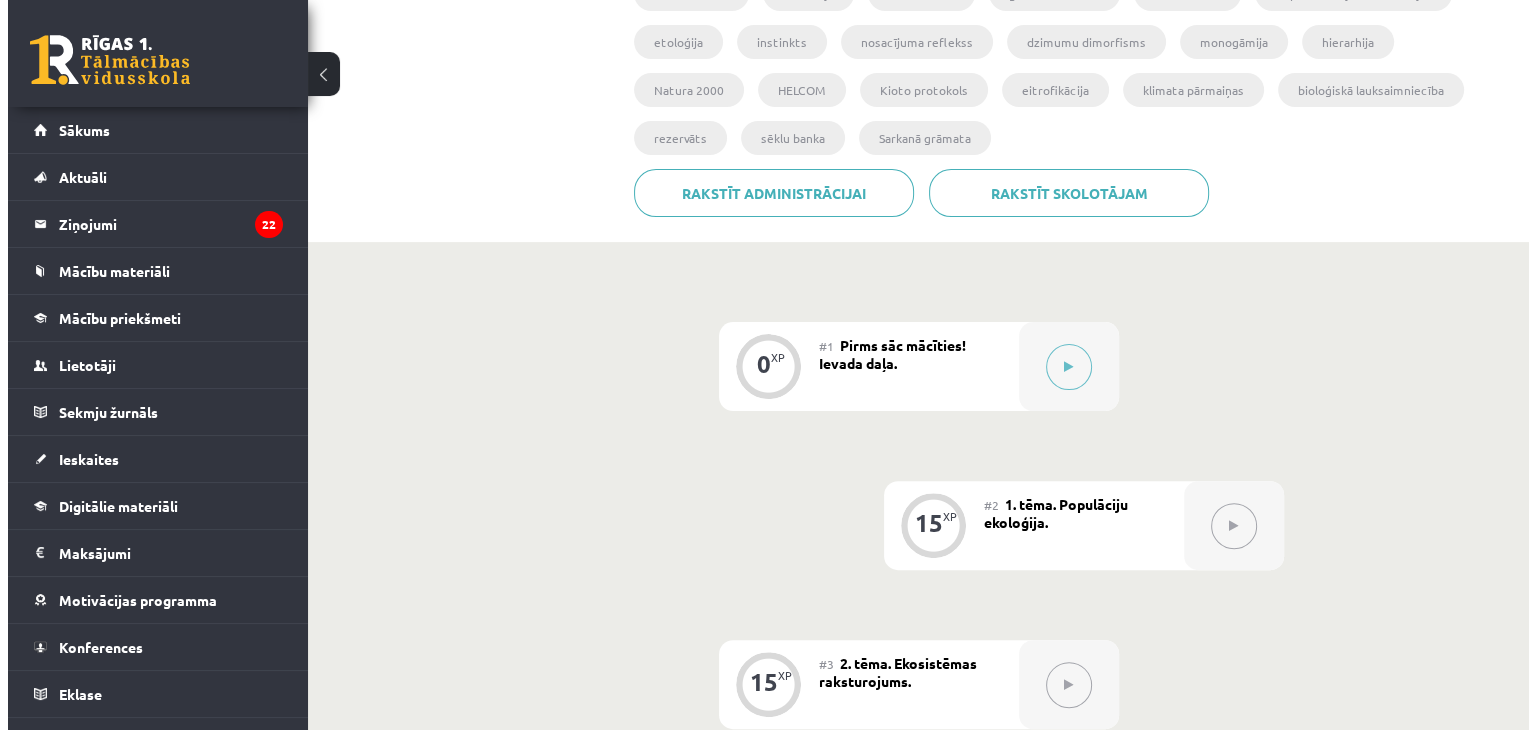 scroll, scrollTop: 600, scrollLeft: 0, axis: vertical 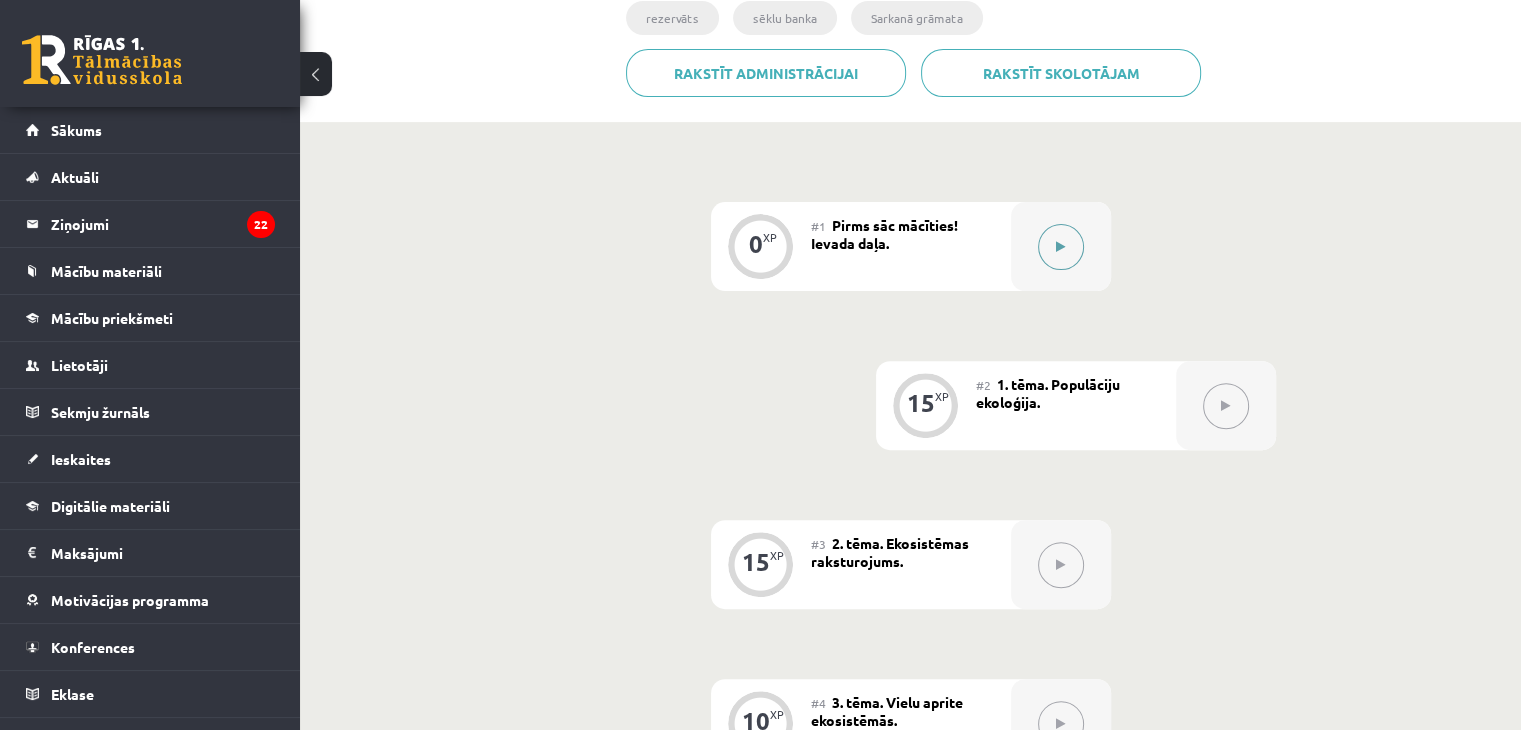 click 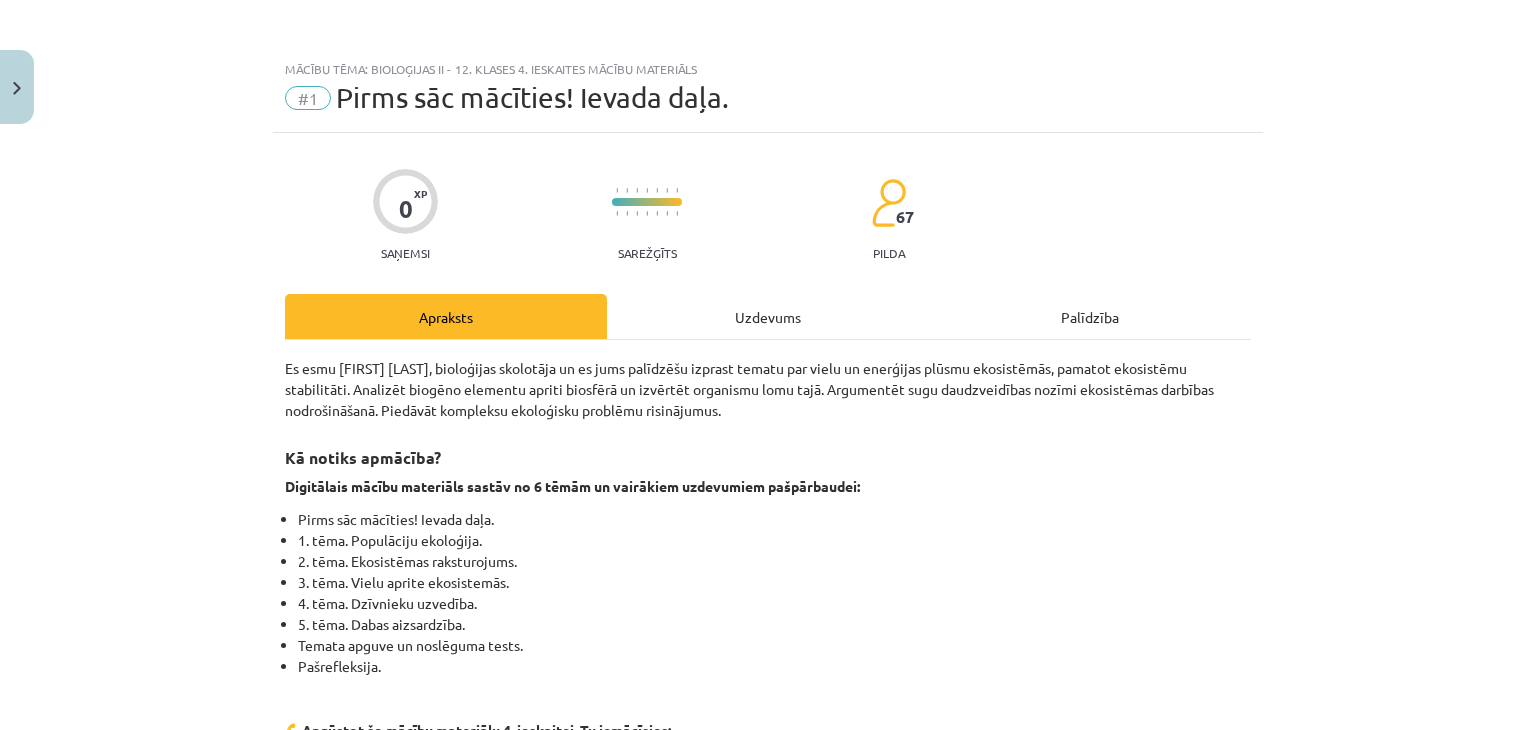 click on "Uzdevums" 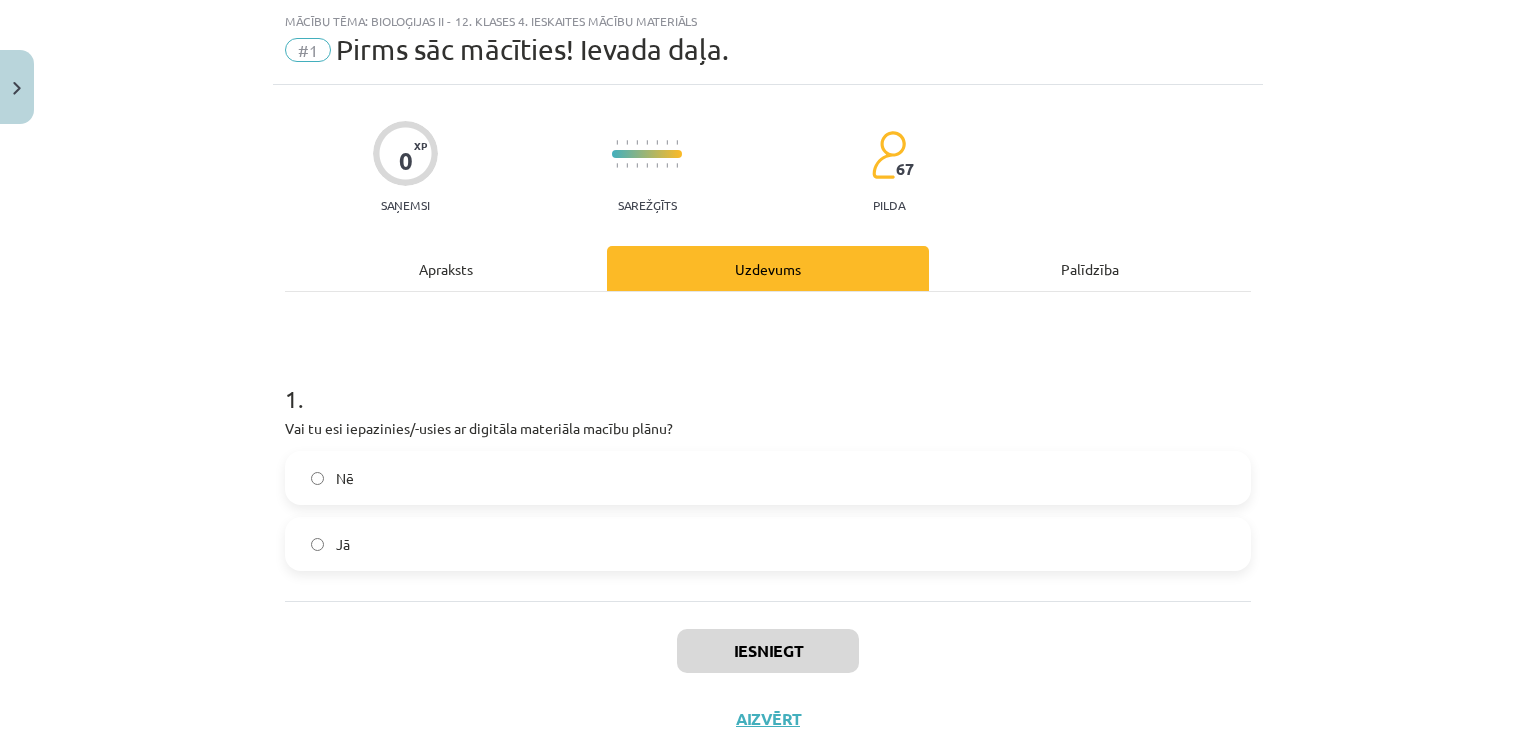 scroll, scrollTop: 50, scrollLeft: 0, axis: vertical 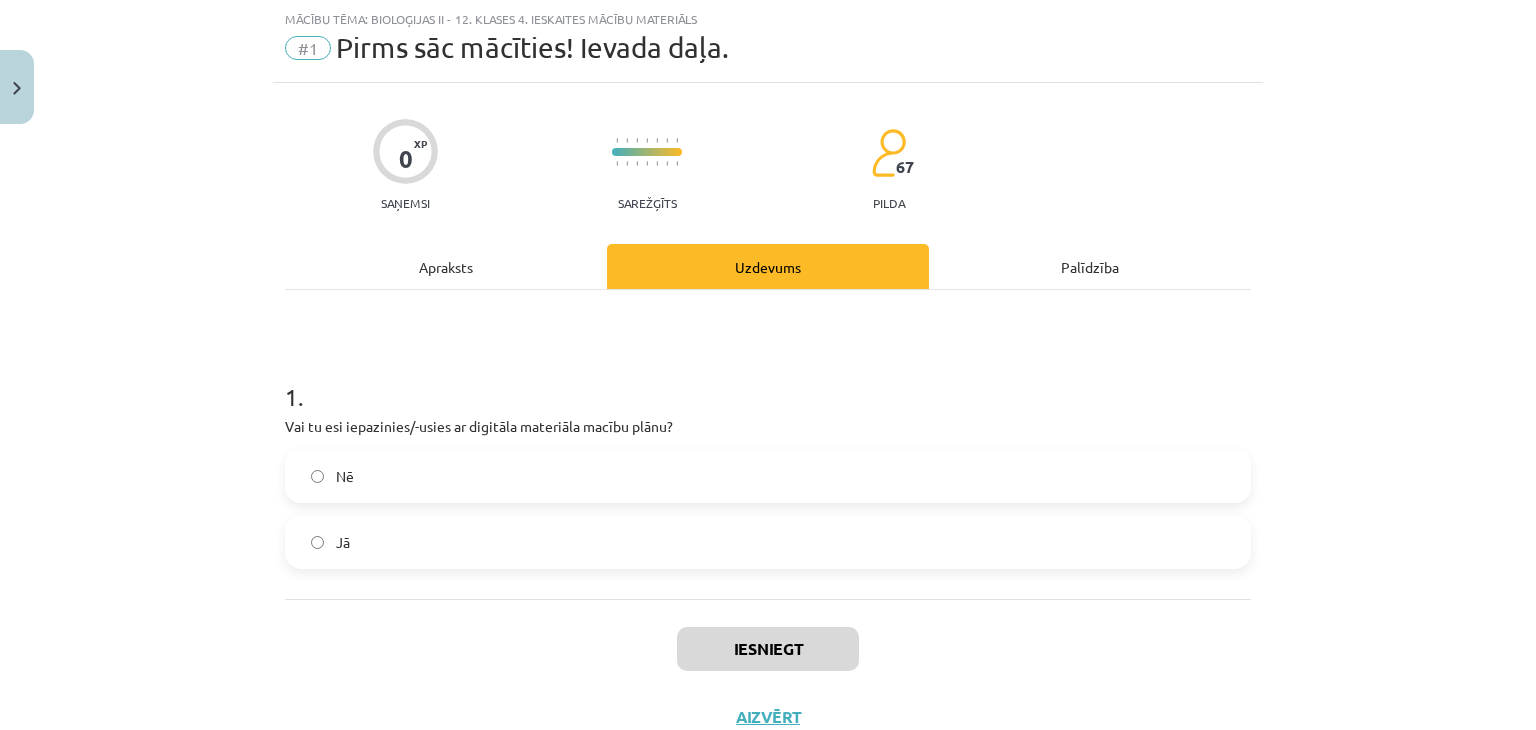click on "Jā" 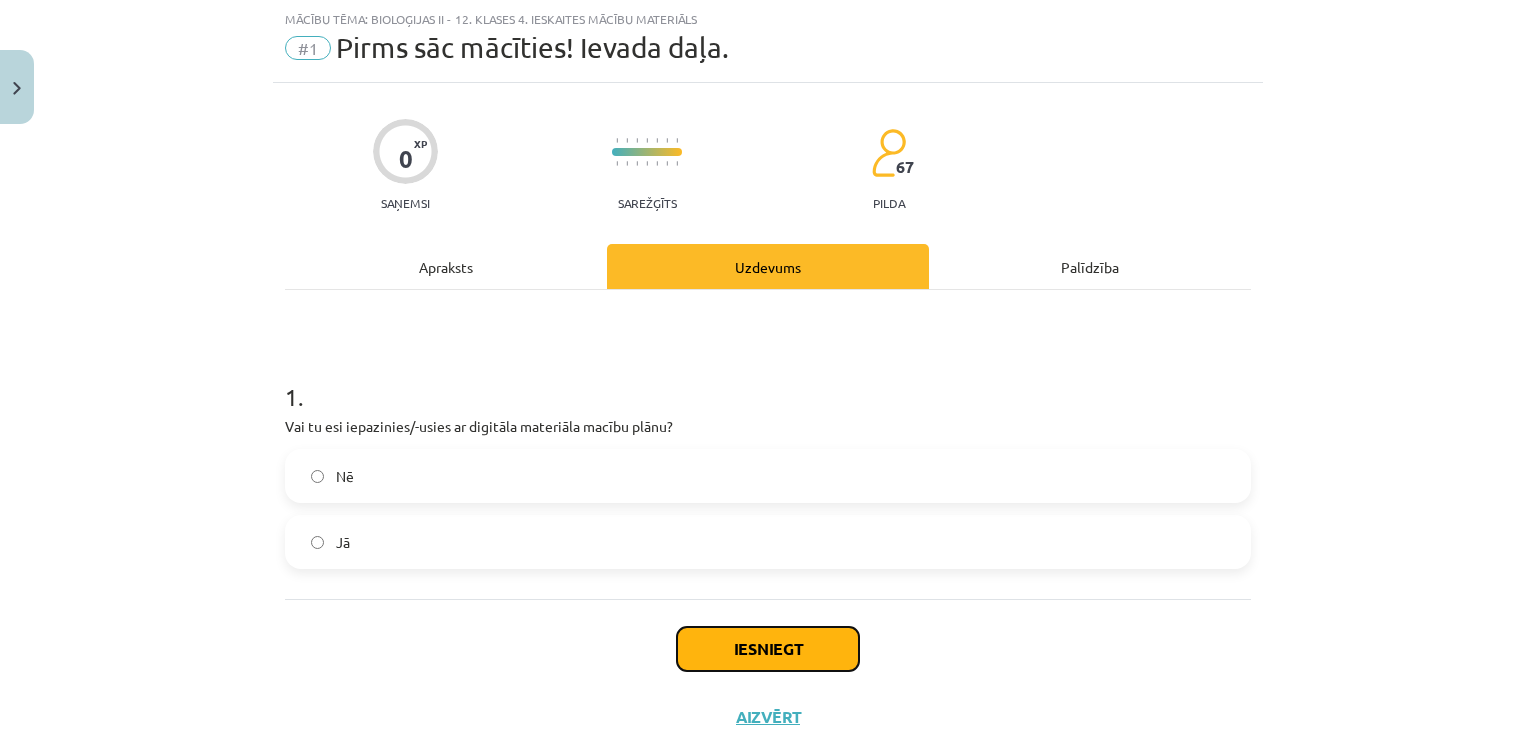 click on "Iesniegt" 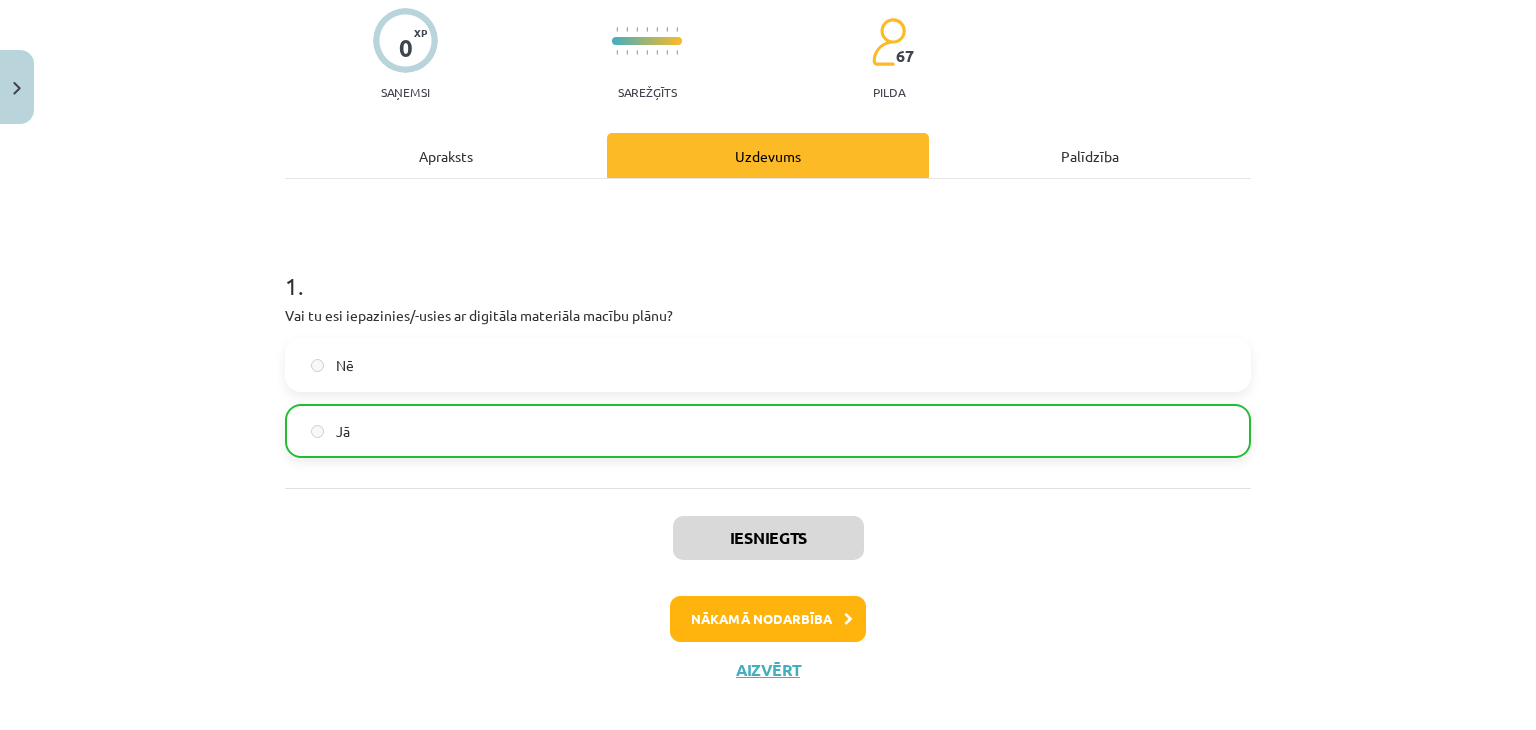 scroll, scrollTop: 184, scrollLeft: 0, axis: vertical 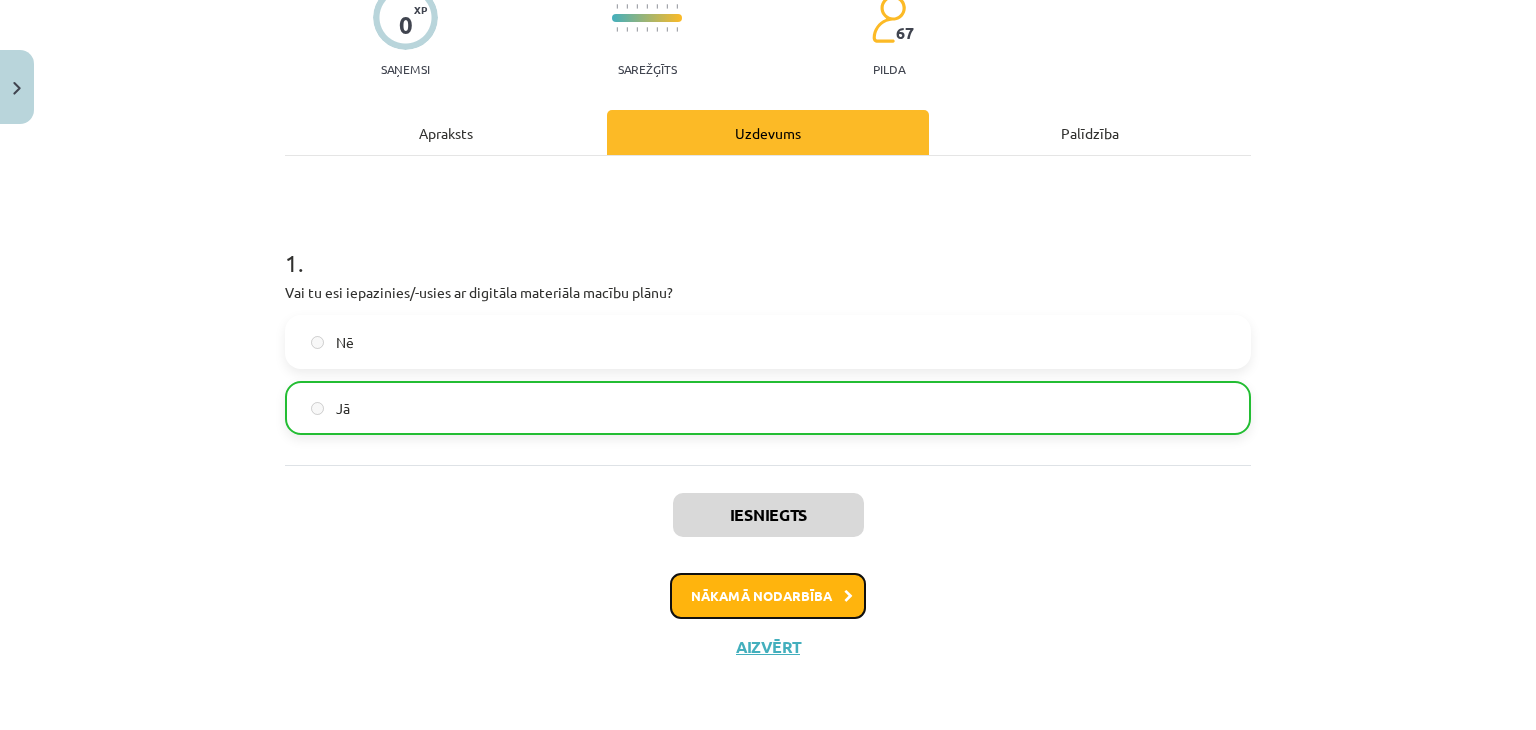 click on "Nākamā nodarbība" 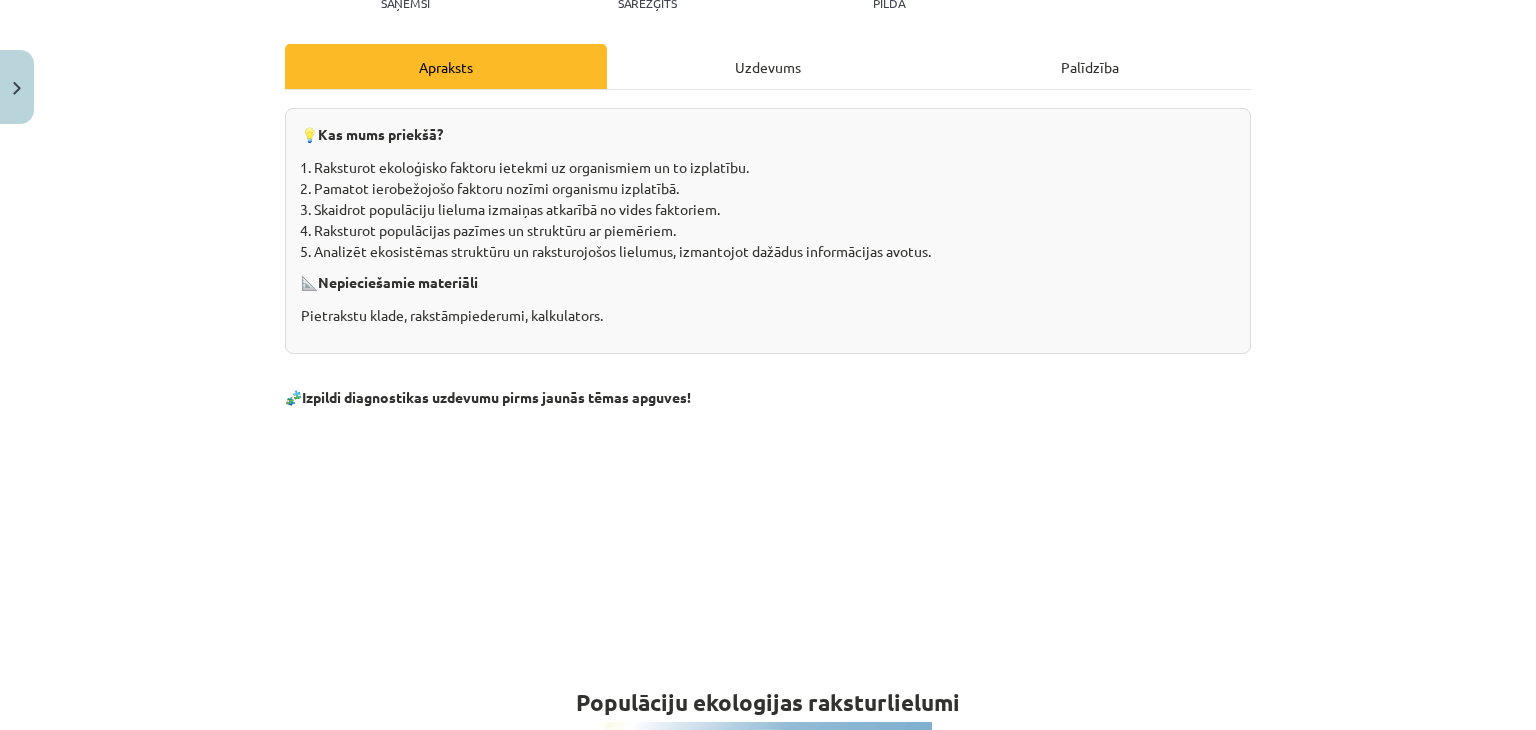 scroll, scrollTop: 350, scrollLeft: 0, axis: vertical 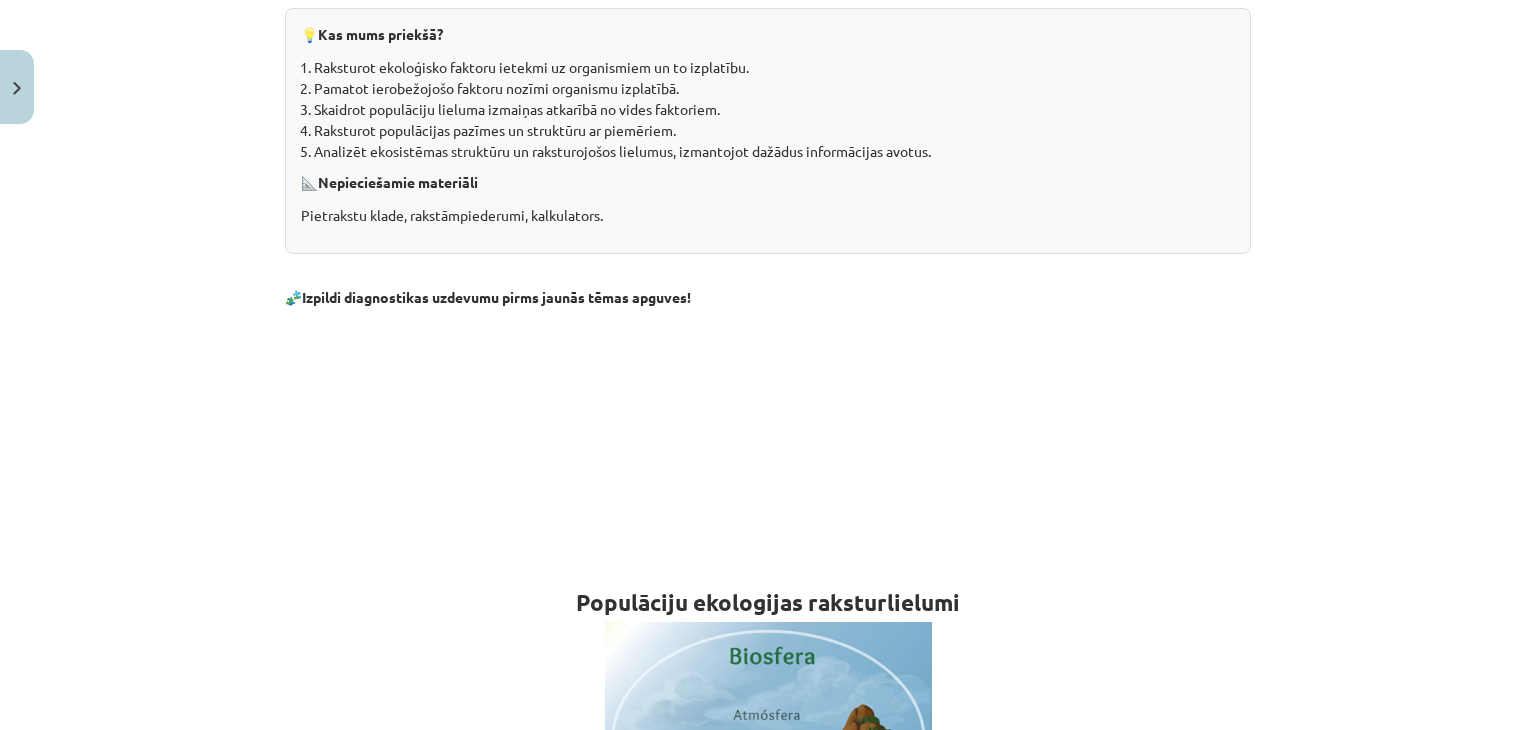 click 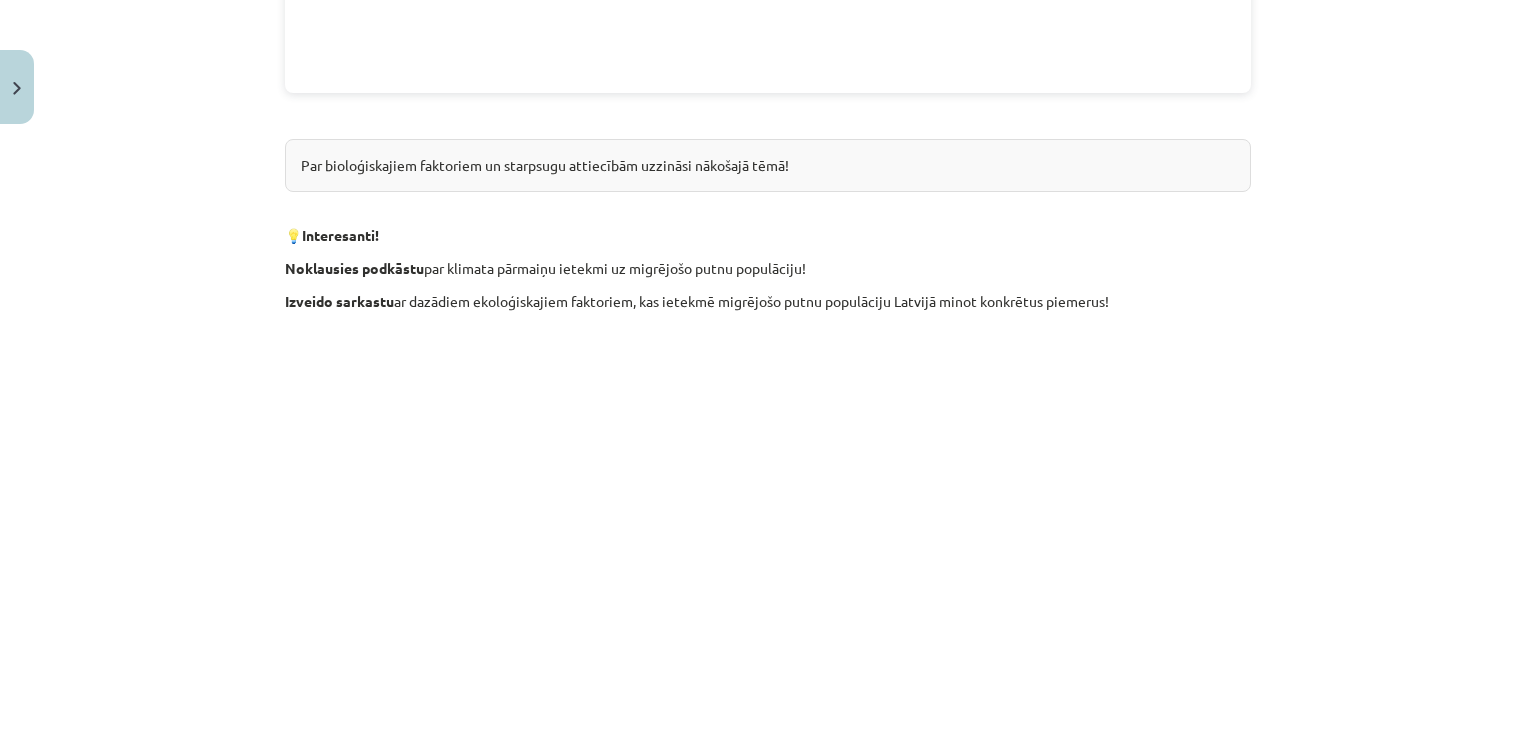 scroll, scrollTop: 5450, scrollLeft: 0, axis: vertical 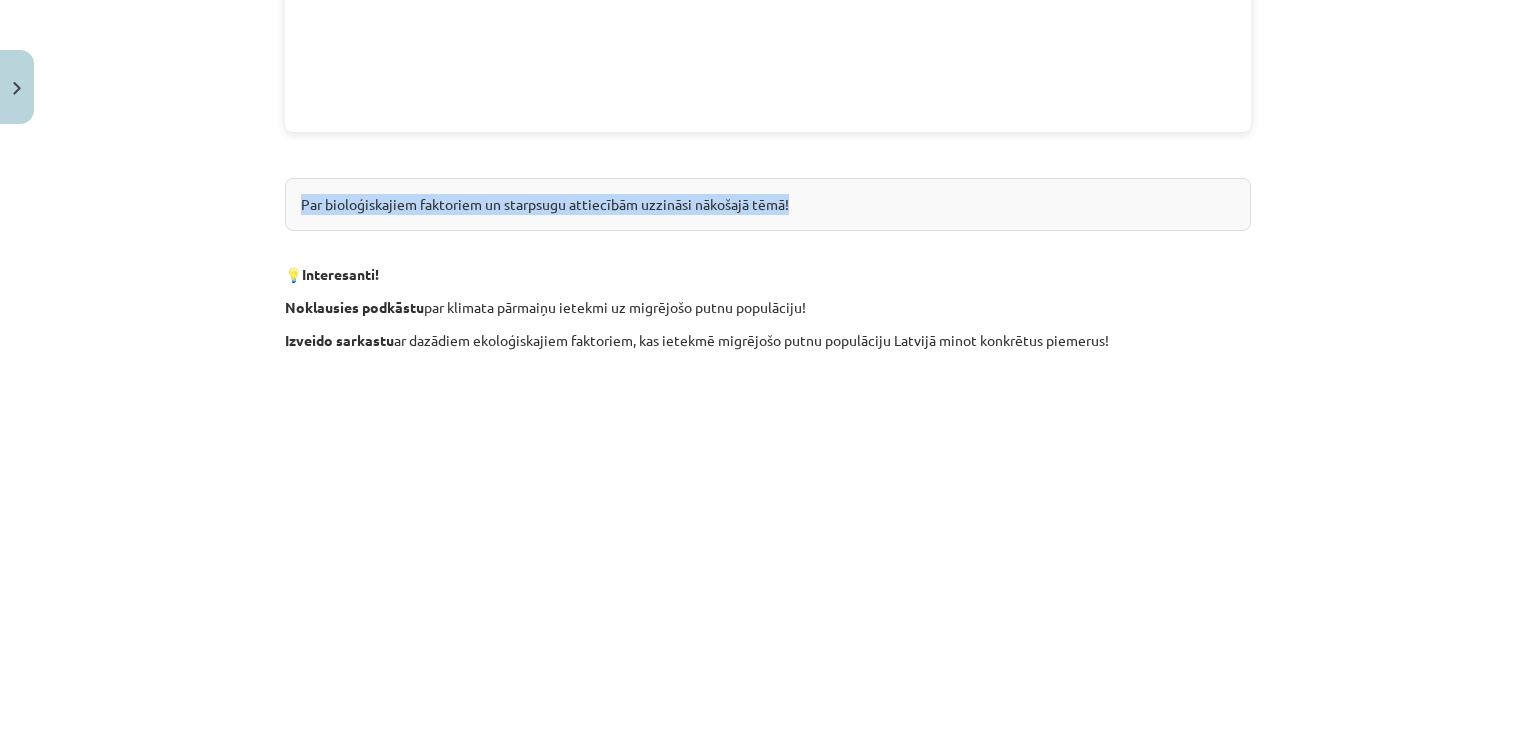 drag, startPoint x: 804, startPoint y: 205, endPoint x: 300, endPoint y: 177, distance: 504.7772 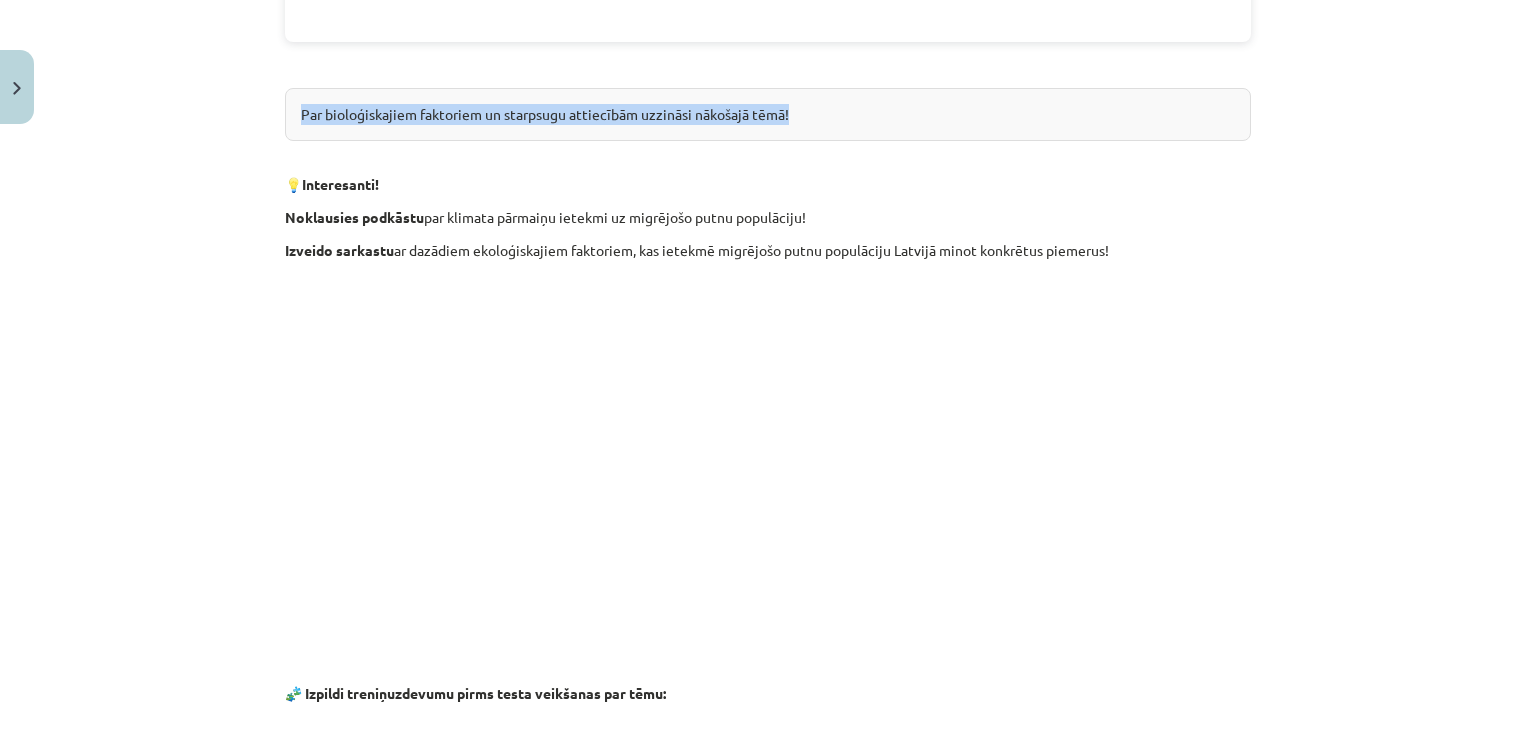 scroll, scrollTop: 5650, scrollLeft: 0, axis: vertical 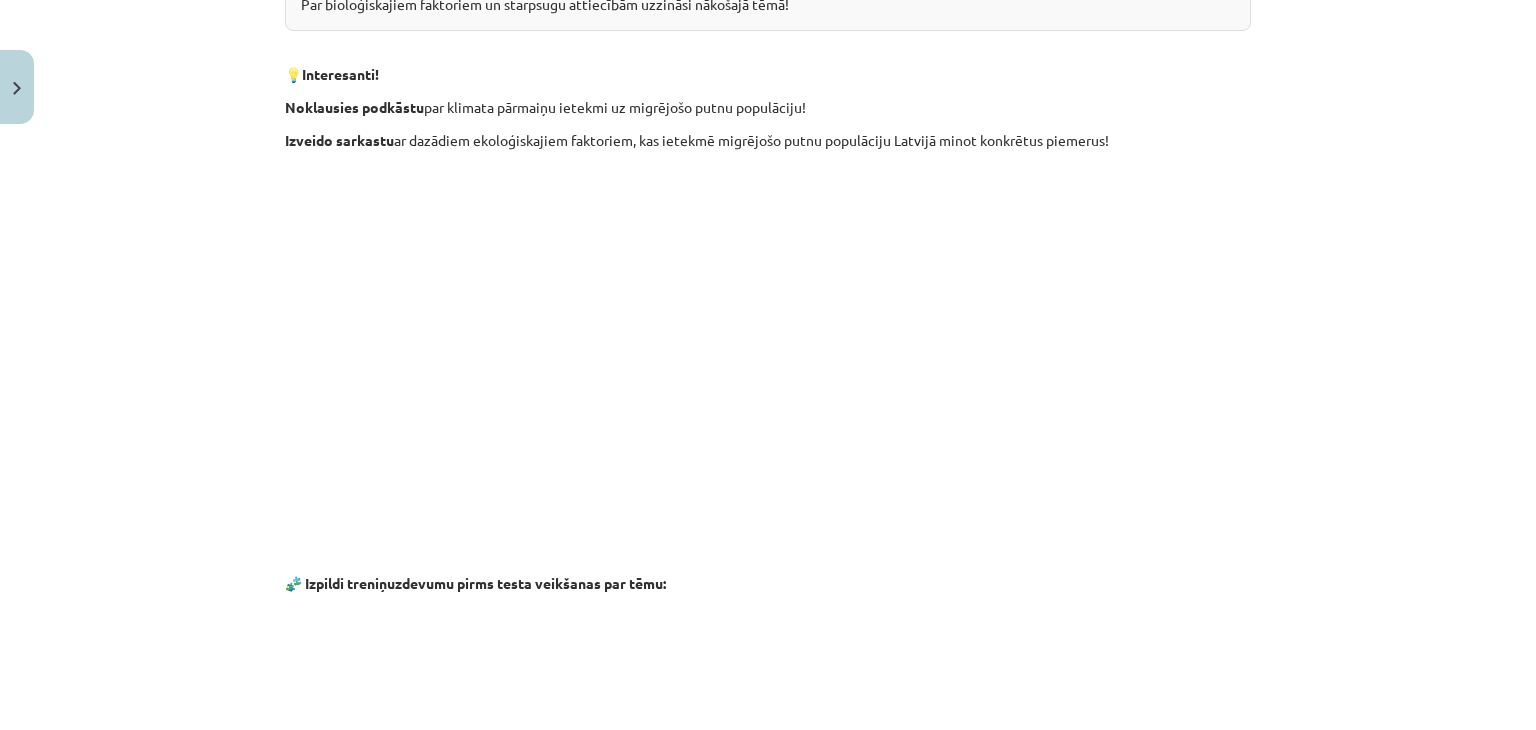 click 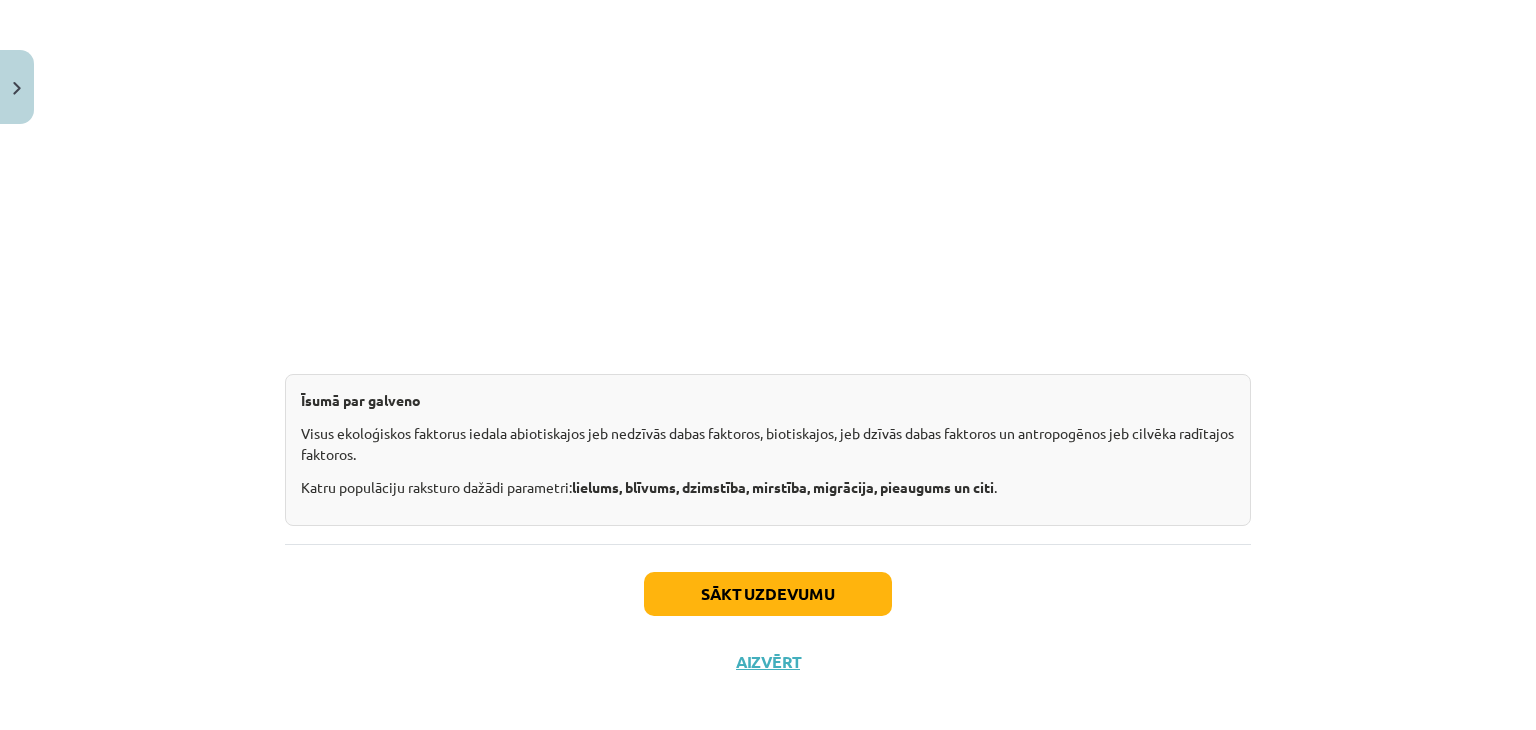 scroll, scrollTop: 6339, scrollLeft: 0, axis: vertical 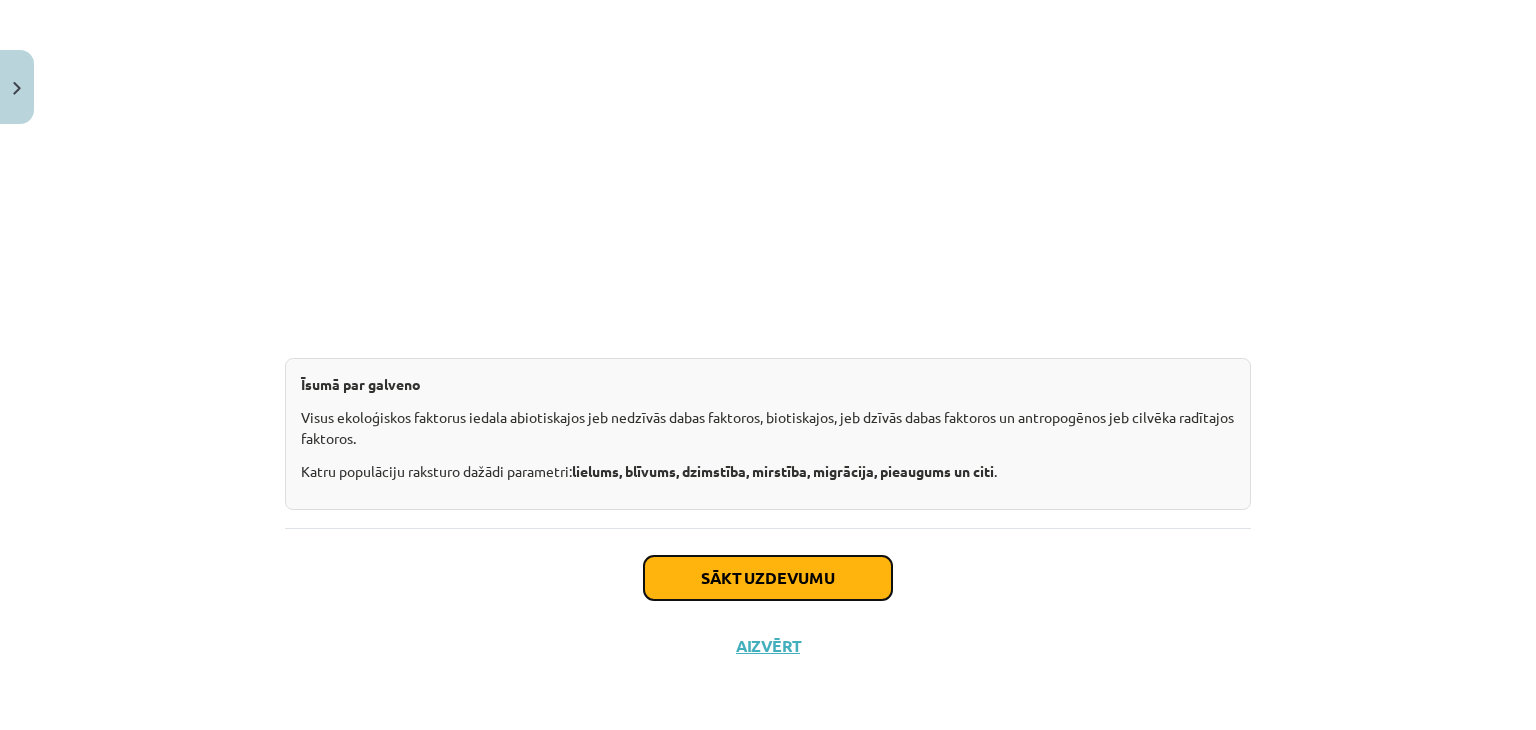 click on "Sākt uzdevumu" 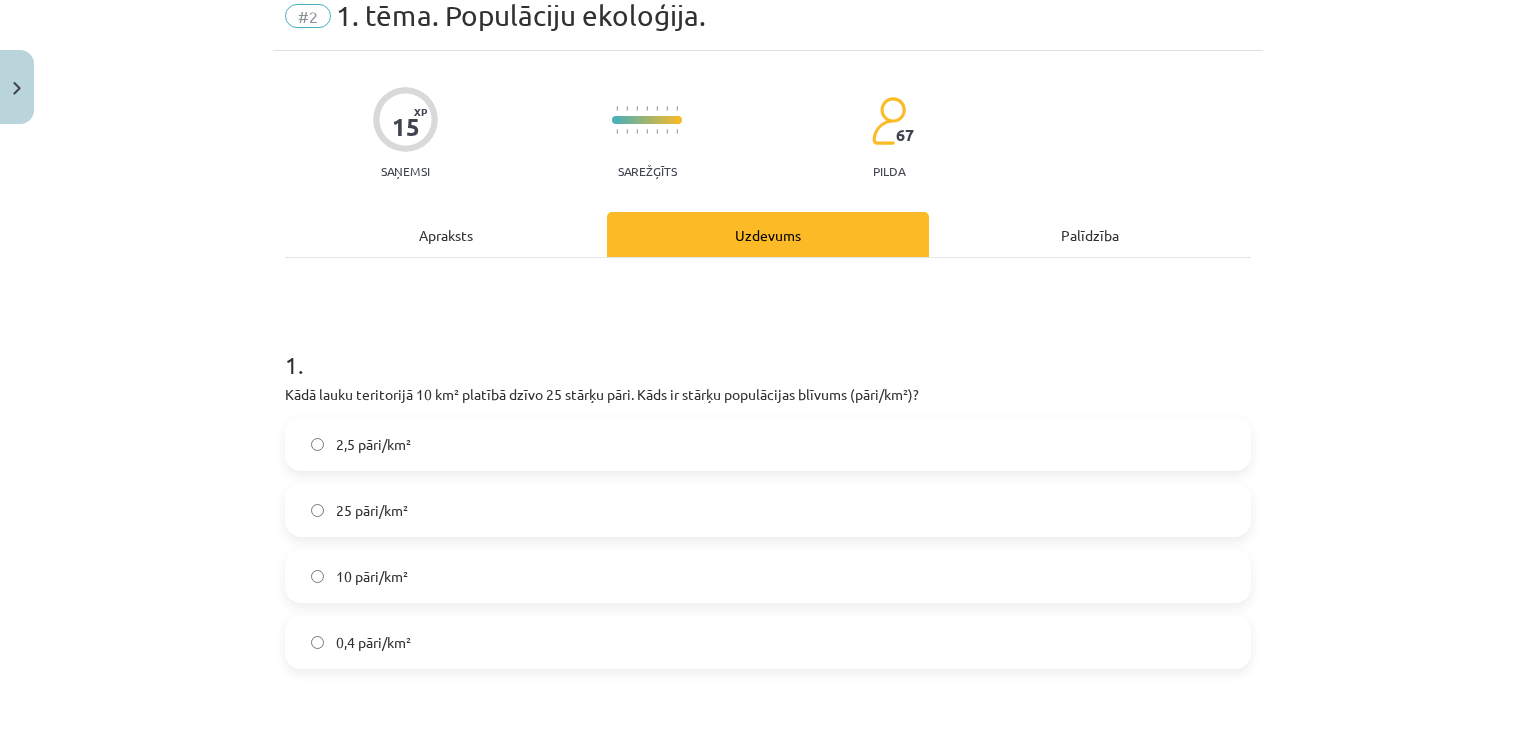 scroll, scrollTop: 50, scrollLeft: 0, axis: vertical 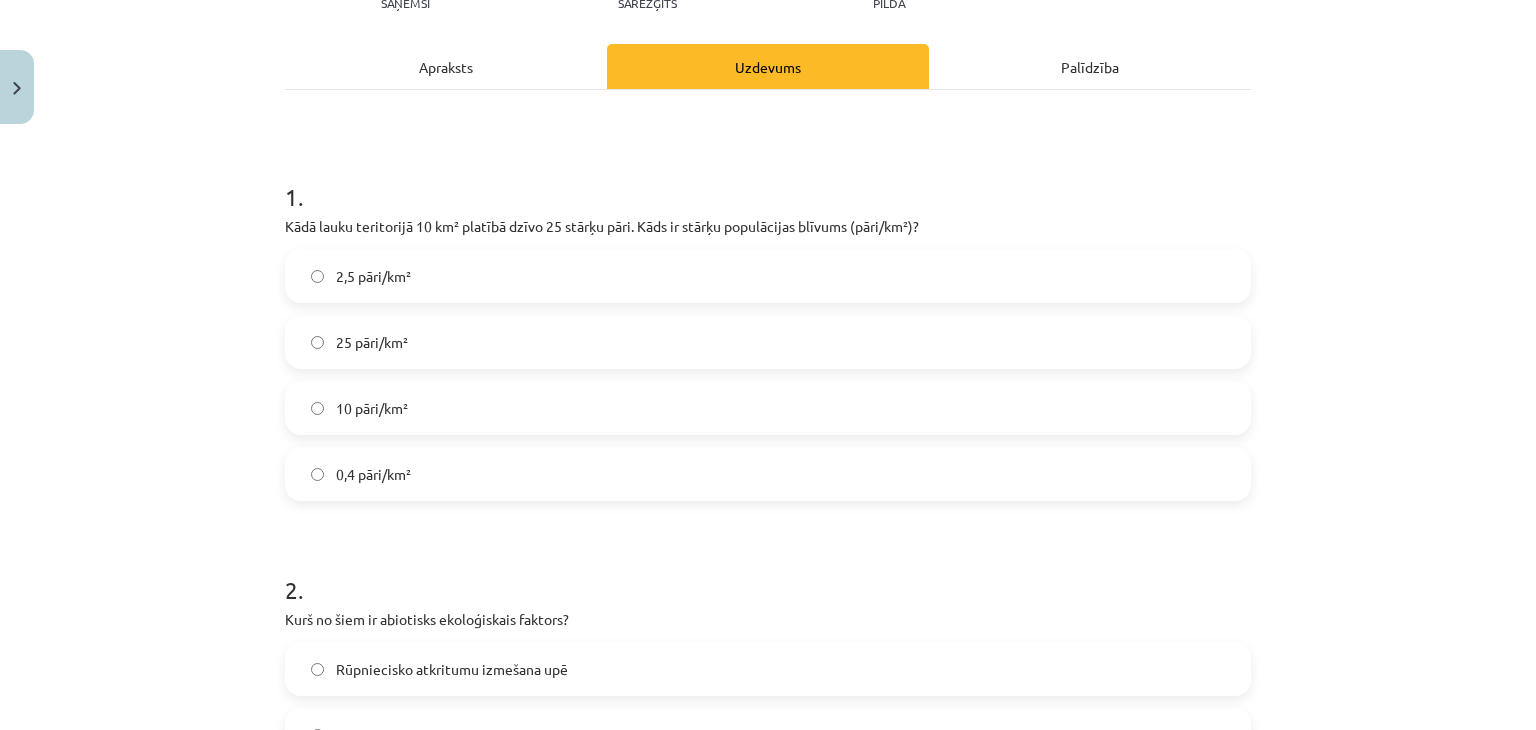 click on "10 pāri/km²" 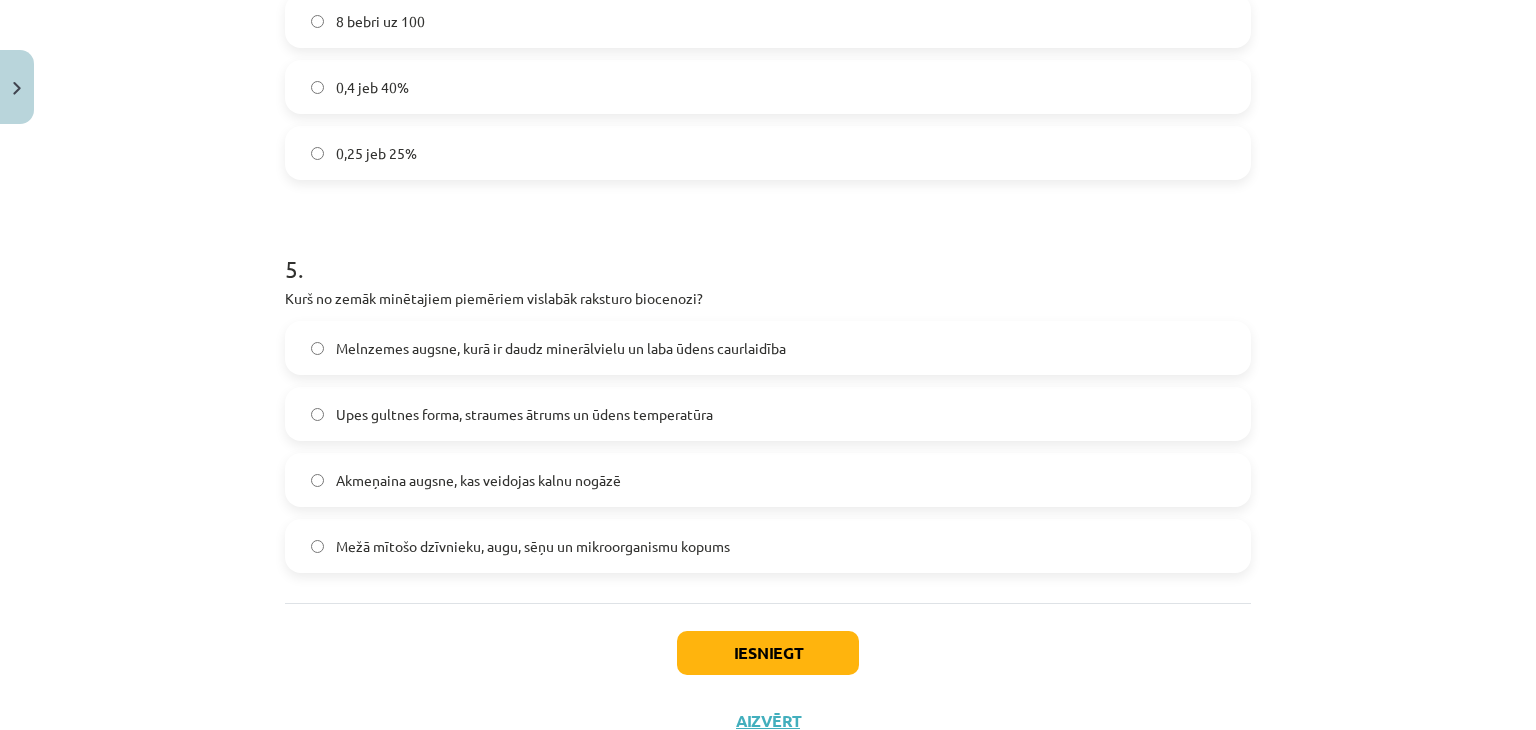 scroll, scrollTop: 1824, scrollLeft: 0, axis: vertical 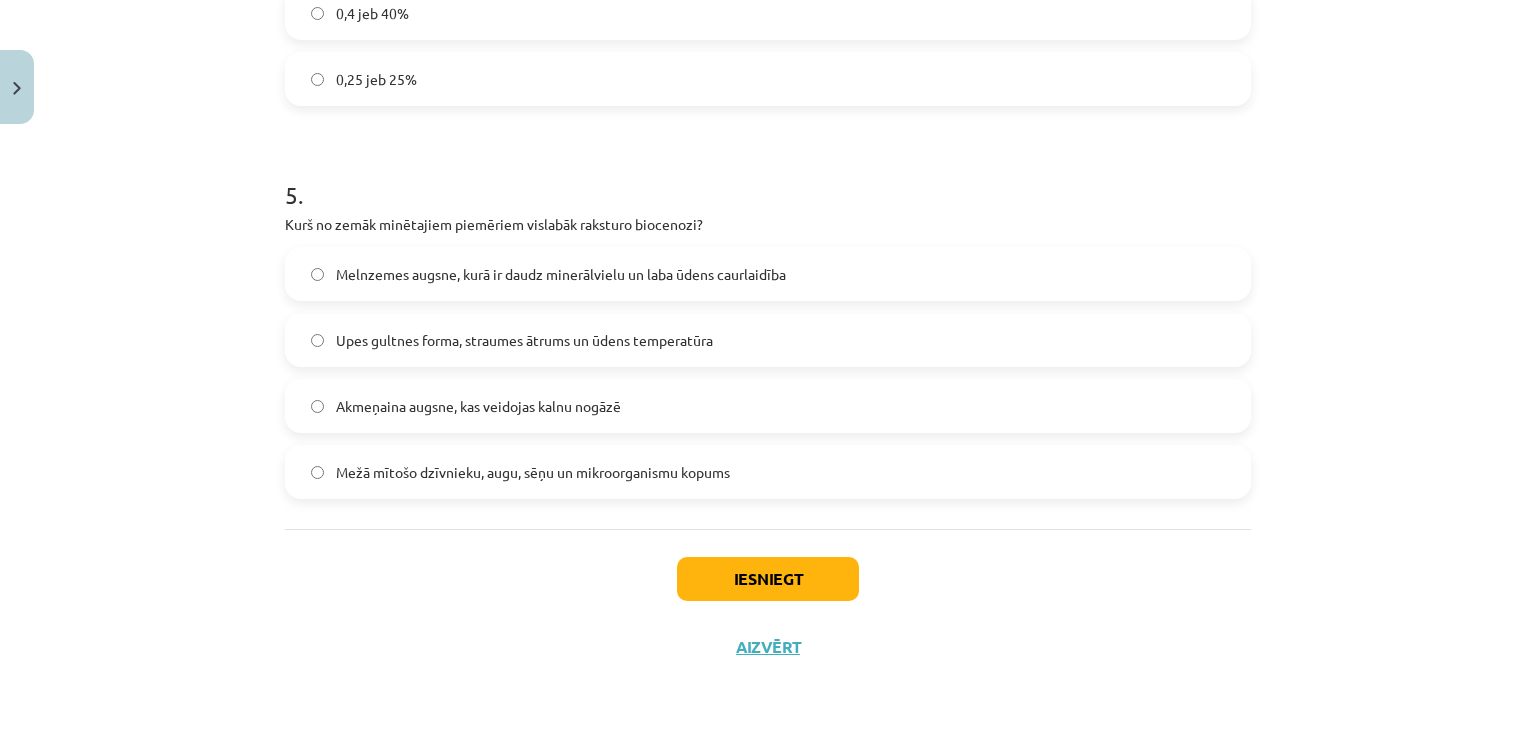 click on "Akmeņaina augsne, kas veidojas kalnu nogāzē" 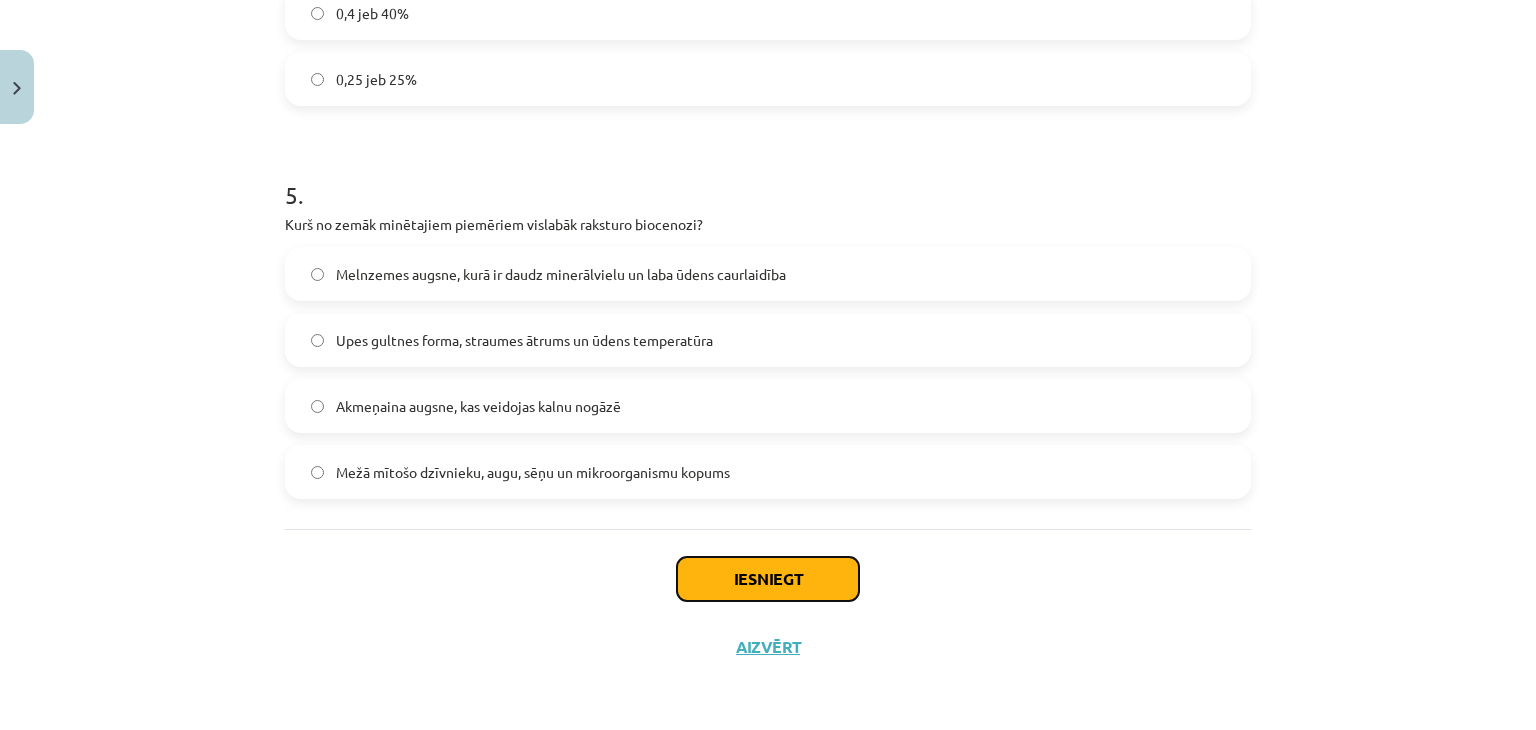 click on "Iesniegt" 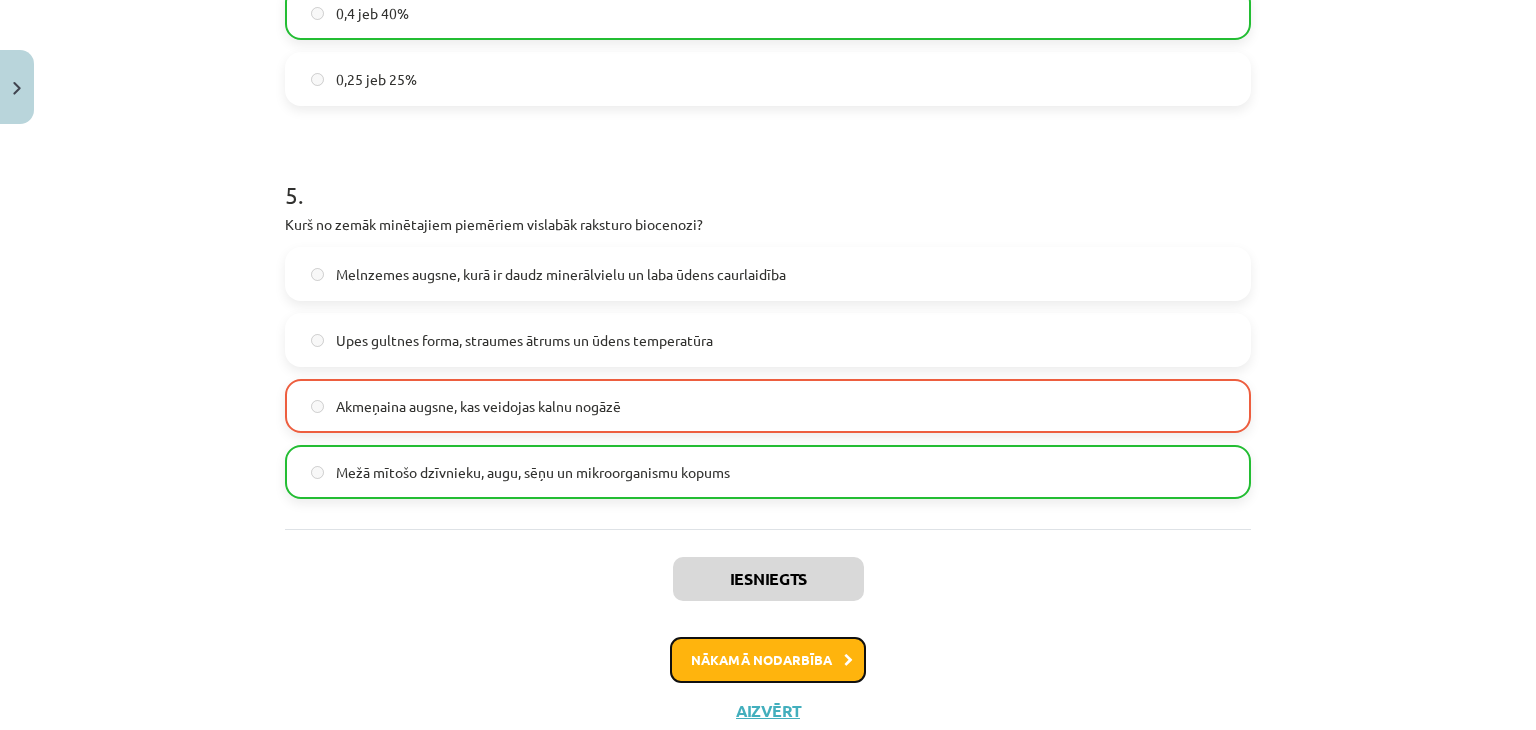 click on "Nākamā nodarbība" 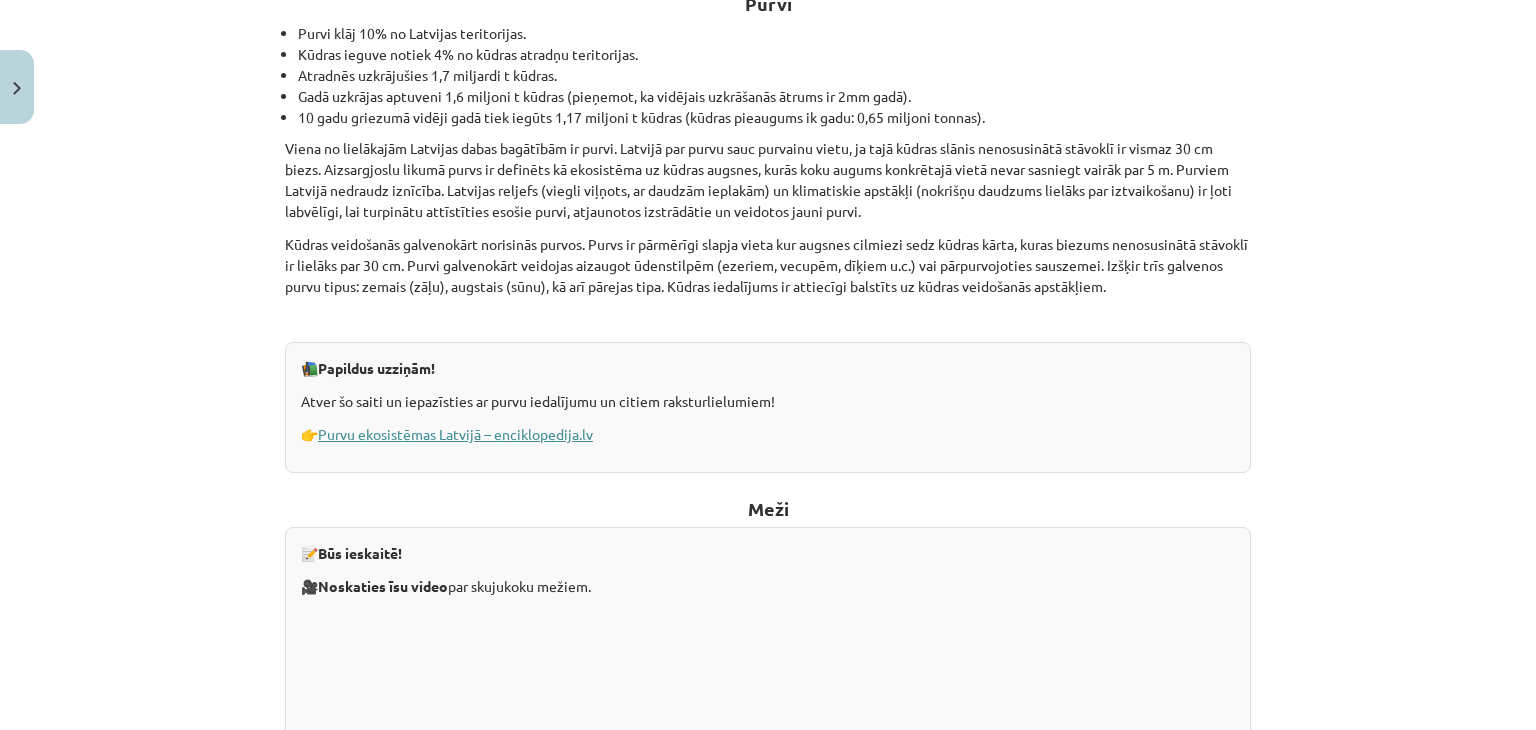 scroll, scrollTop: 7450, scrollLeft: 0, axis: vertical 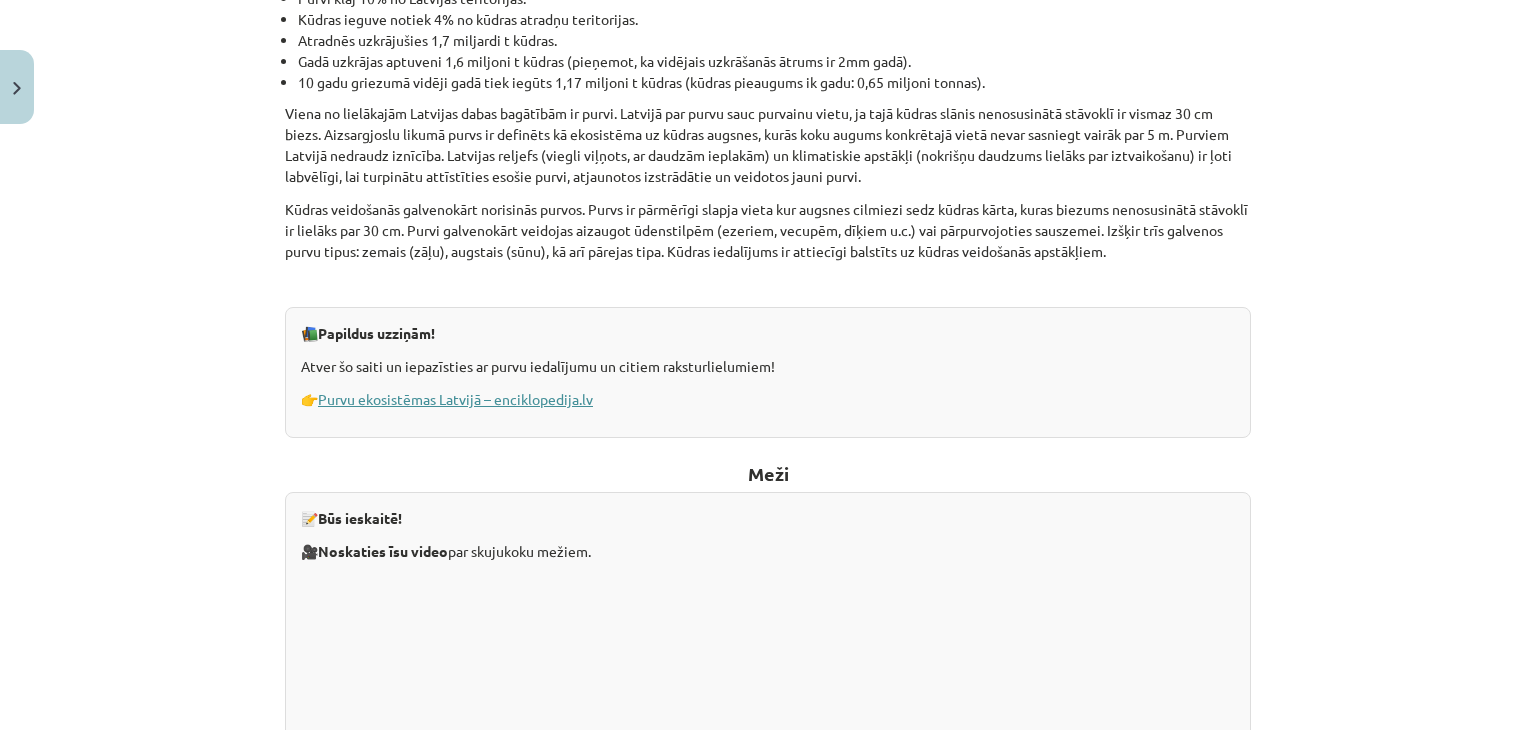 click on "Purvu ekosistēmas Latvijā – enciklopedija.lv" 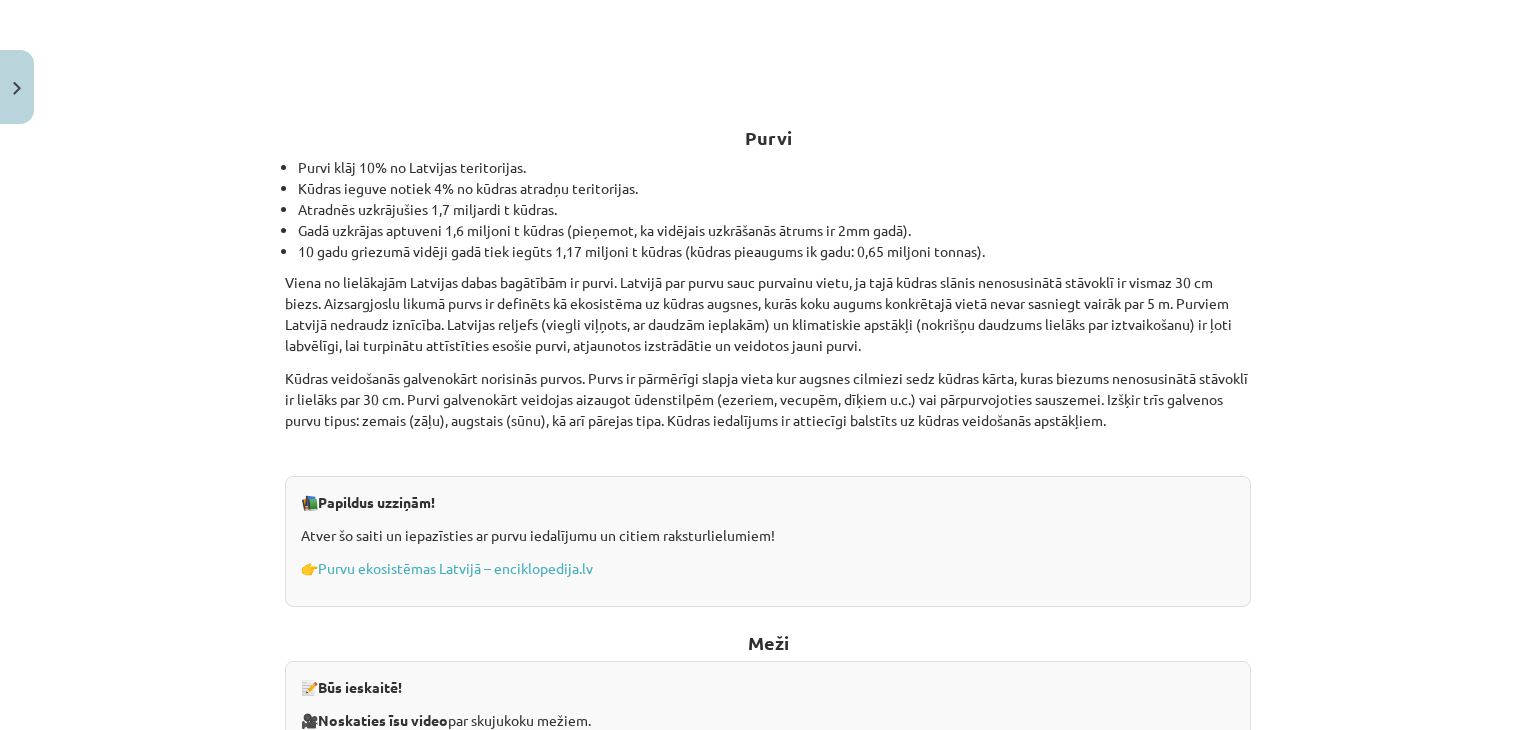 scroll, scrollTop: 7250, scrollLeft: 0, axis: vertical 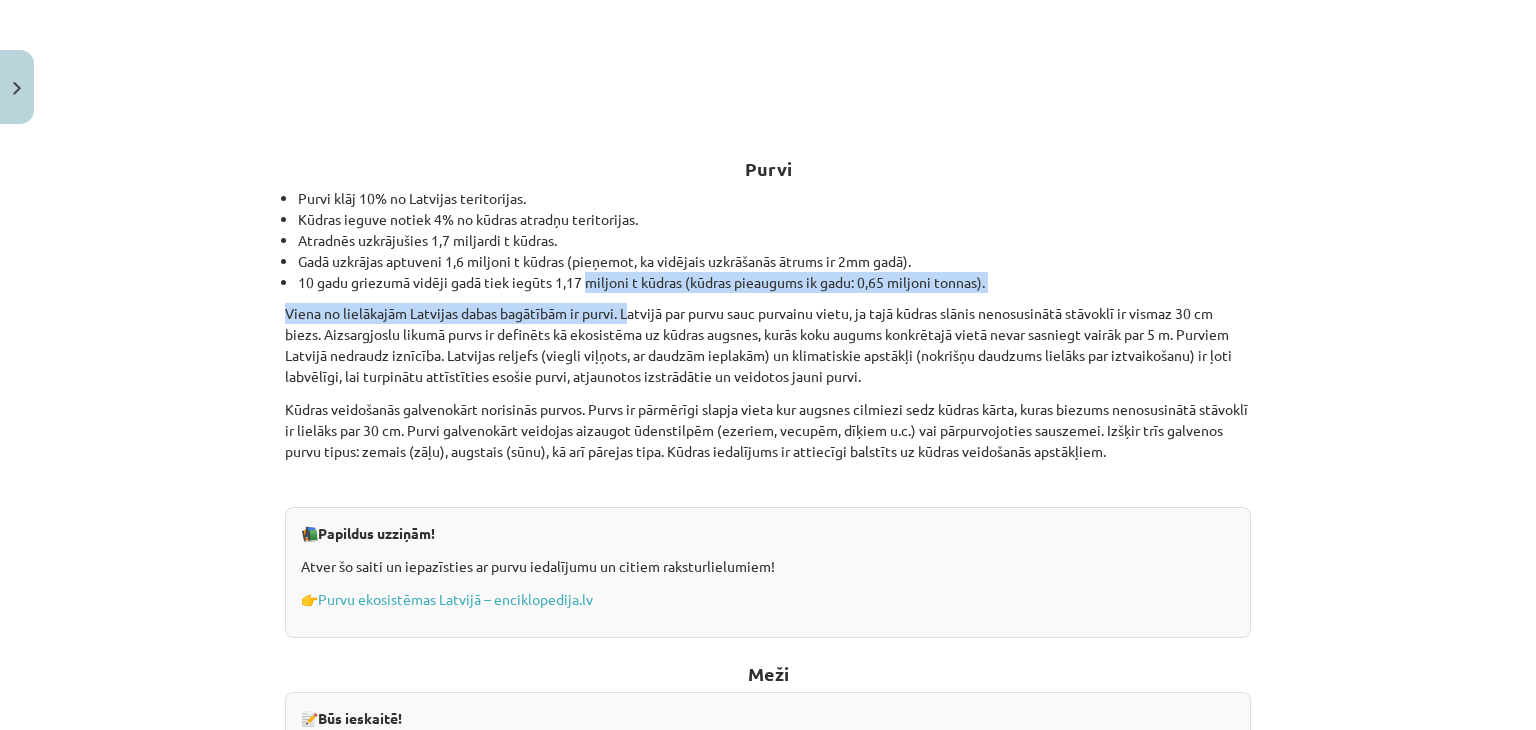 drag, startPoint x: 580, startPoint y: 283, endPoint x: 623, endPoint y: 294, distance: 44.38468 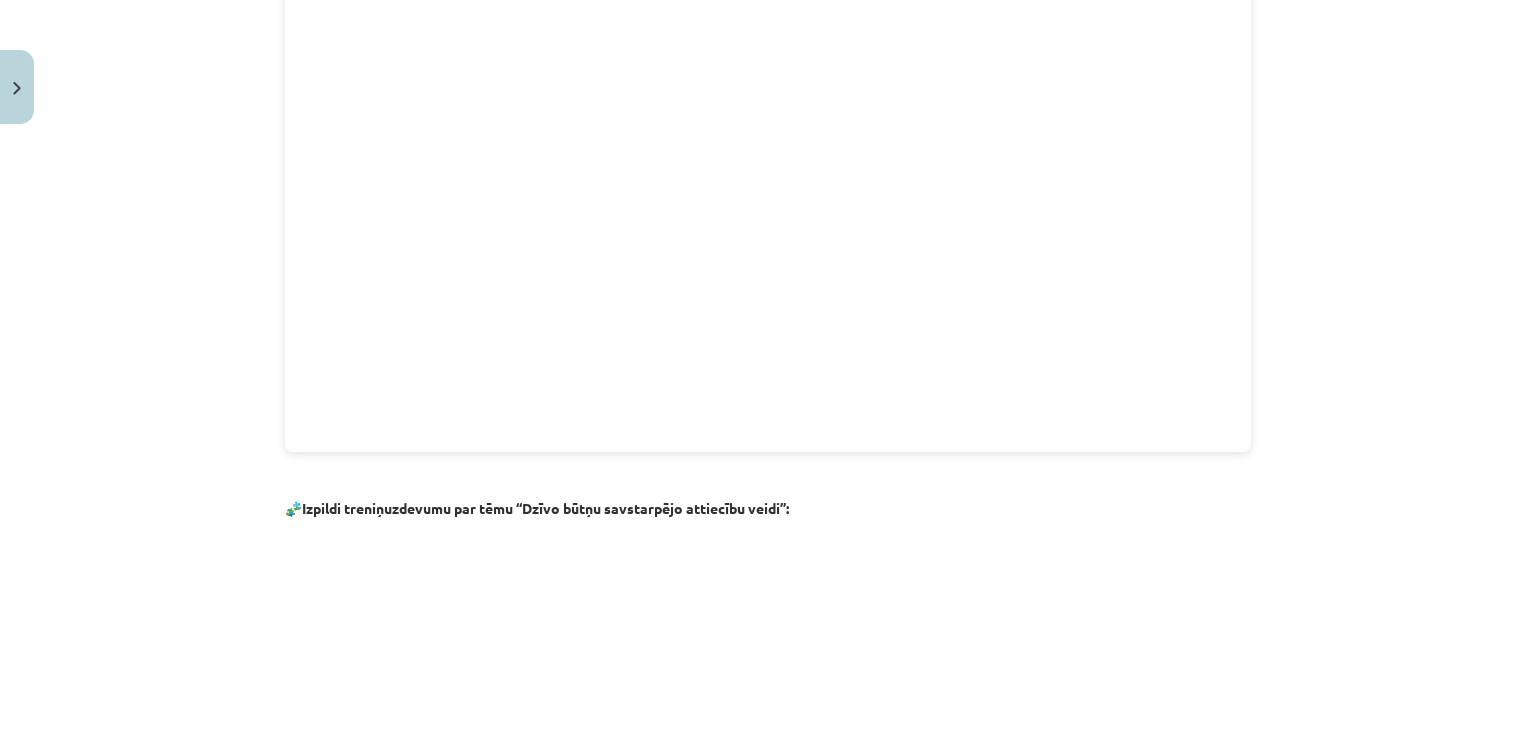 scroll, scrollTop: 828, scrollLeft: 0, axis: vertical 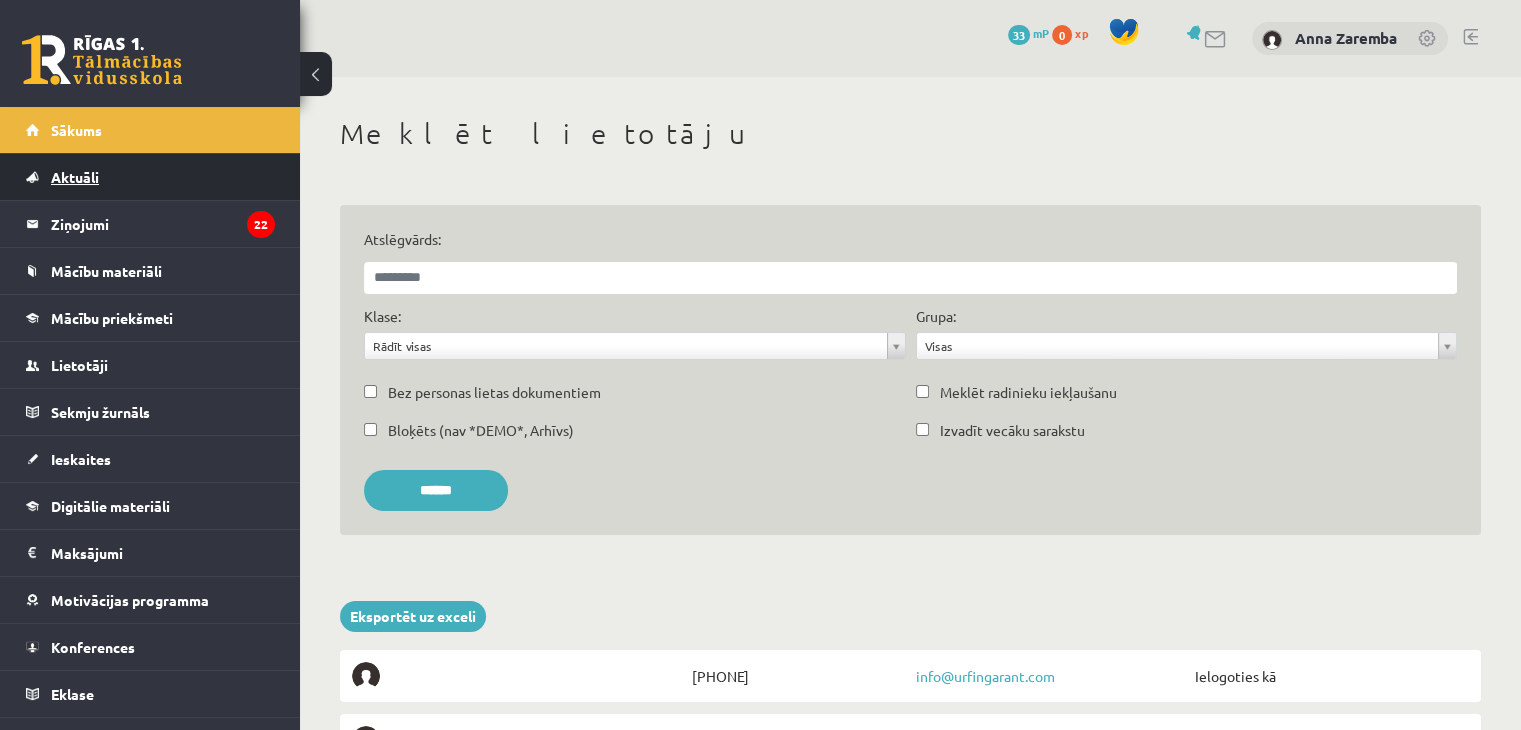click on "Aktuāli" at bounding box center [75, 177] 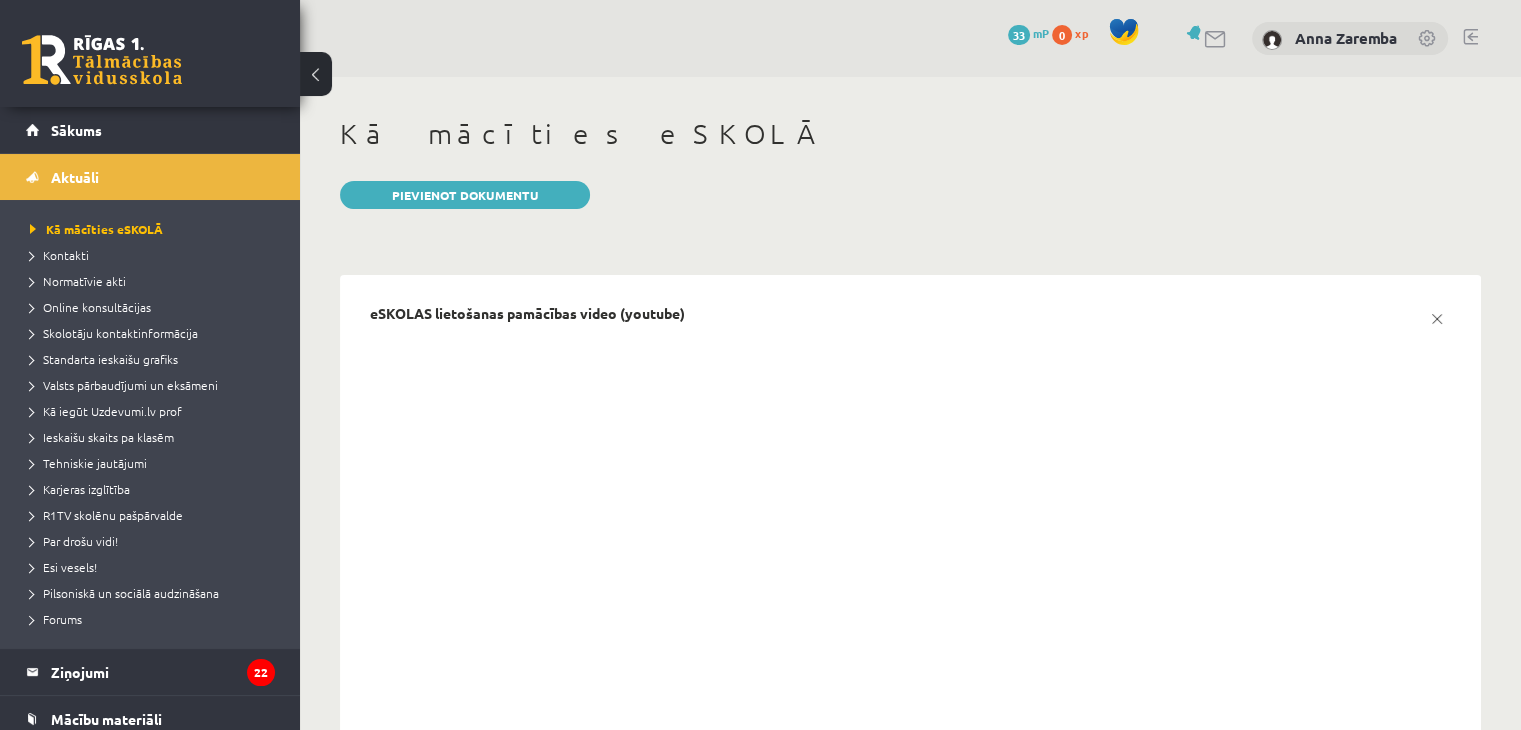 scroll, scrollTop: 0, scrollLeft: 0, axis: both 